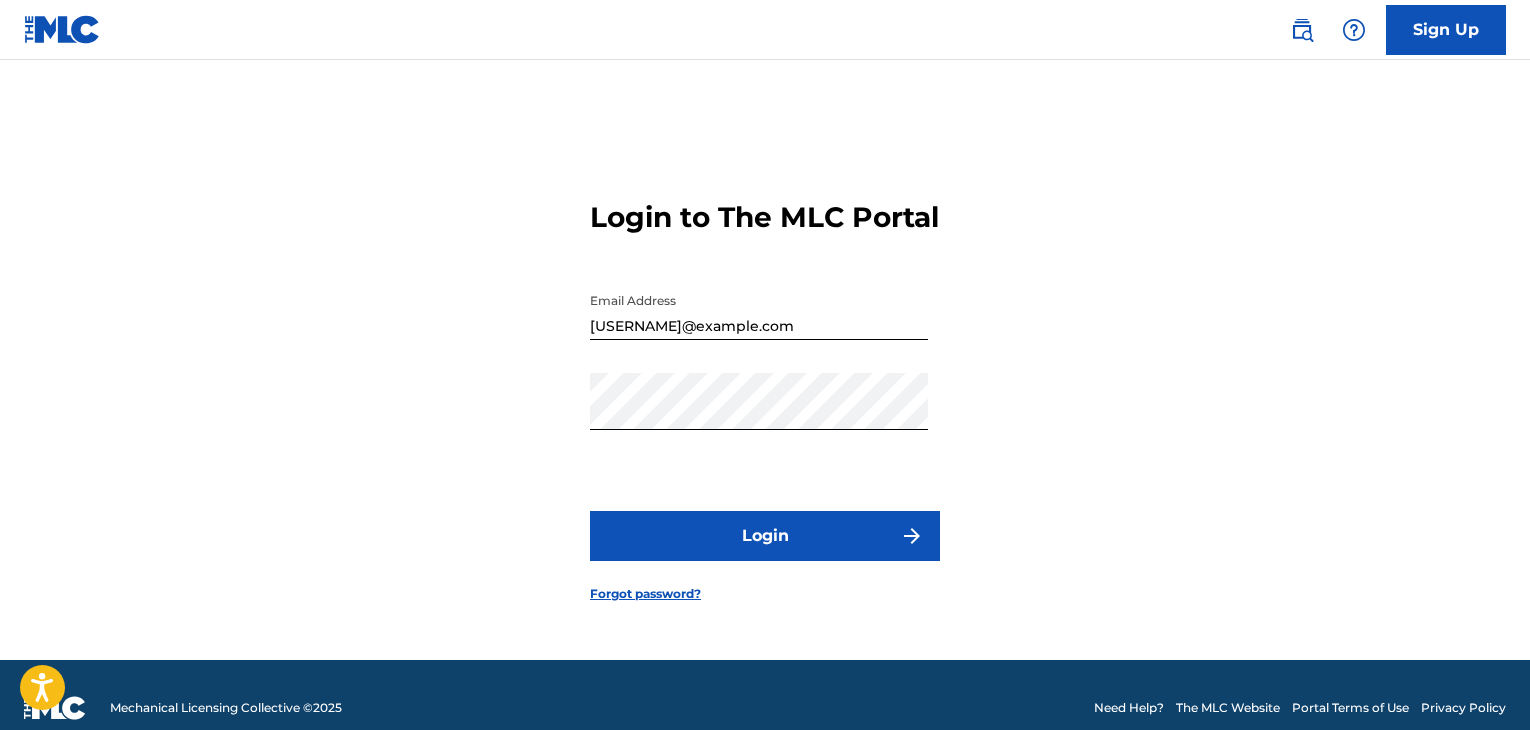 scroll, scrollTop: 0, scrollLeft: 0, axis: both 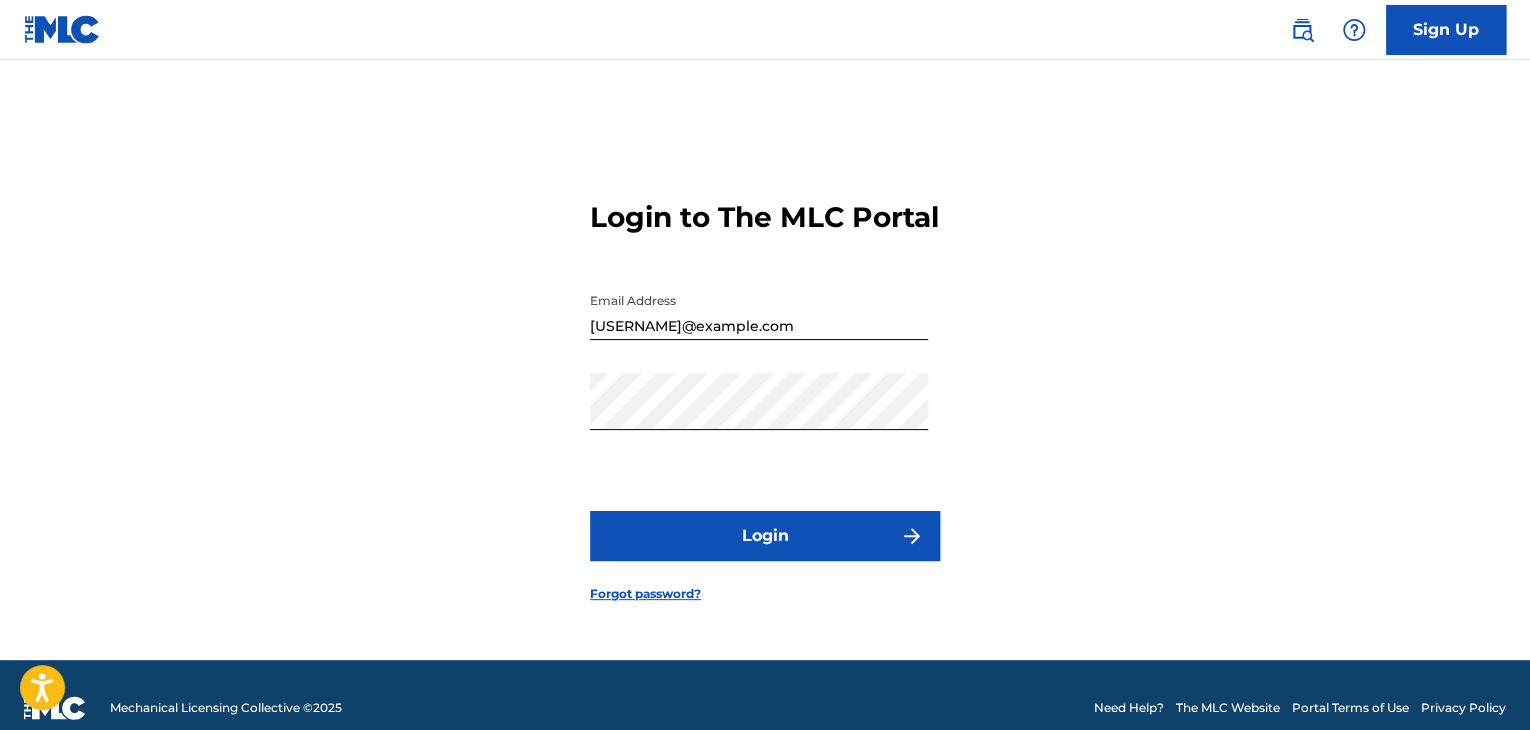 click on "Login" at bounding box center (765, 536) 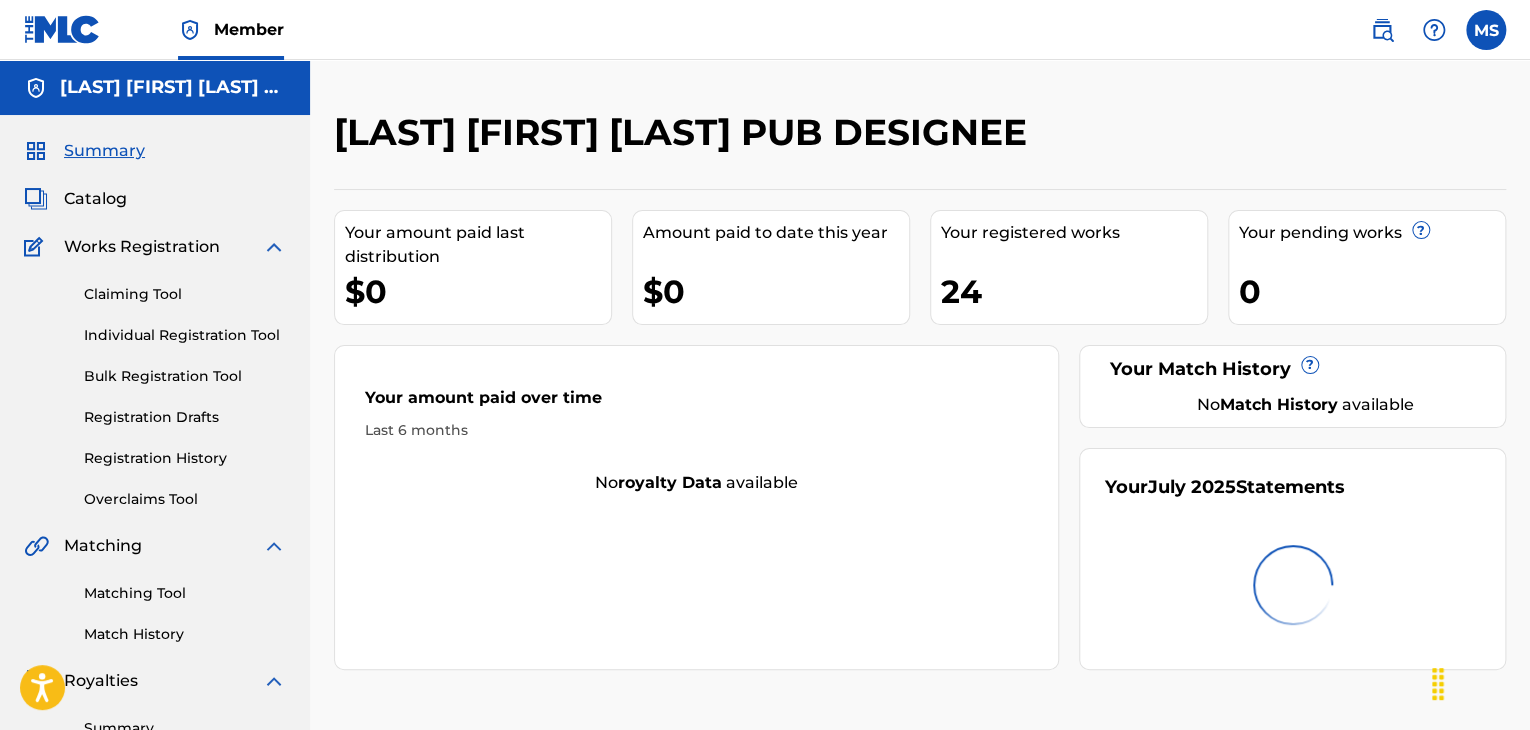 scroll, scrollTop: 0, scrollLeft: 0, axis: both 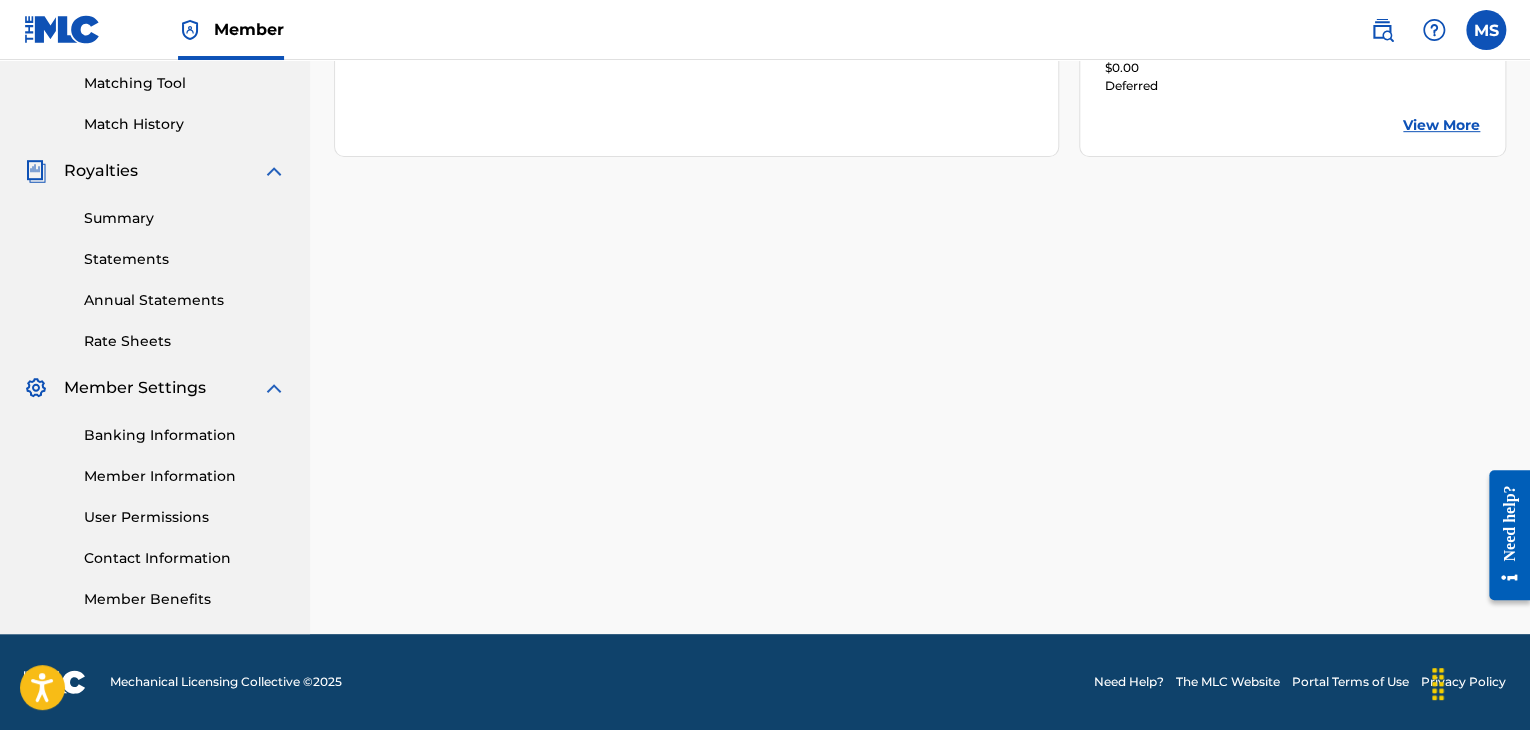 click on "Summary" at bounding box center (185, 218) 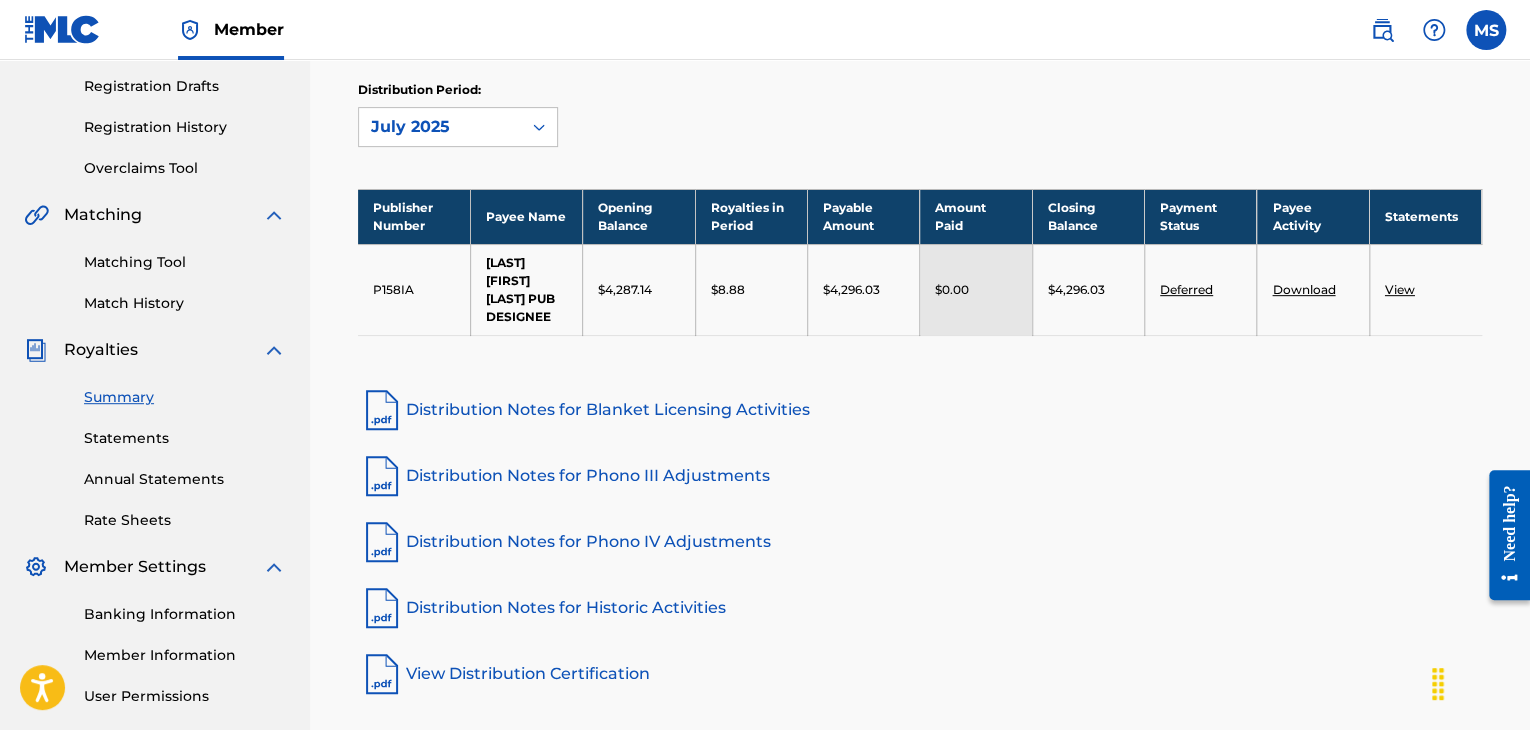 scroll, scrollTop: 340, scrollLeft: 0, axis: vertical 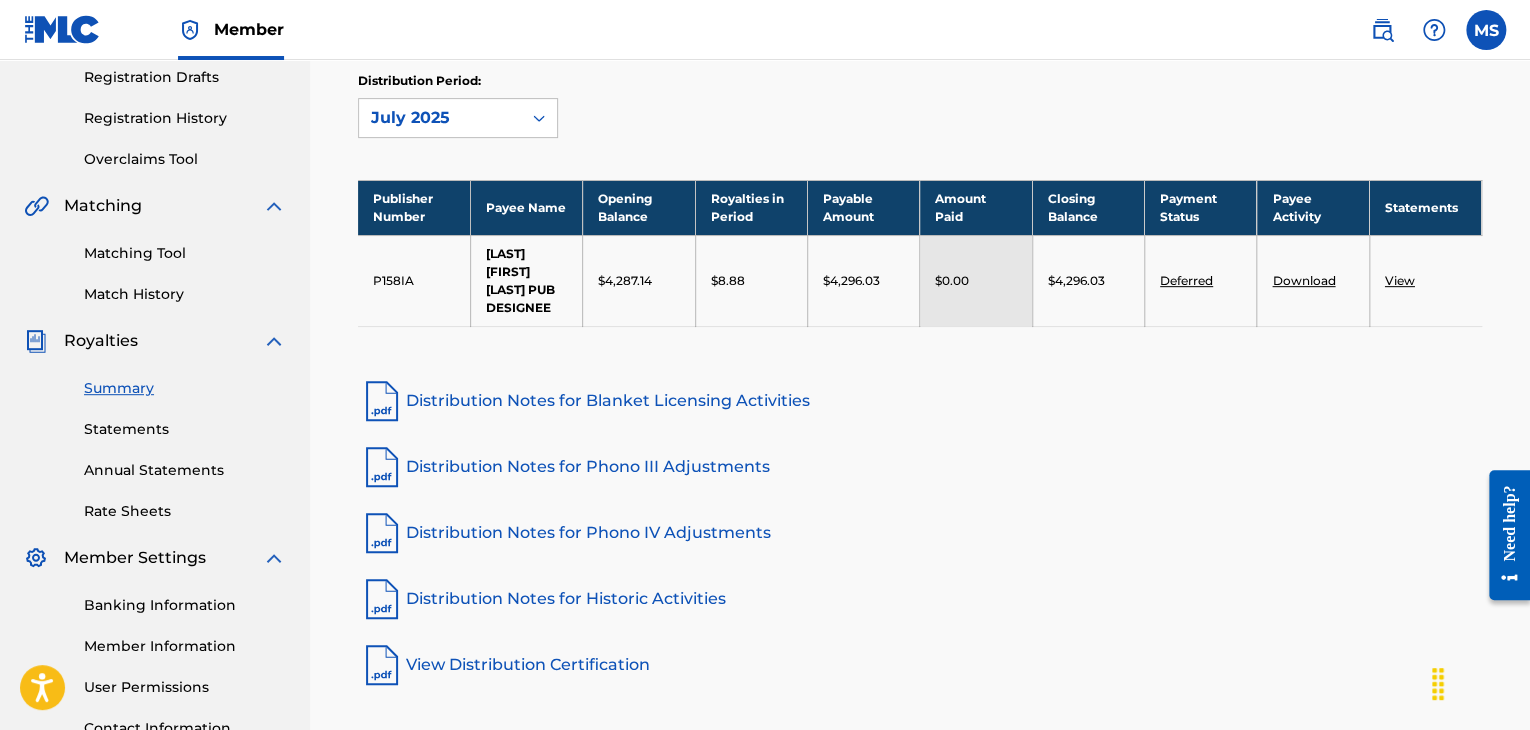 click on "Banking Information" at bounding box center (185, 605) 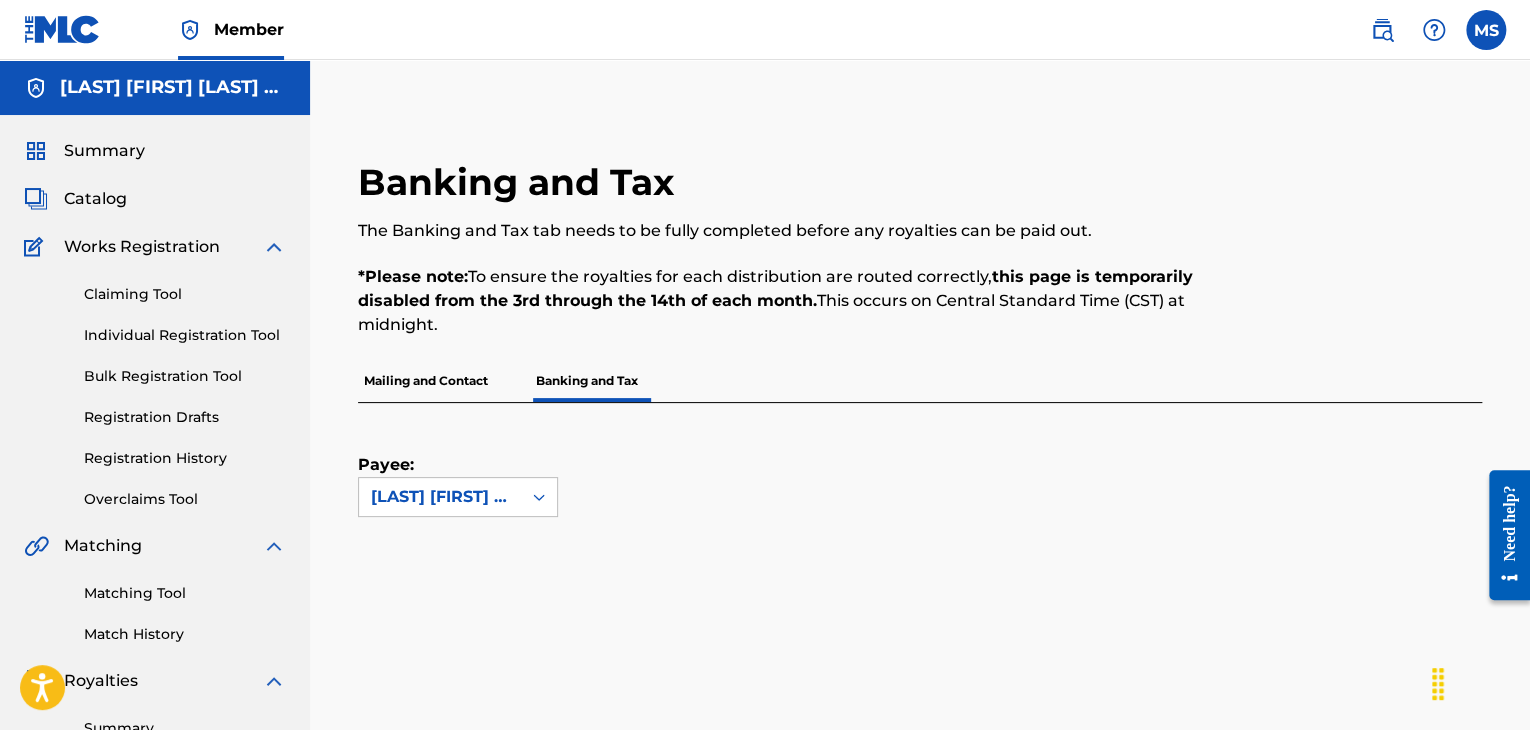 click on "Summary" at bounding box center [104, 151] 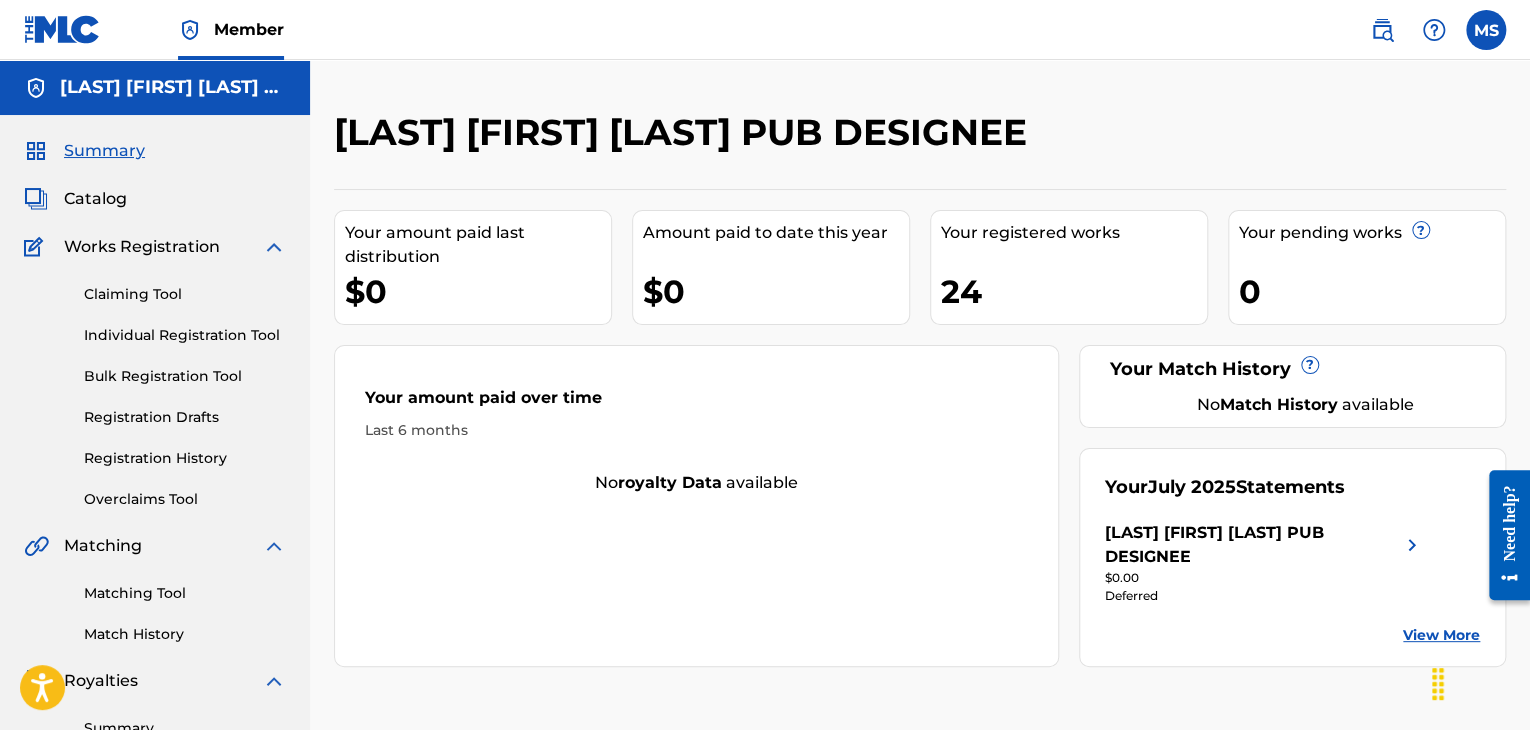 click at bounding box center [1382, 30] 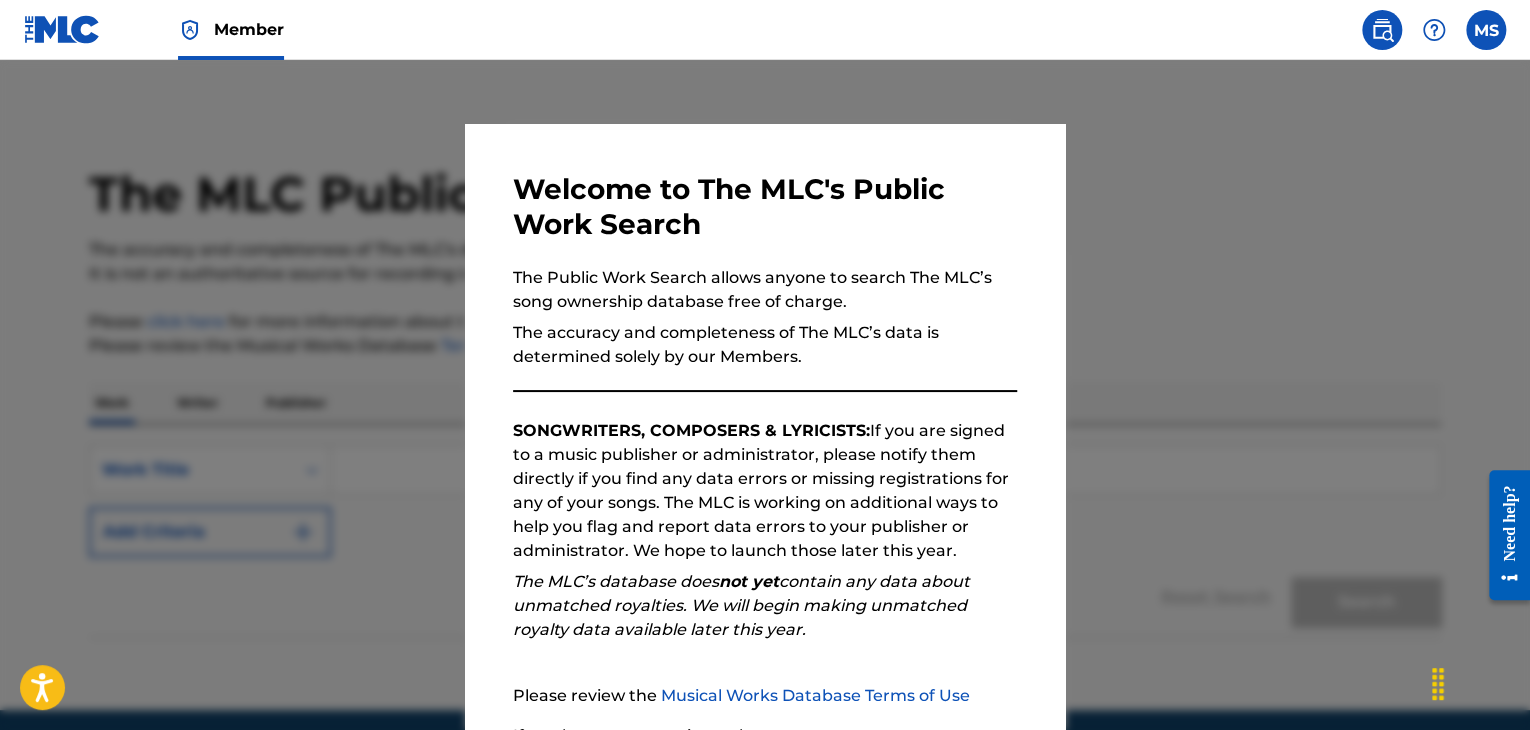 scroll, scrollTop: 76, scrollLeft: 0, axis: vertical 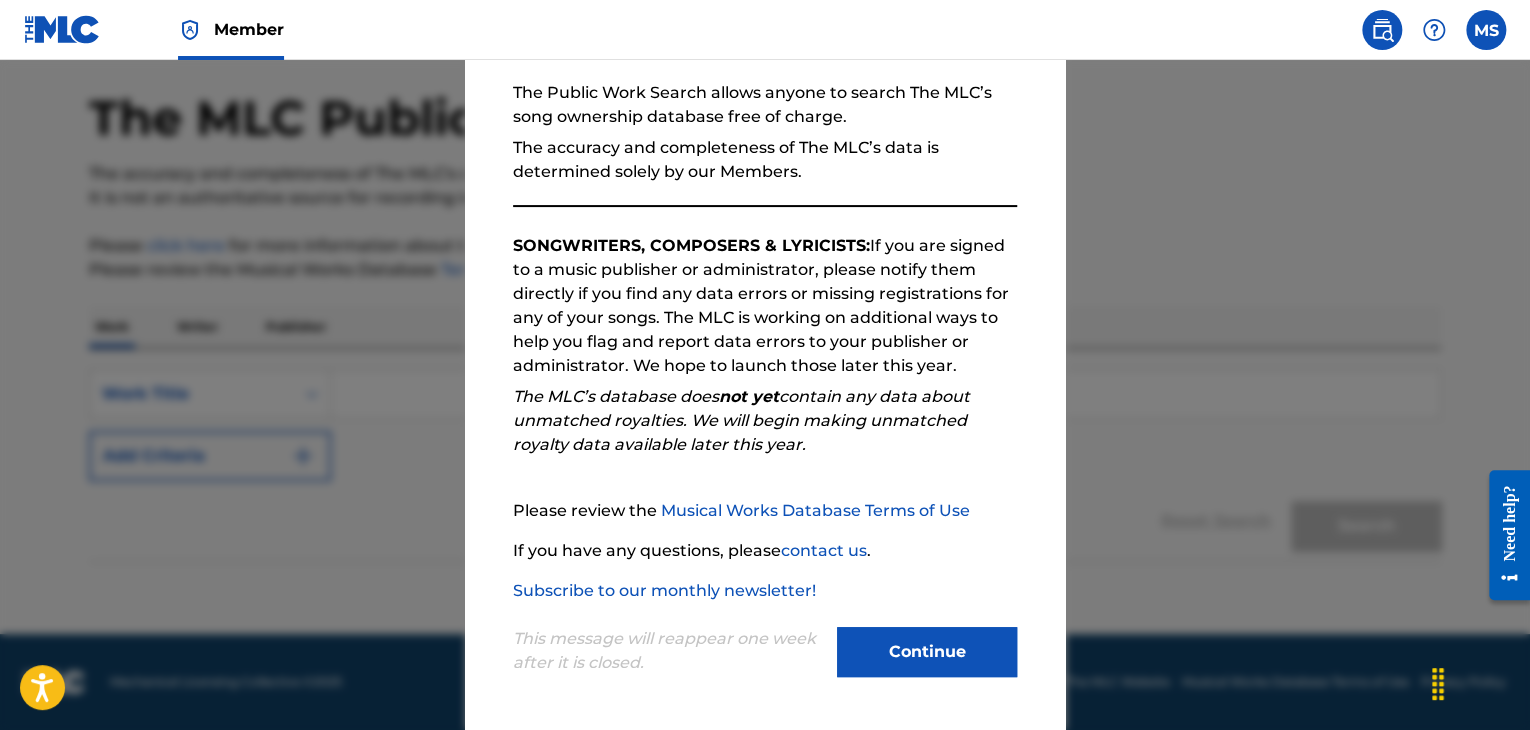 click on "Continue" at bounding box center (927, 652) 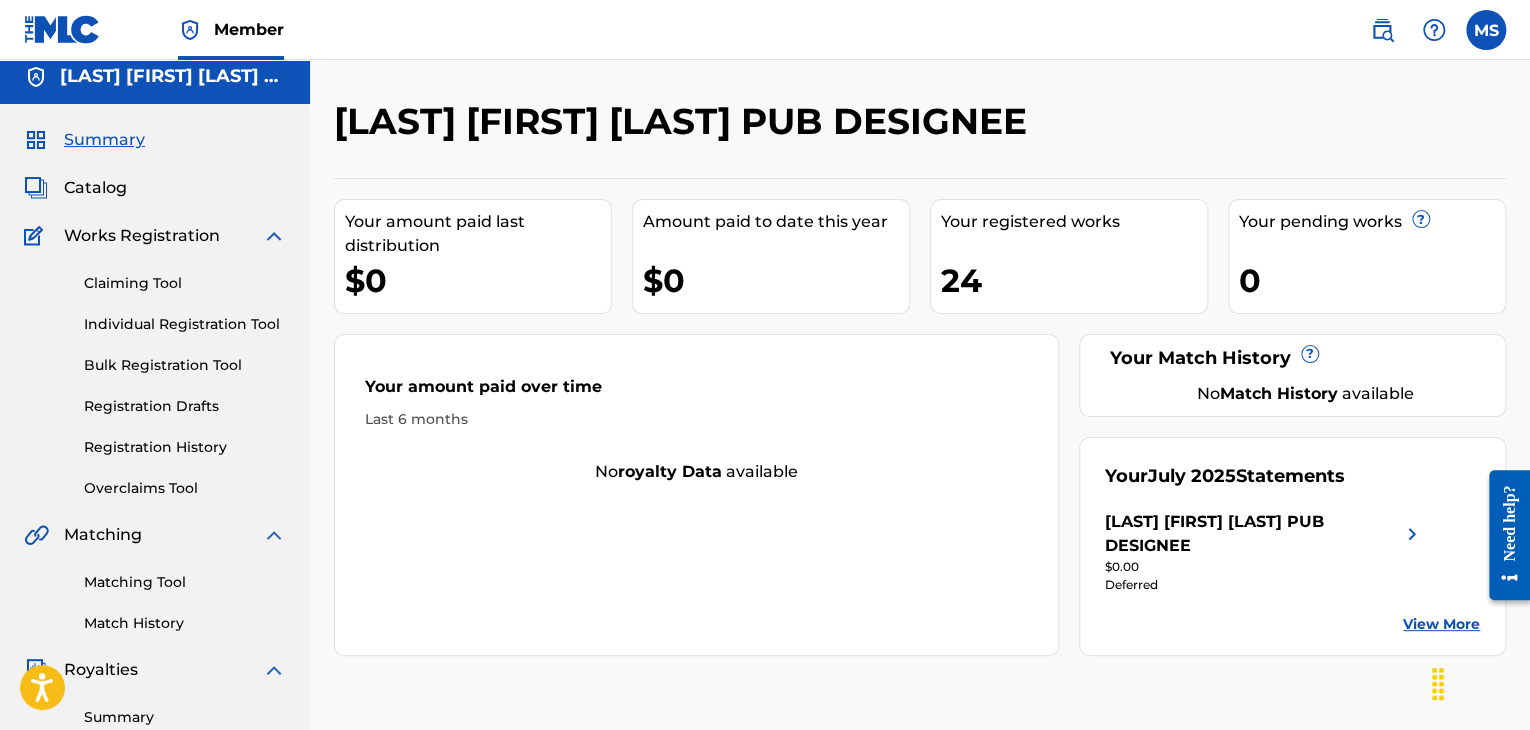 scroll, scrollTop: 0, scrollLeft: 0, axis: both 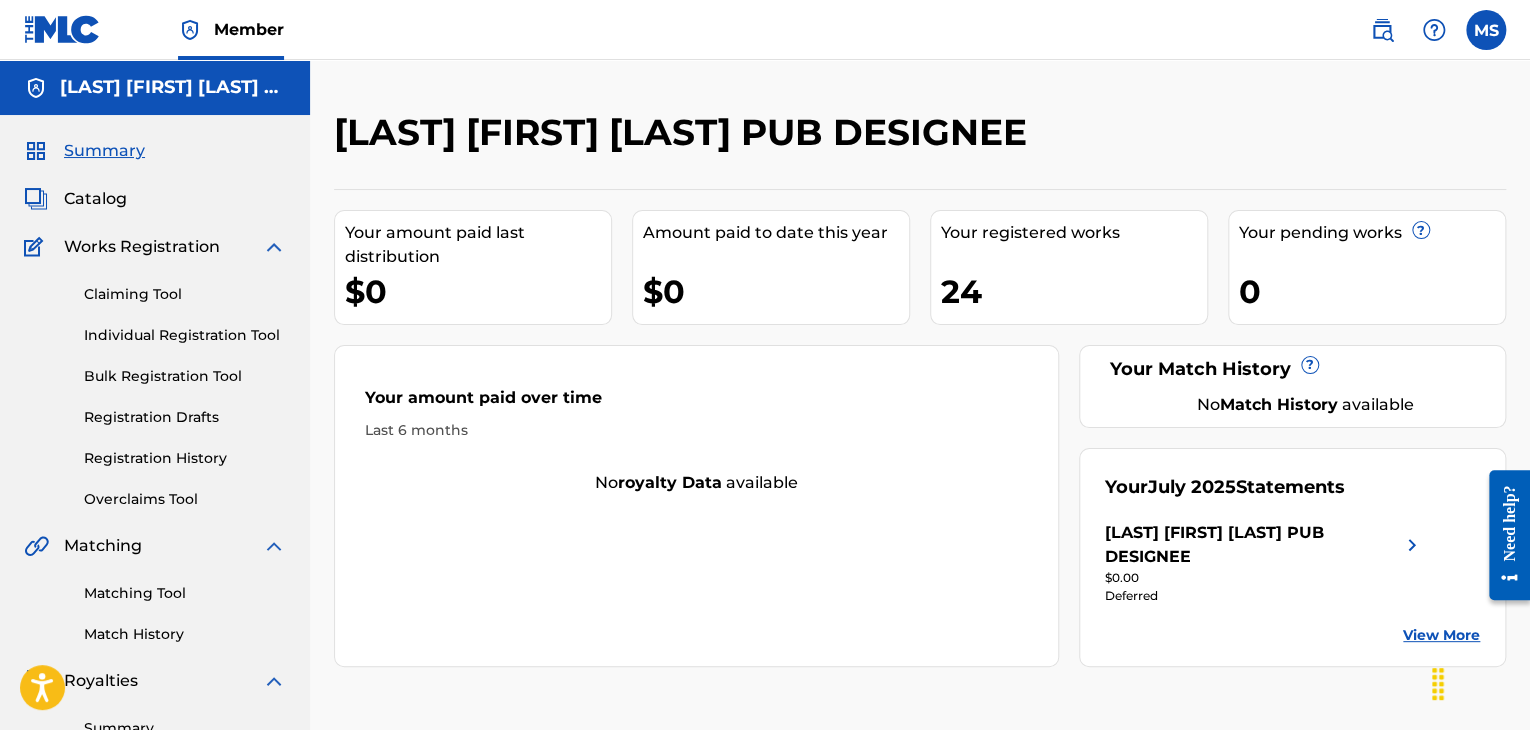 click on "MARTINEZ MICHAEL SUAREZ PUB DESIGNEE Your amount paid last distribution   $0 Amount paid to date this year   $0 Your registered works   24 Your pending works   ? 0 Your Match History ? No  Match History   available Your amount paid over time Last 6 months No  royalty data   available Your  July 2025  Statements MARTINEZ MICHAEL SUAREZ PUB DESIGNEE $0.00 Deferred View More" at bounding box center (920, 627) 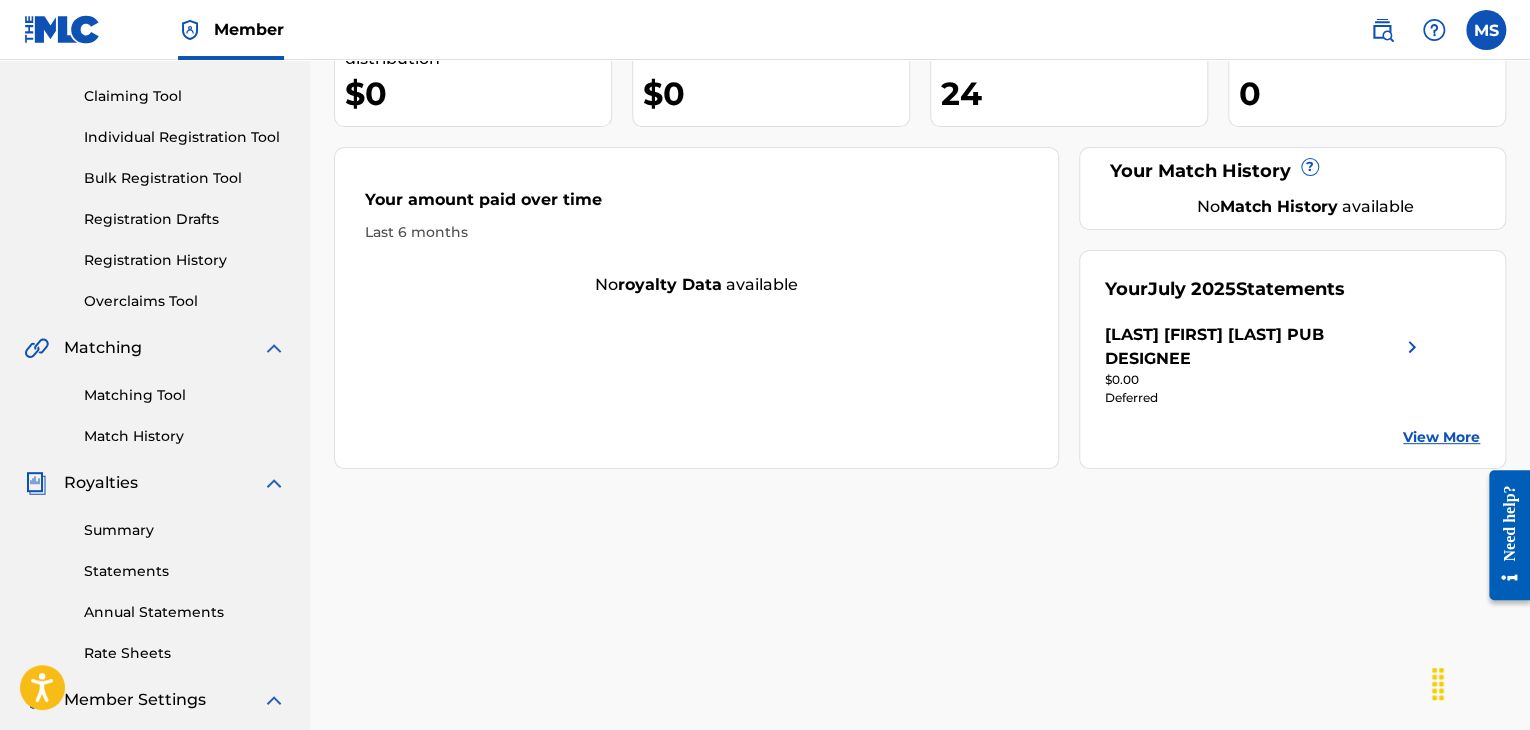 scroll, scrollTop: 0, scrollLeft: 0, axis: both 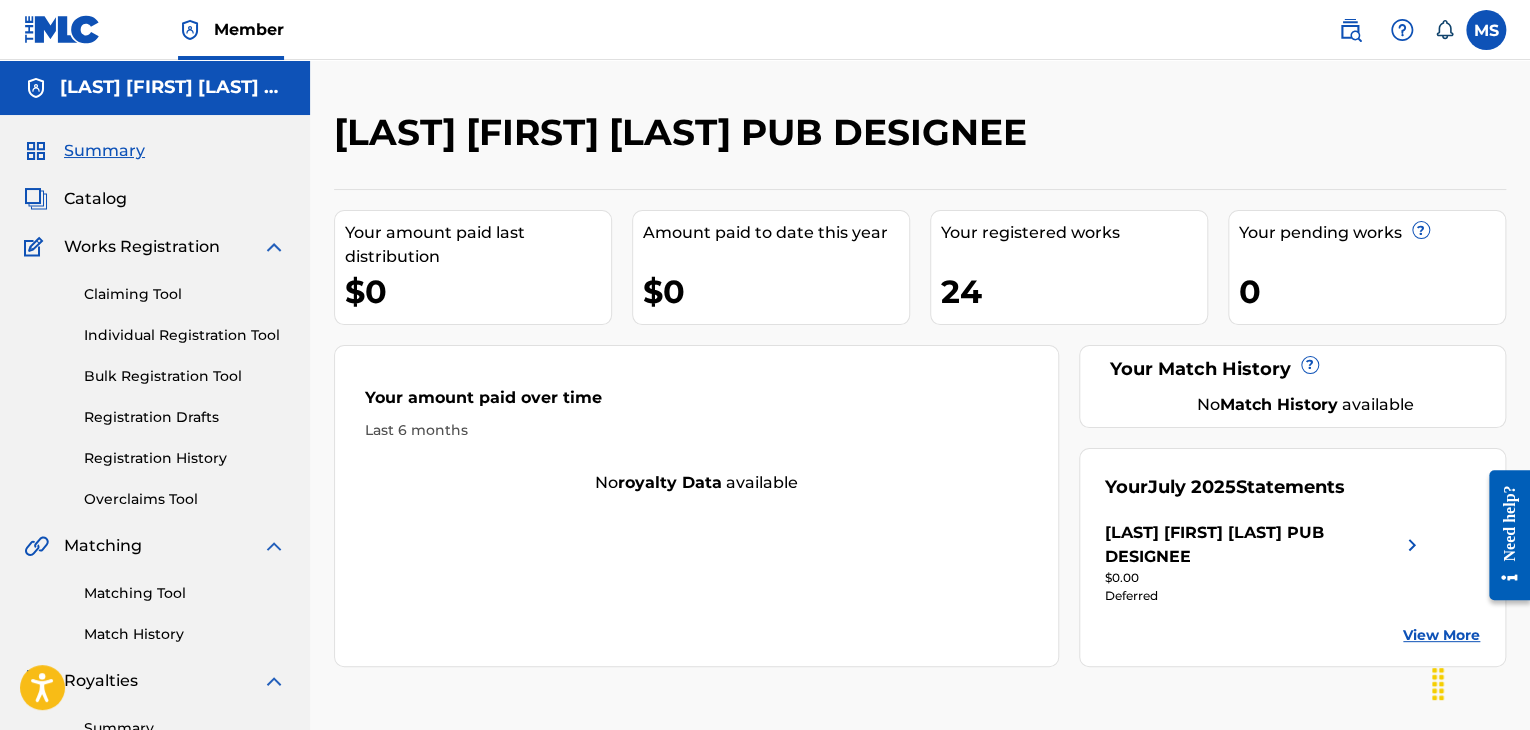 click on "$0.00" at bounding box center (1264, 578) 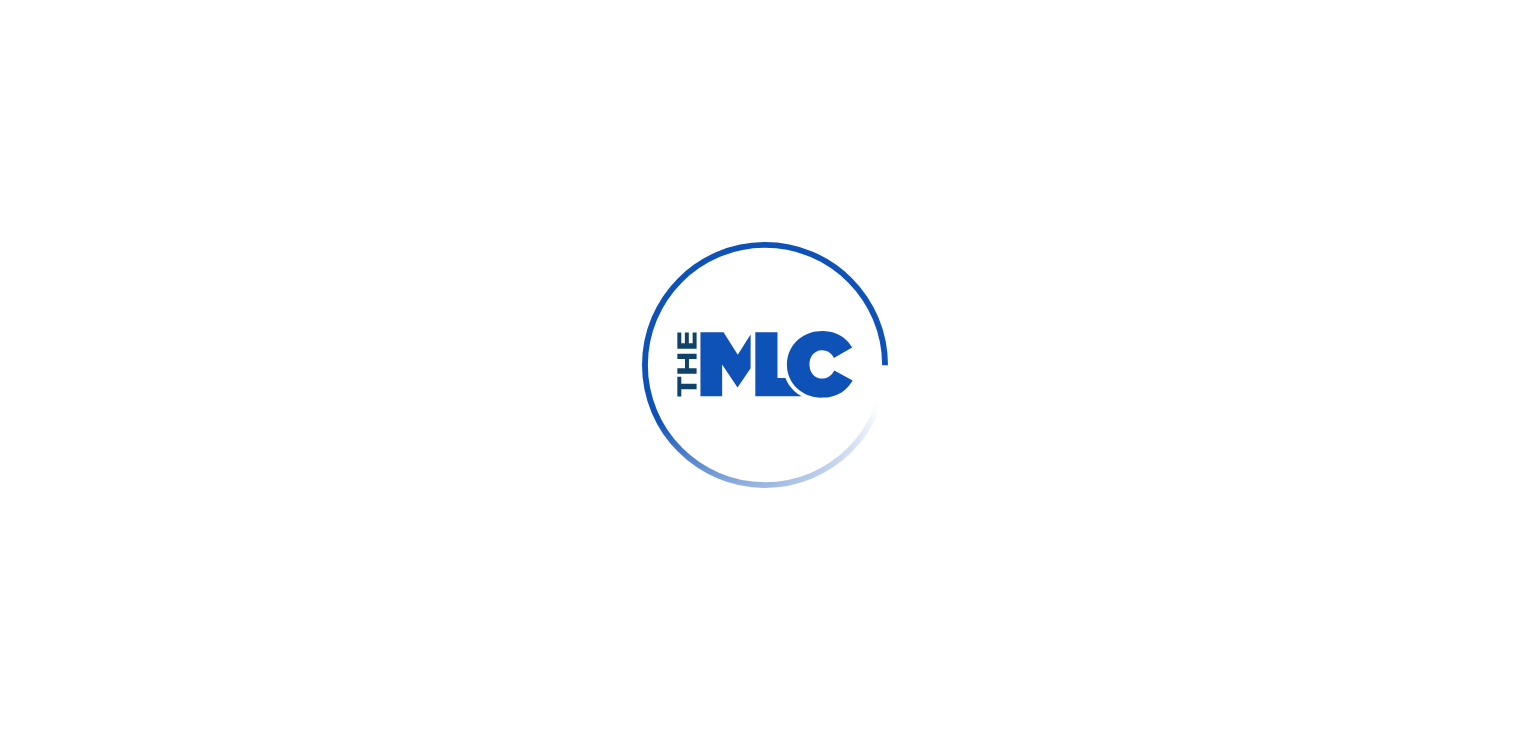 scroll, scrollTop: 0, scrollLeft: 0, axis: both 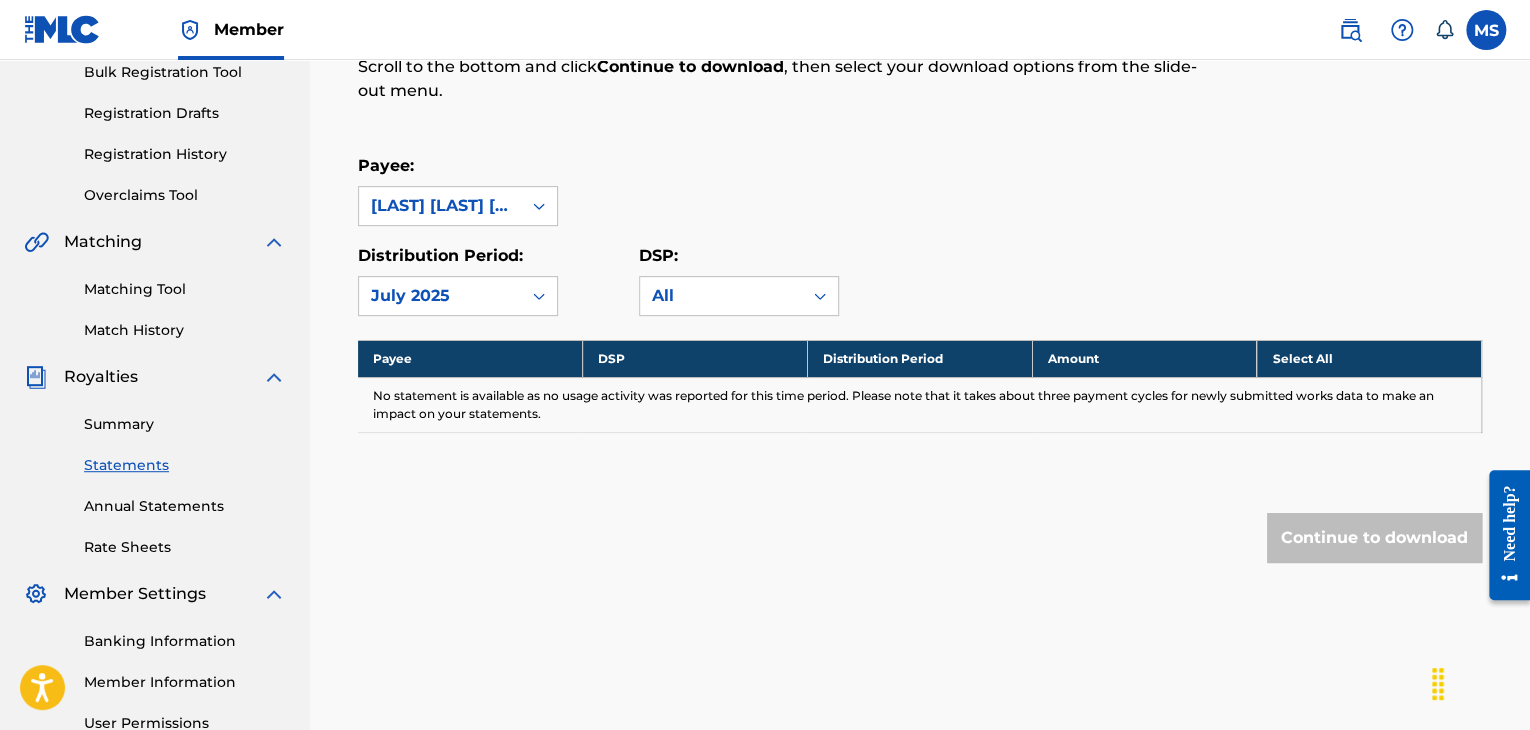 click on "Annual Statements" at bounding box center [185, 506] 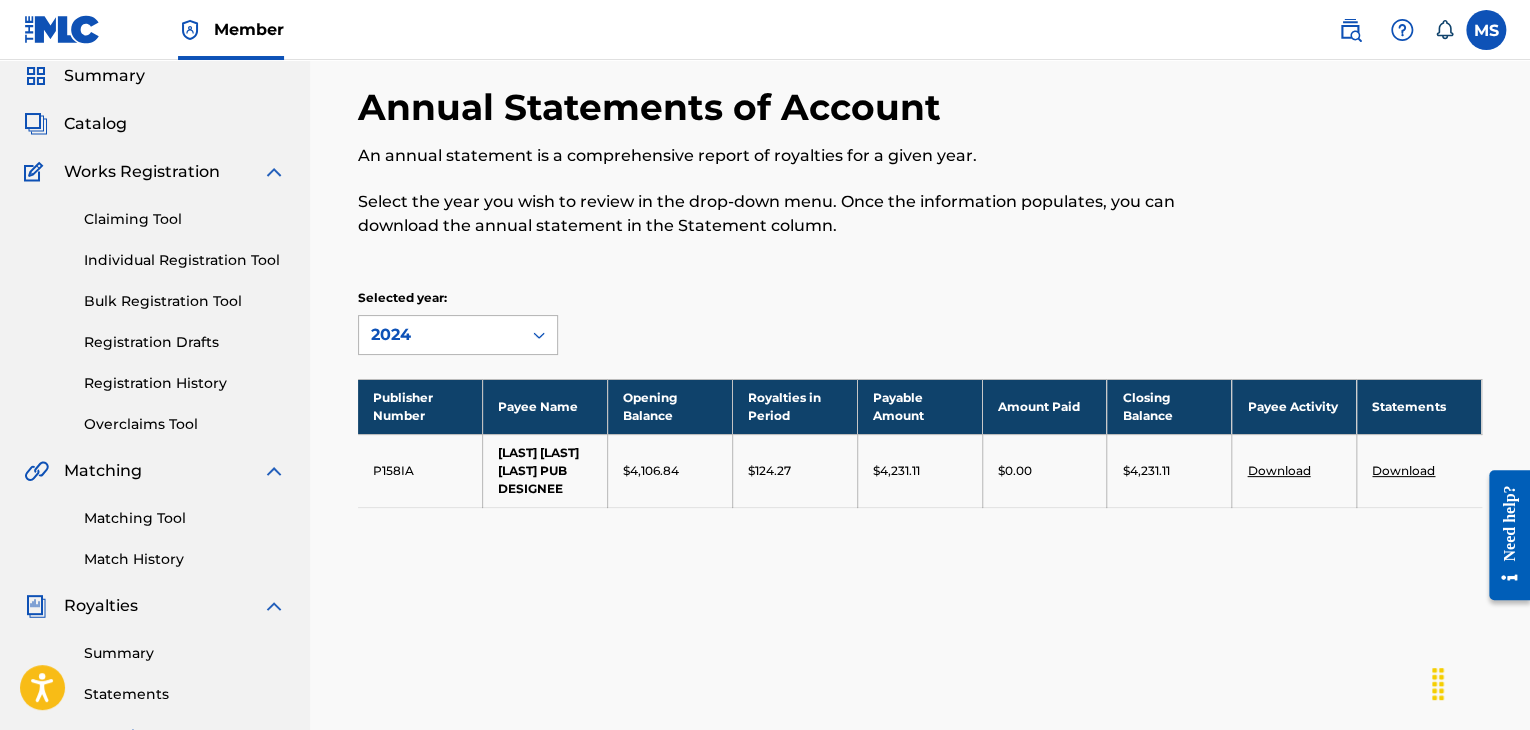 scroll, scrollTop: 77, scrollLeft: 0, axis: vertical 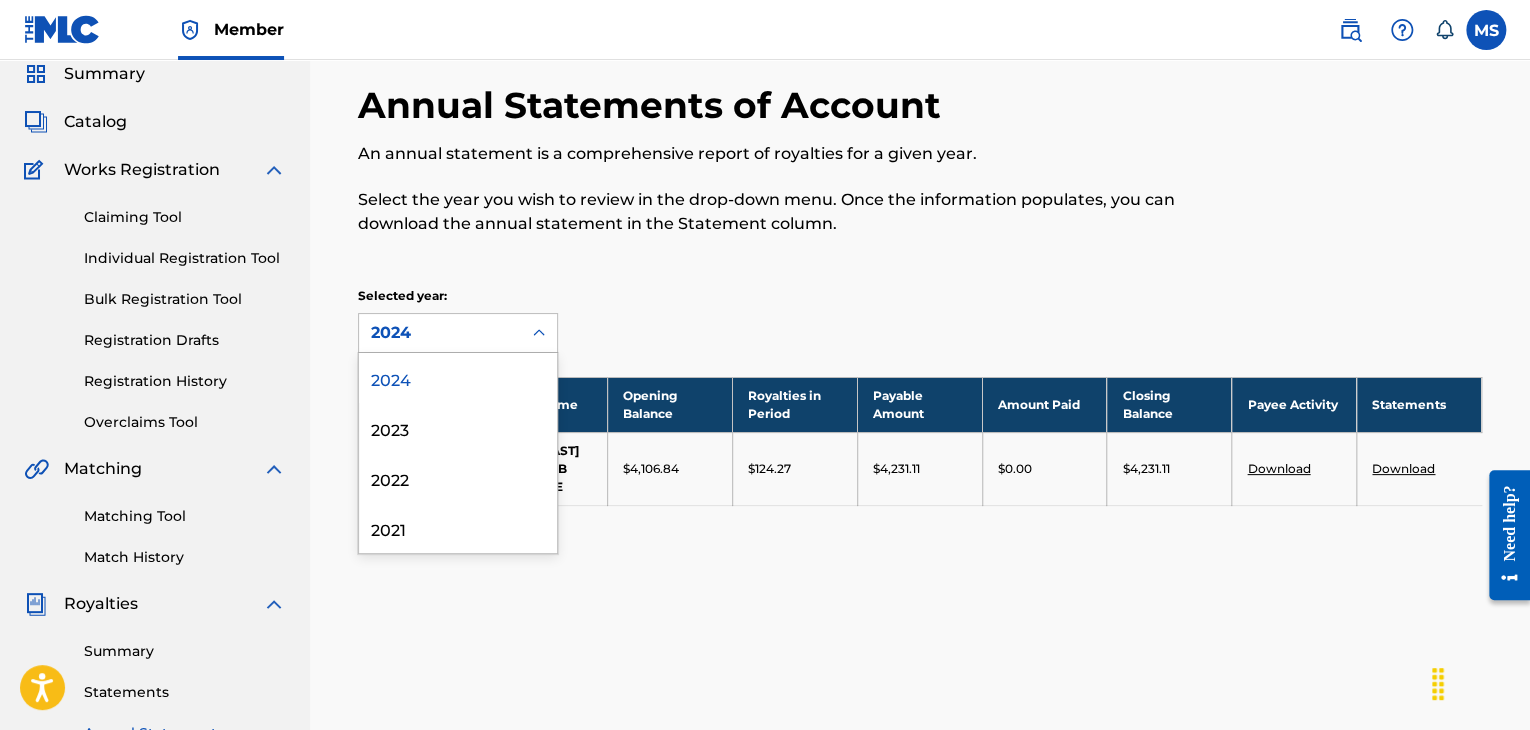 click at bounding box center (539, 333) 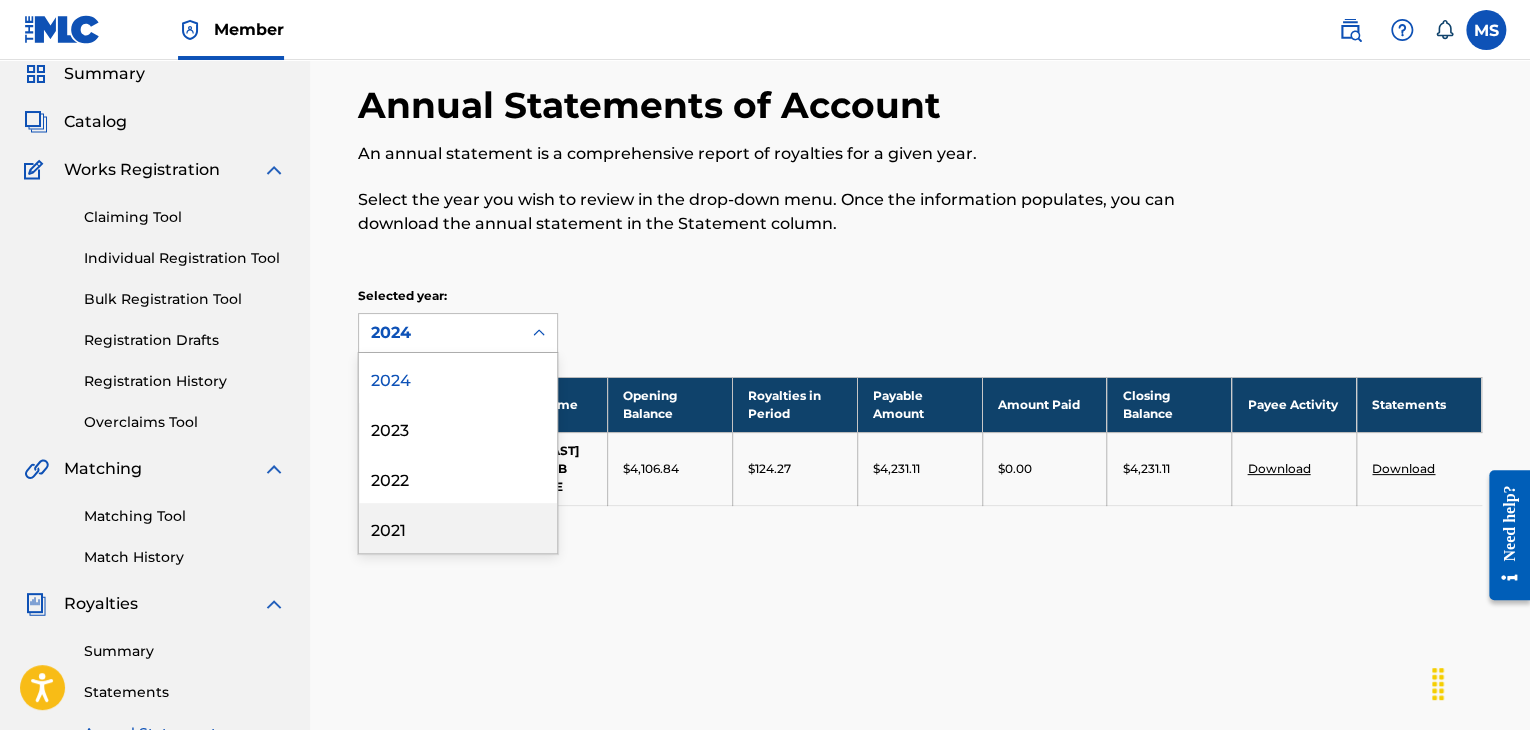 click on "2021" at bounding box center (458, 528) 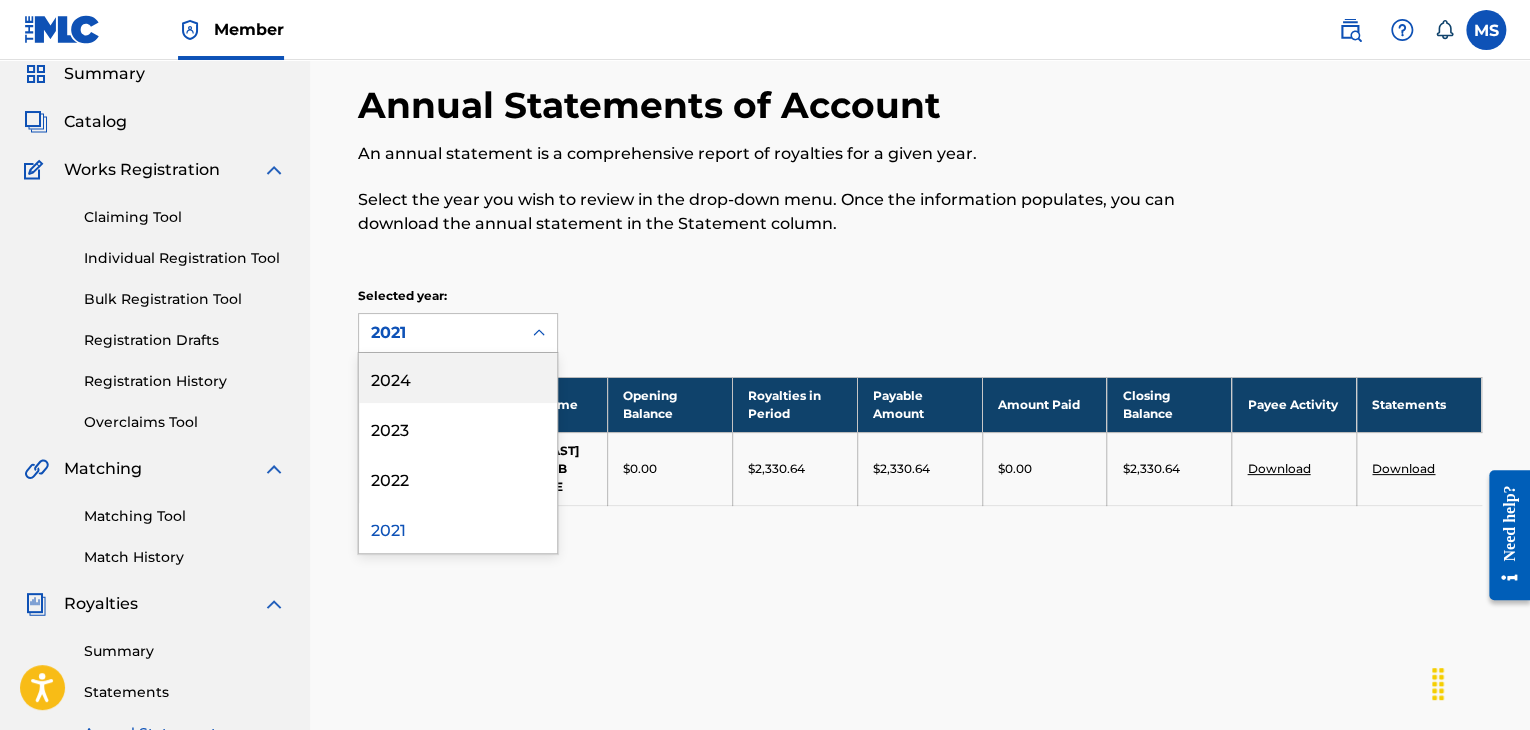 click on "2021" at bounding box center [440, 333] 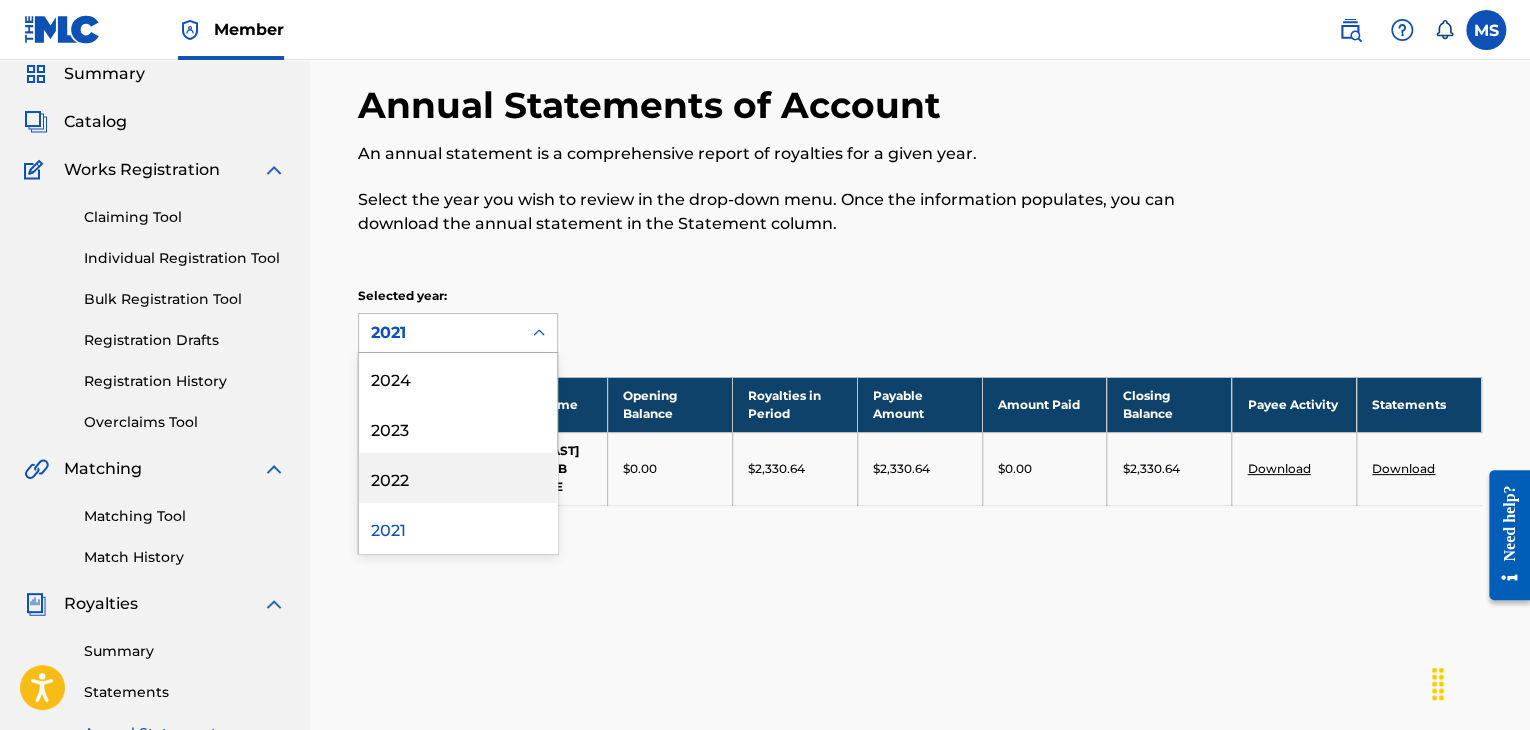 click on "2022" at bounding box center [458, 478] 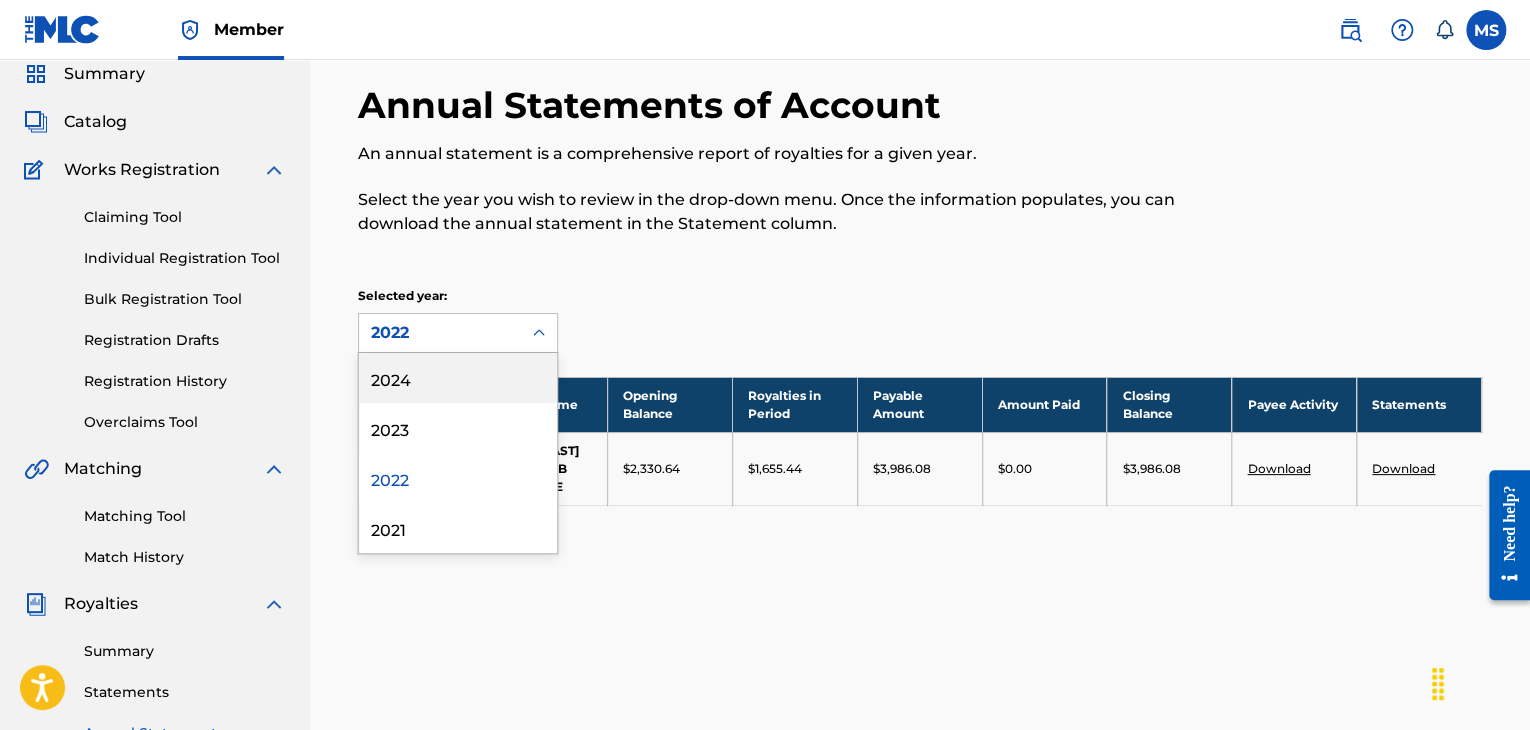 click on "2022" at bounding box center [440, 333] 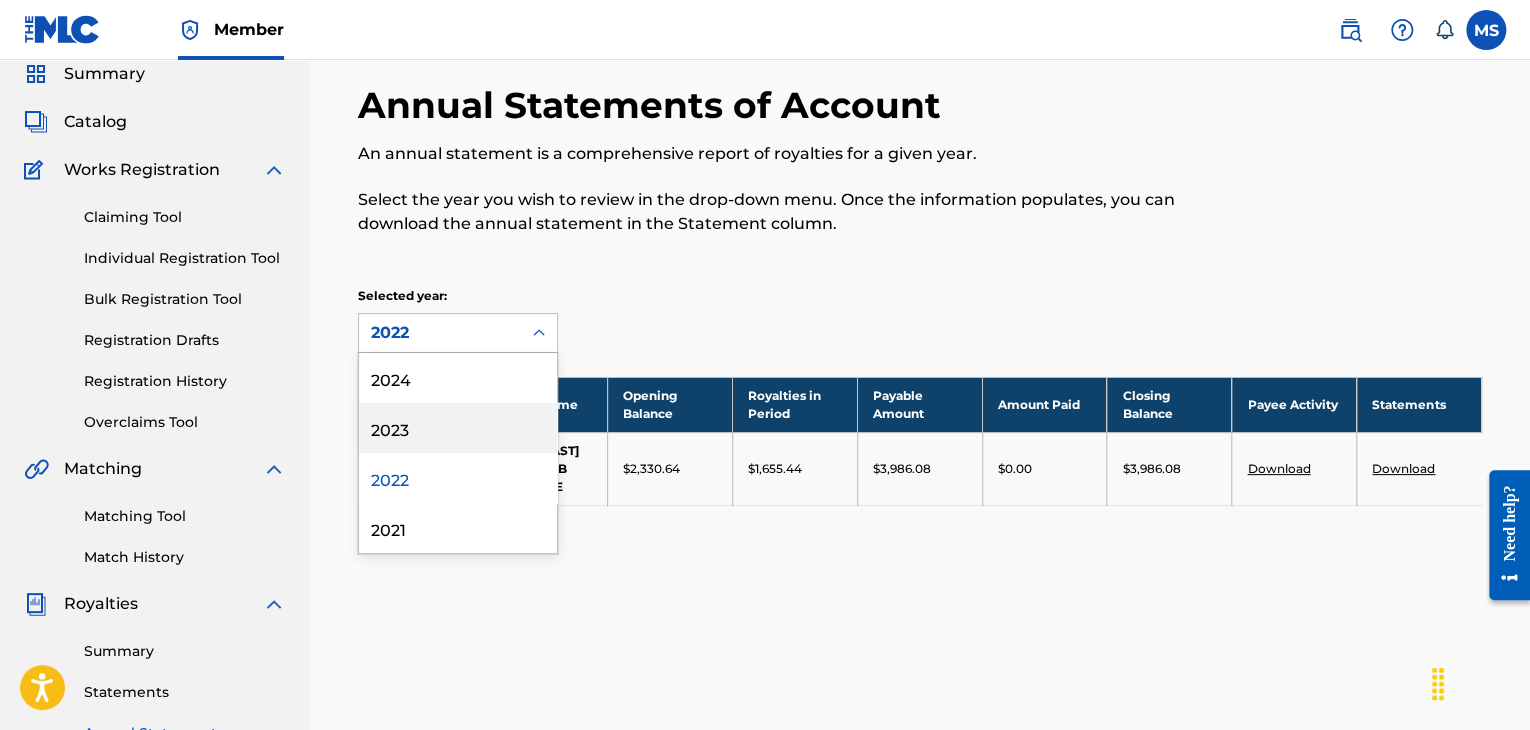 click on "2023" at bounding box center (458, 428) 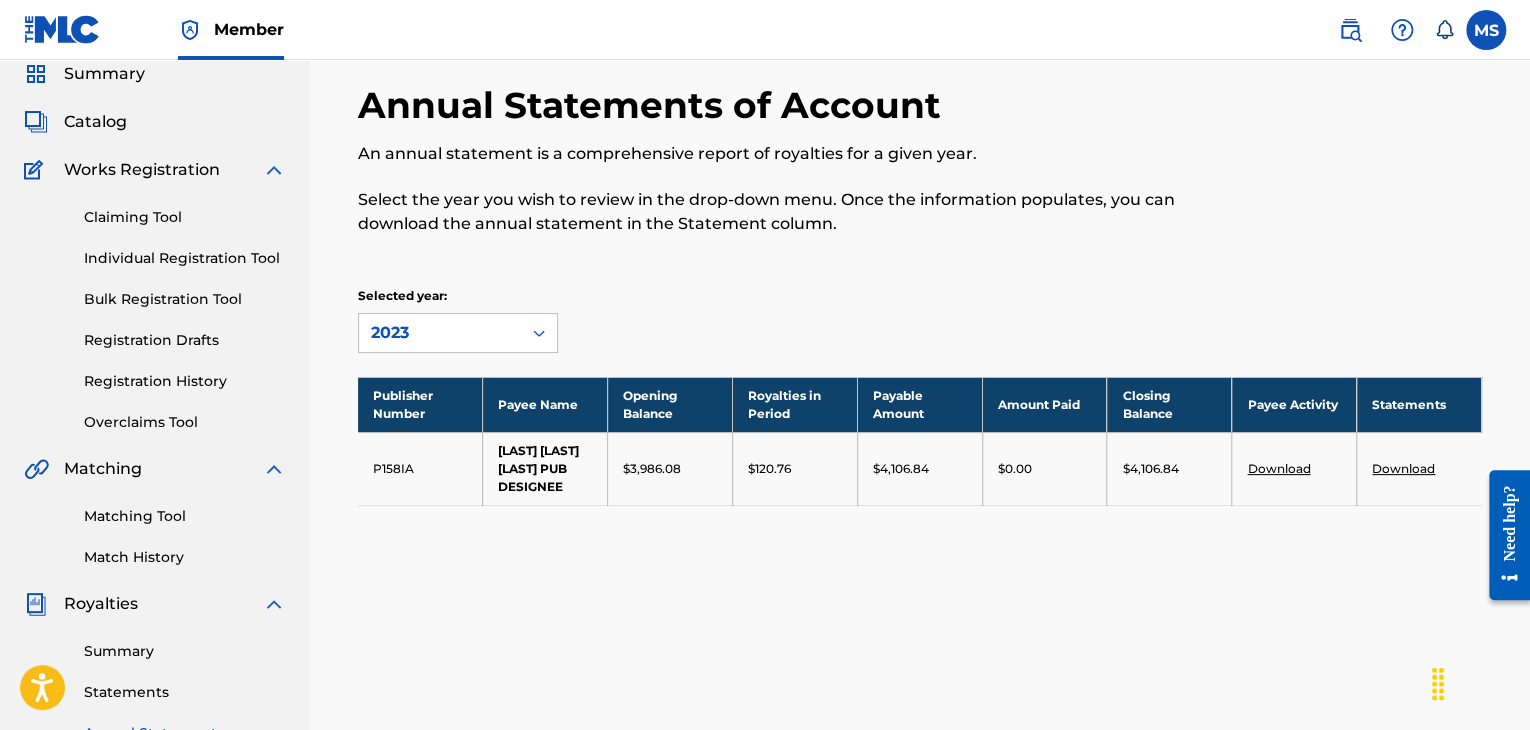 click on "2023" at bounding box center [440, 333] 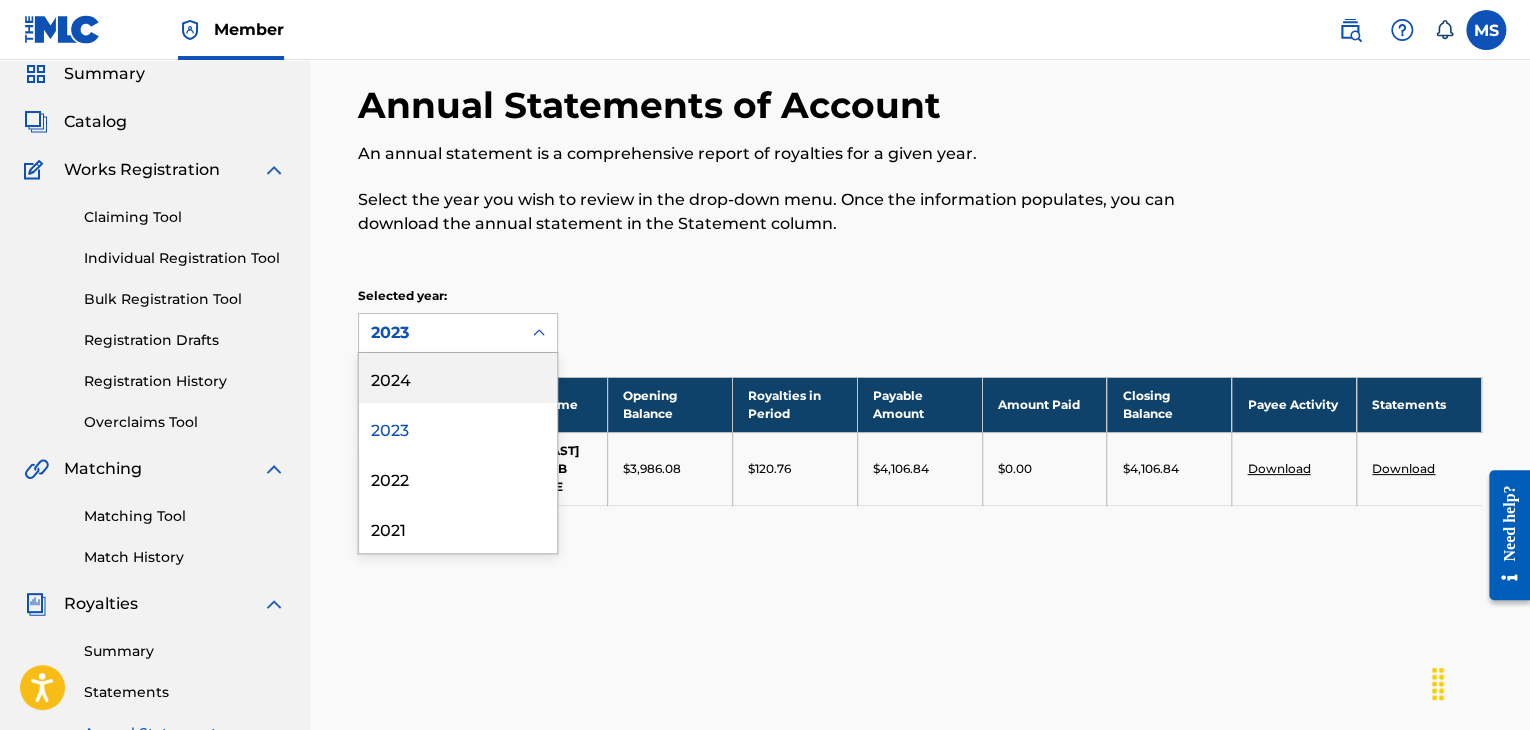 click on "2024" at bounding box center (458, 378) 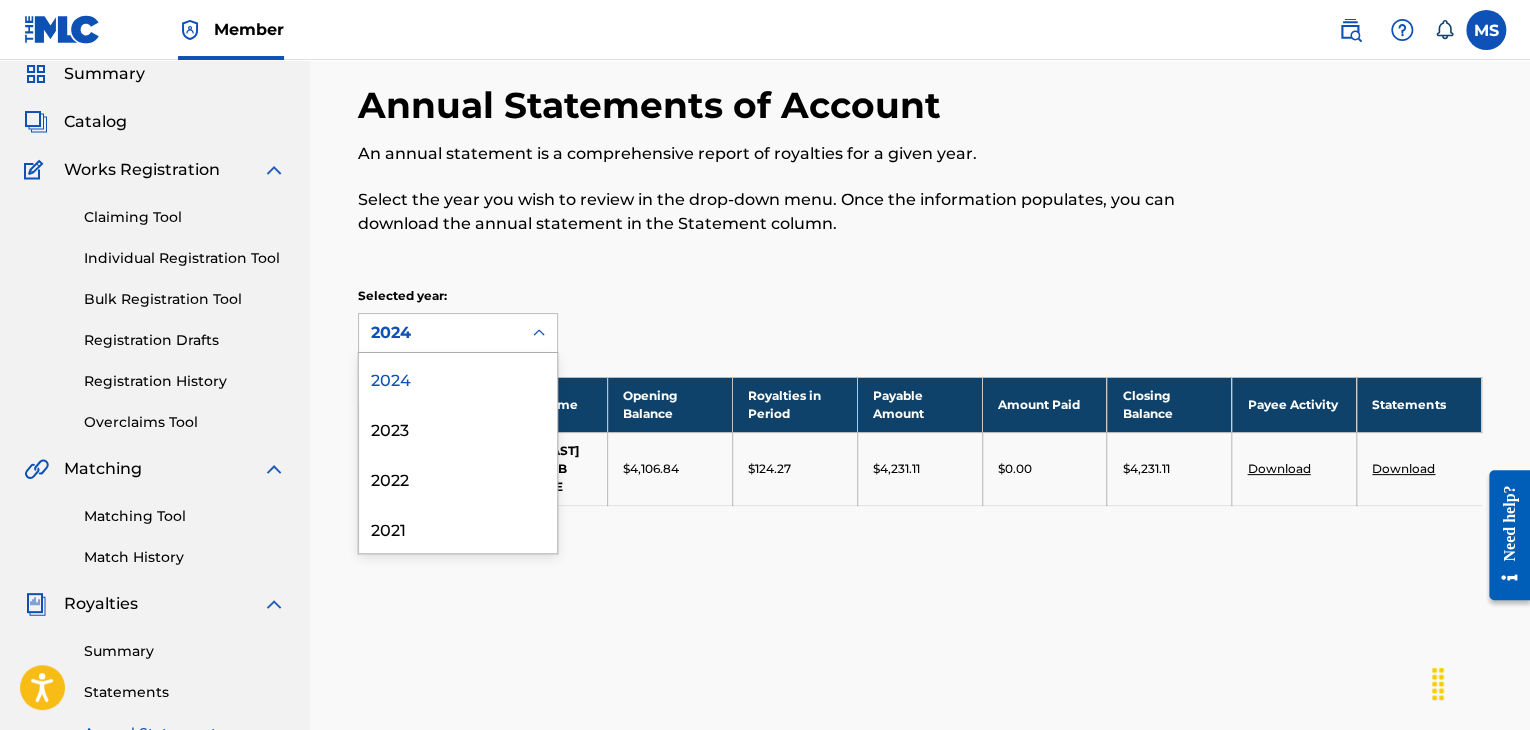click on "2024" at bounding box center (440, 333) 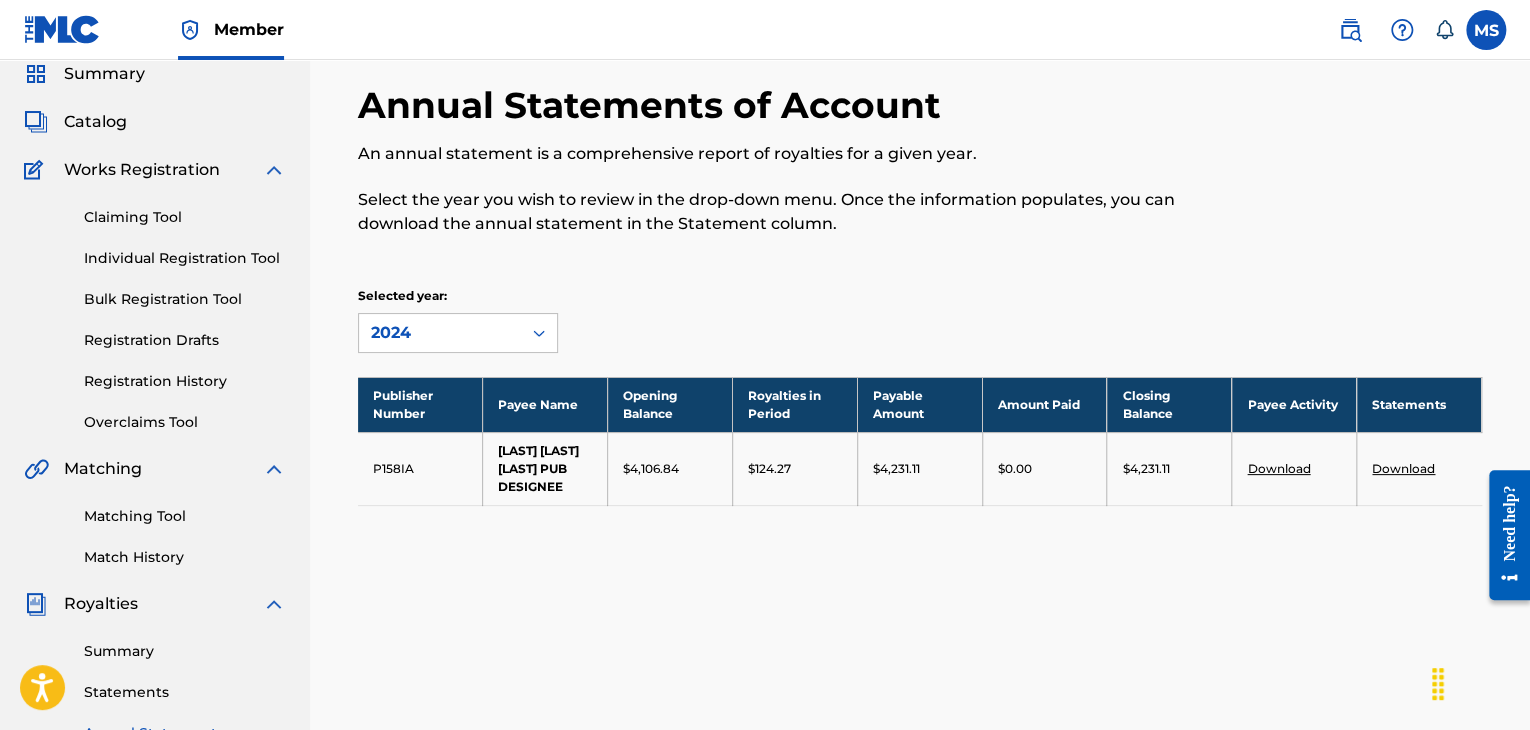 click on "Download" at bounding box center [1278, 468] 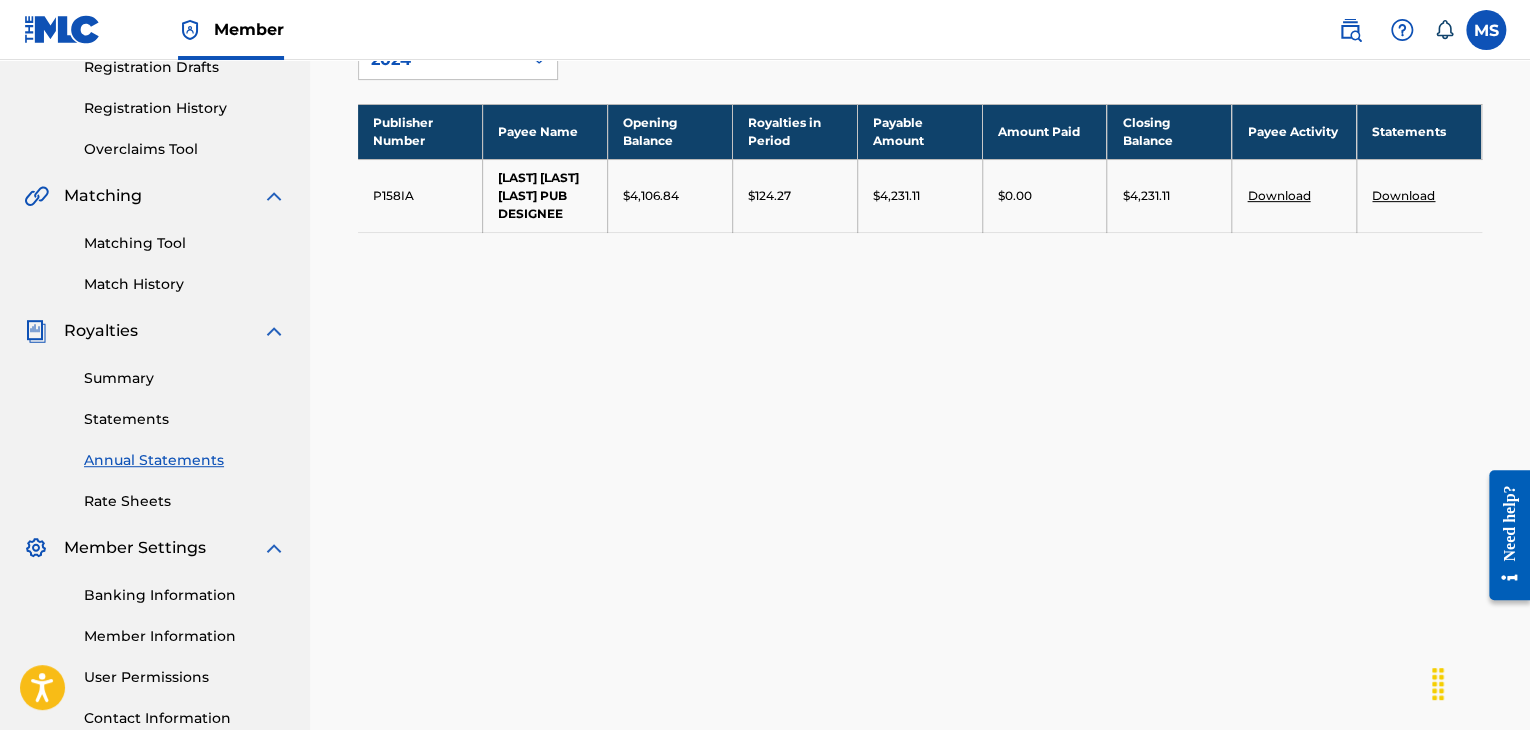 scroll, scrollTop: 359, scrollLeft: 0, axis: vertical 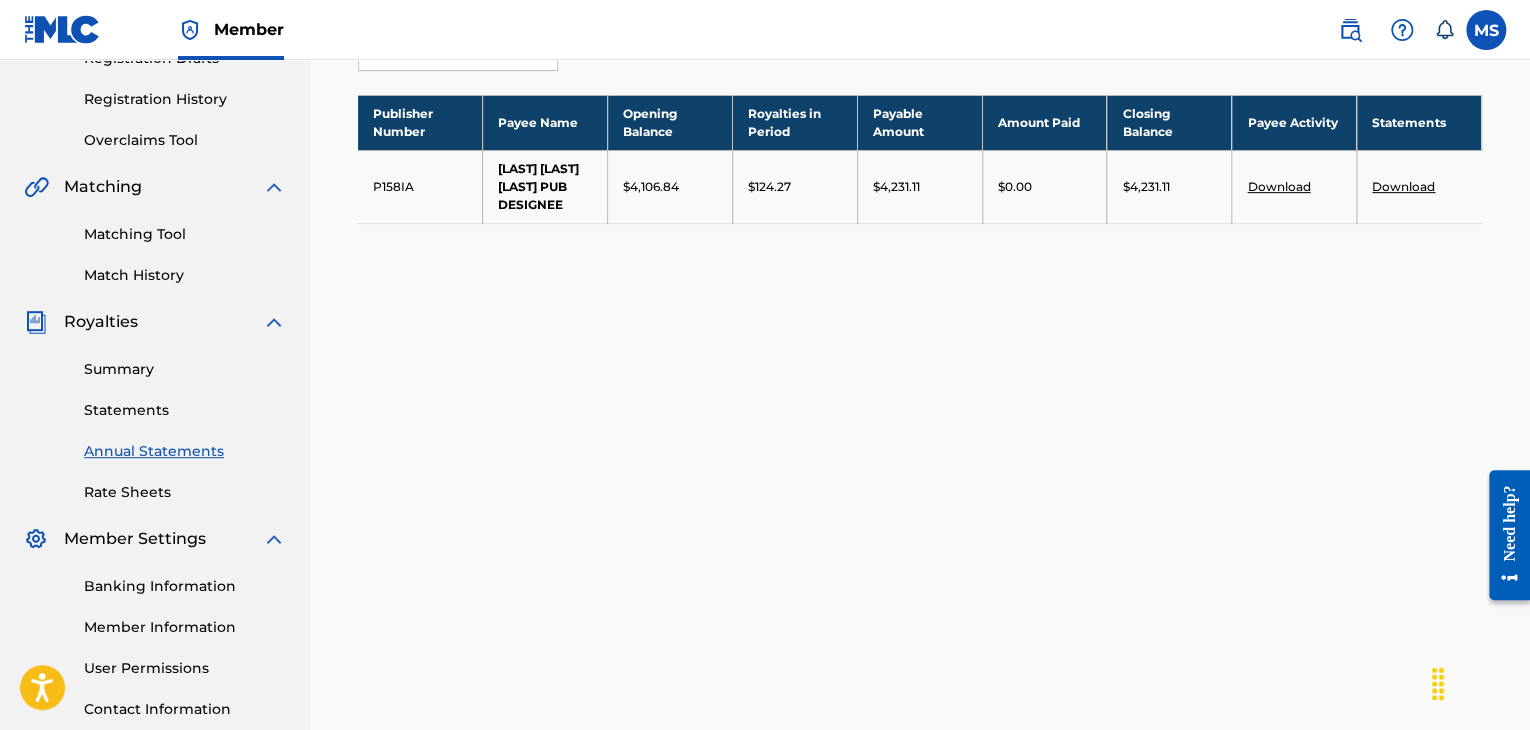 click on "Summary" at bounding box center [185, 369] 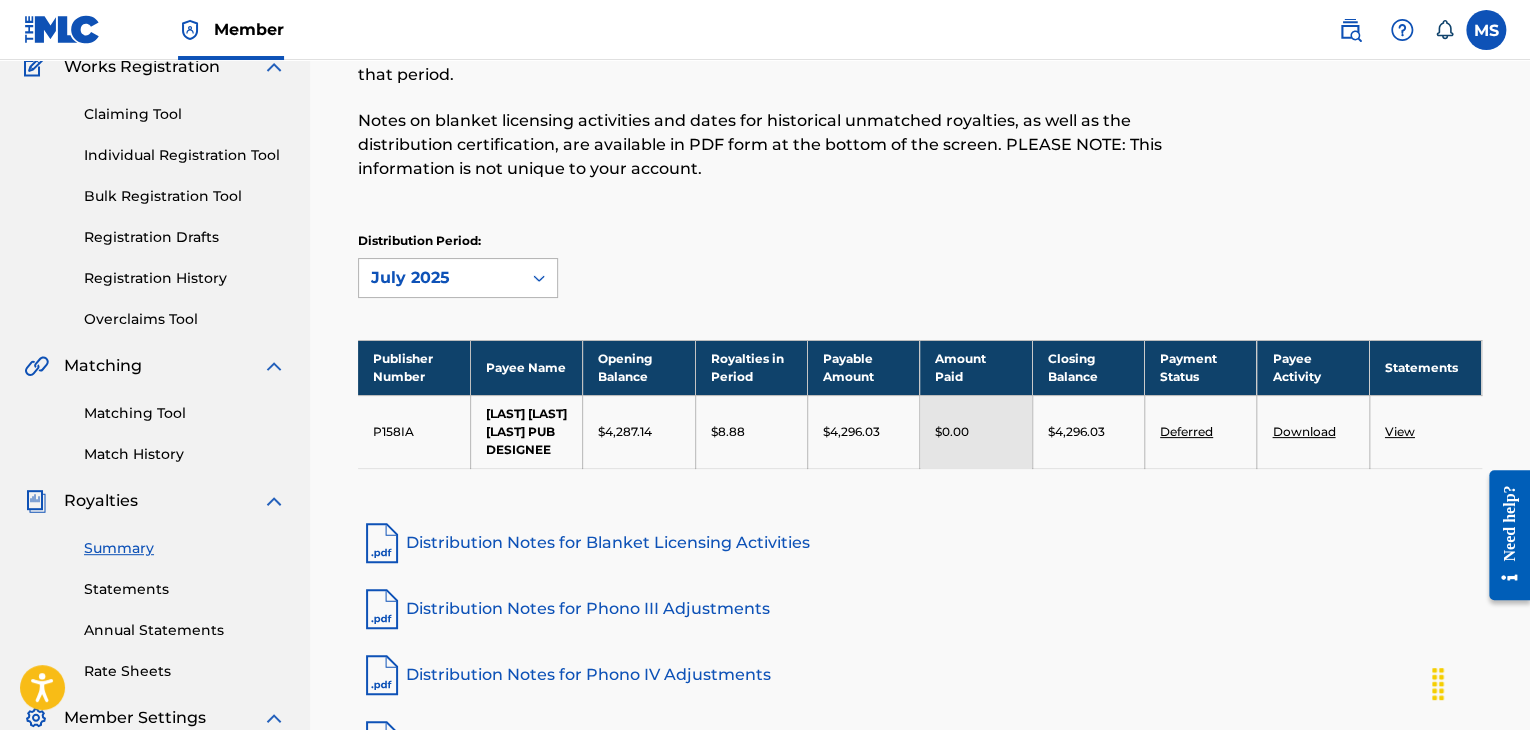 scroll, scrollTop: 0, scrollLeft: 0, axis: both 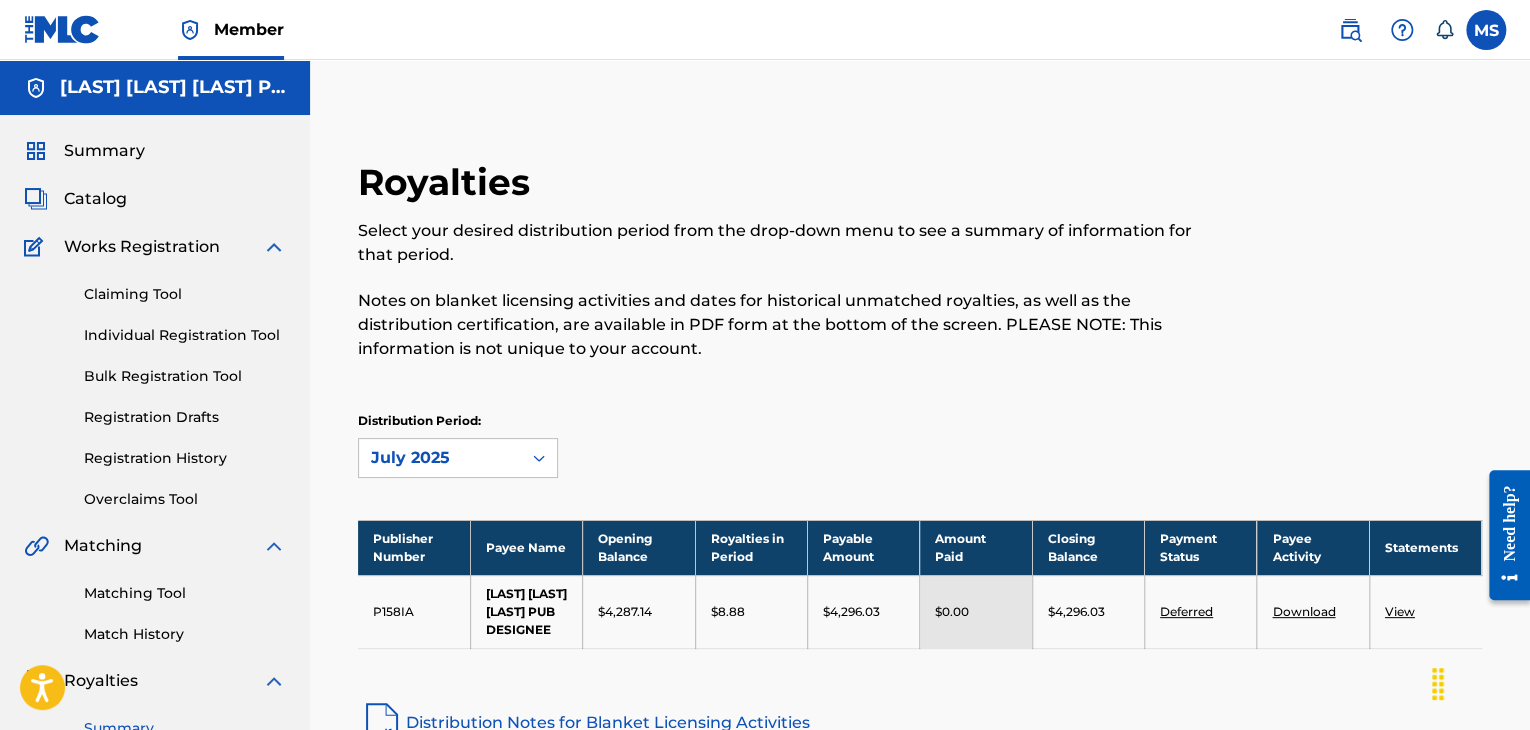 click on "Summary" at bounding box center (104, 151) 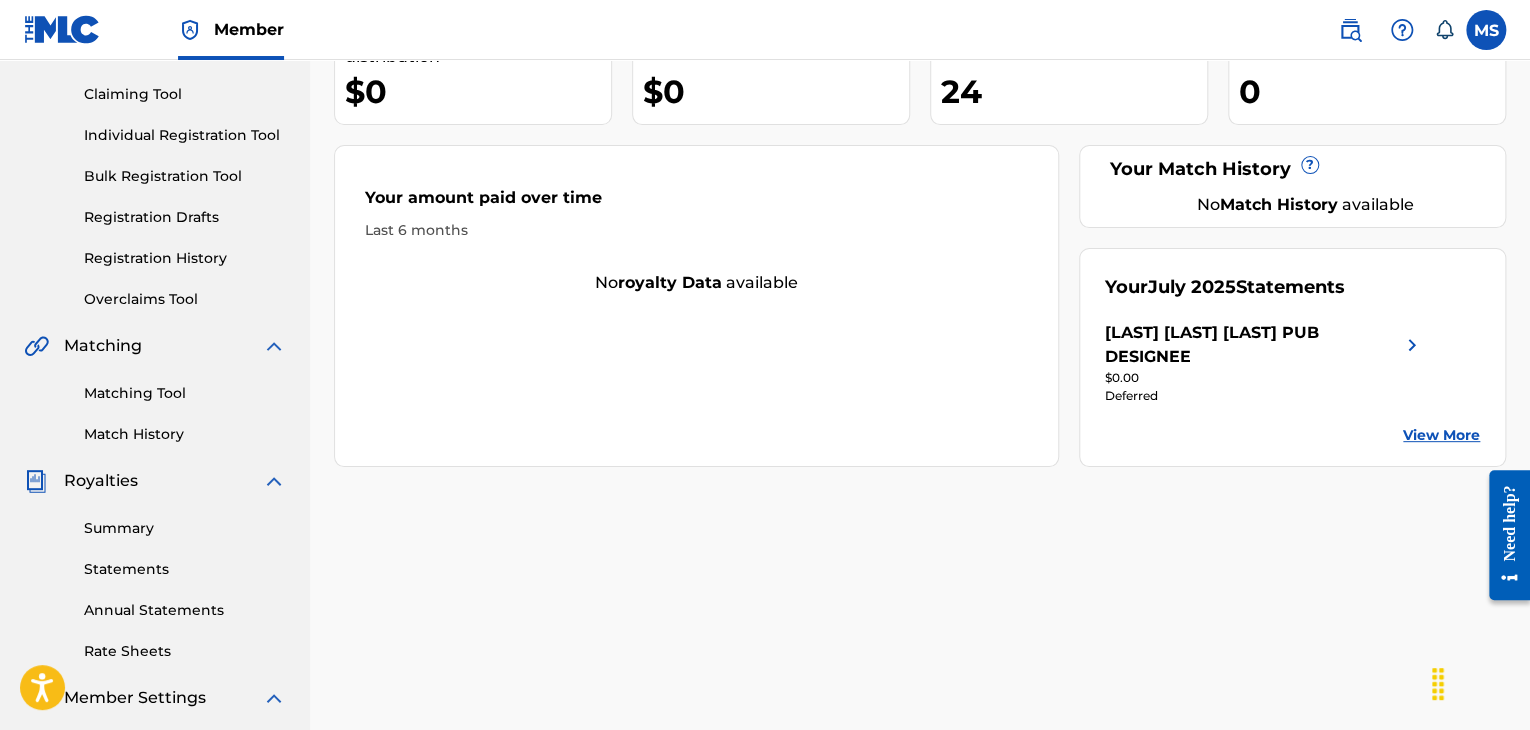 scroll, scrollTop: 208, scrollLeft: 0, axis: vertical 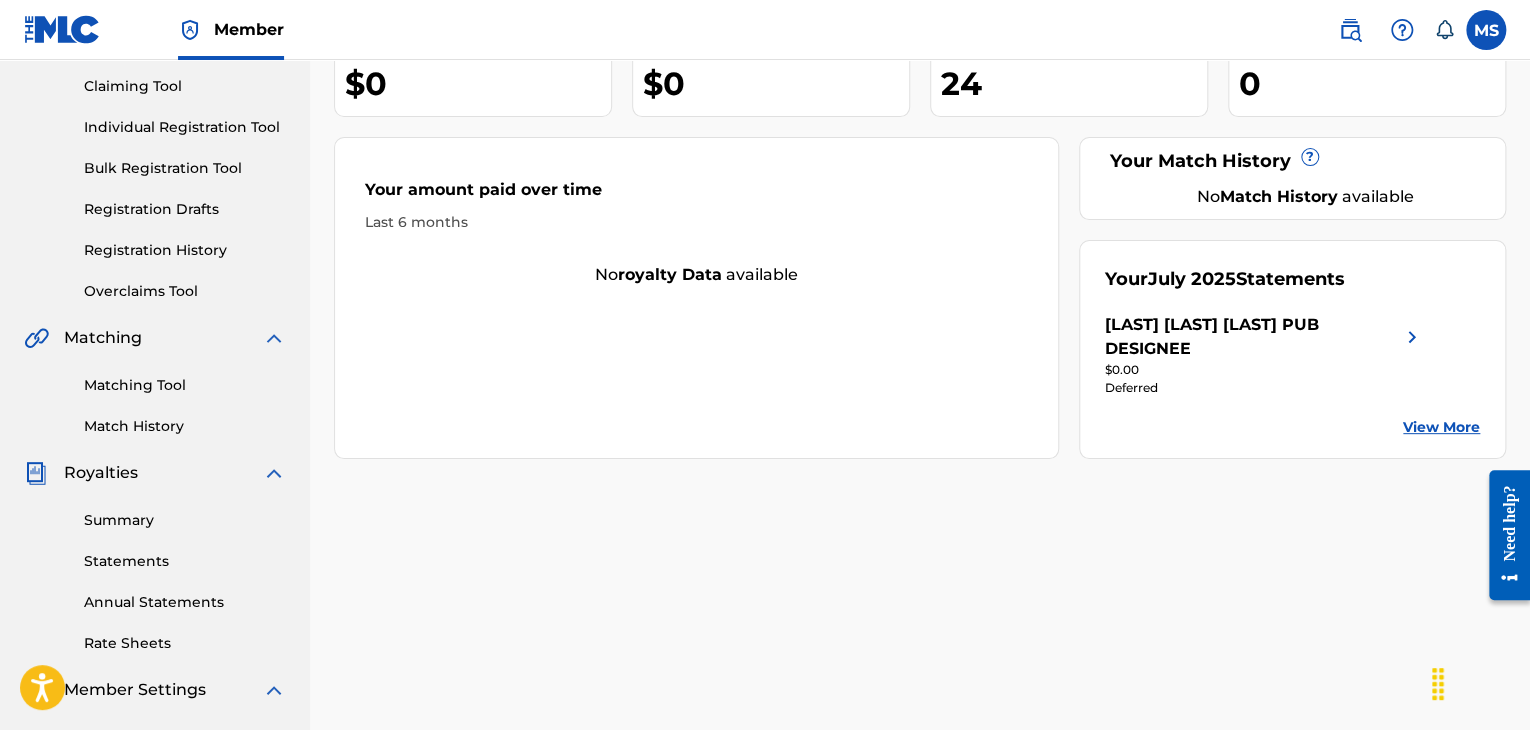 click on "[LAST] [FIRST] [LAST] [LAST]" at bounding box center [1252, 337] 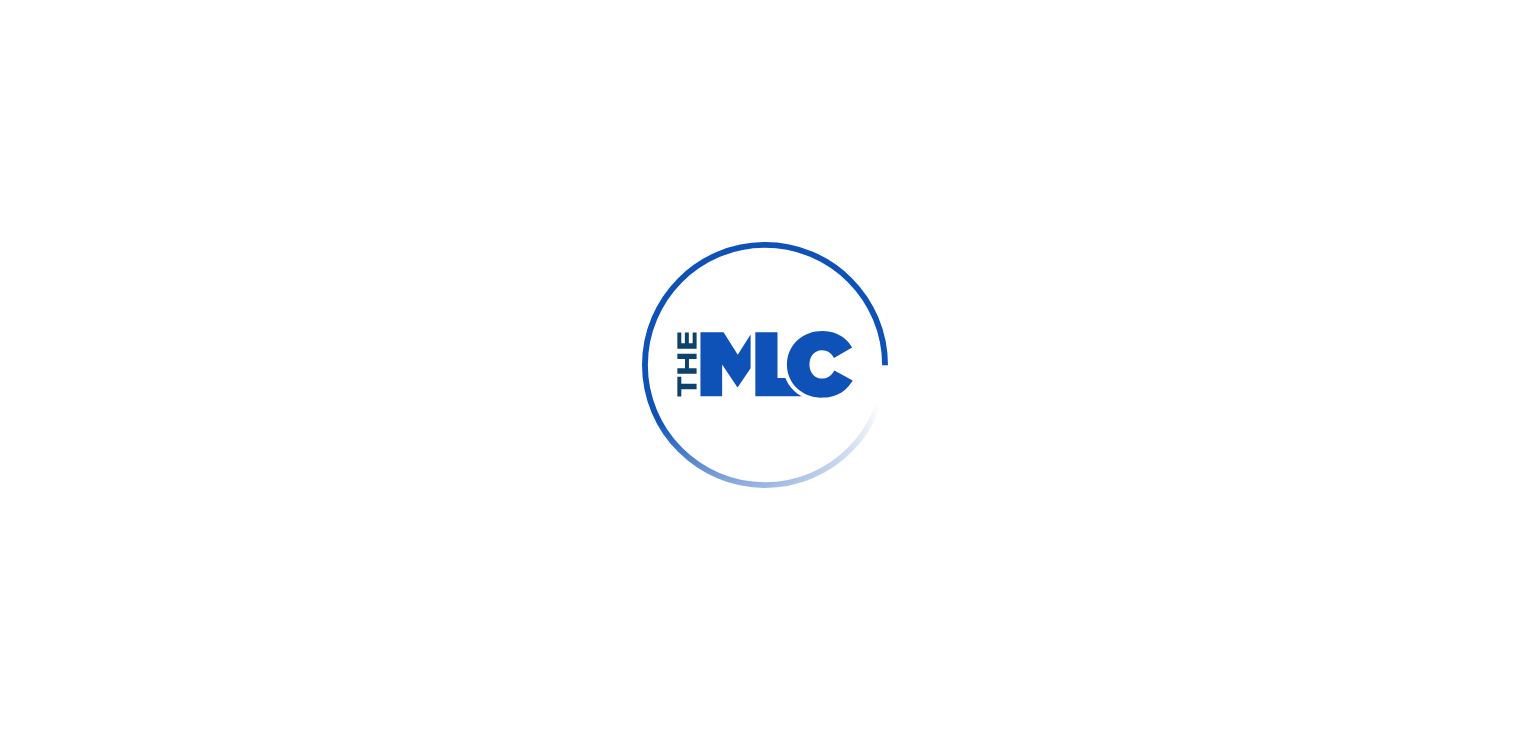 scroll, scrollTop: 0, scrollLeft: 0, axis: both 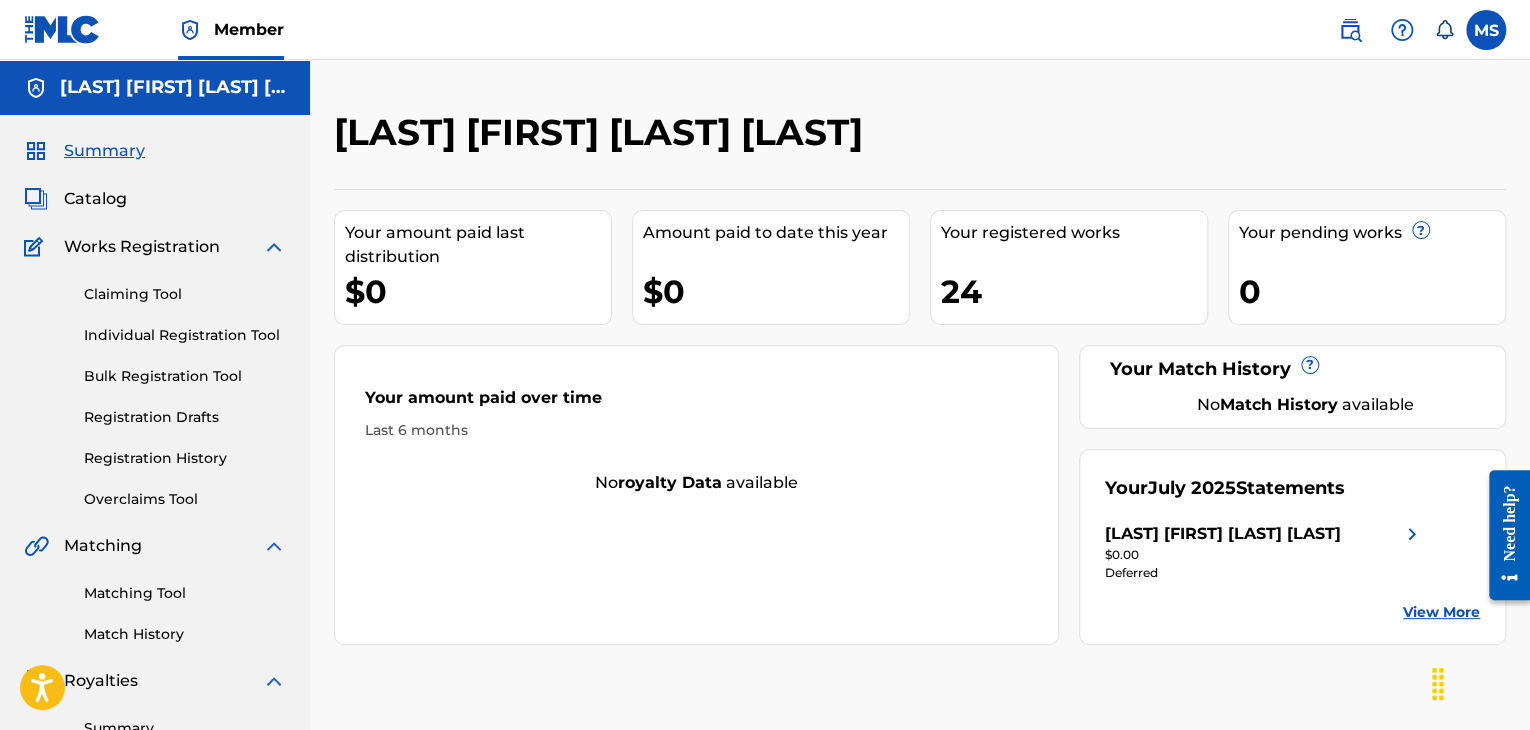 click on "View More" at bounding box center [1441, 612] 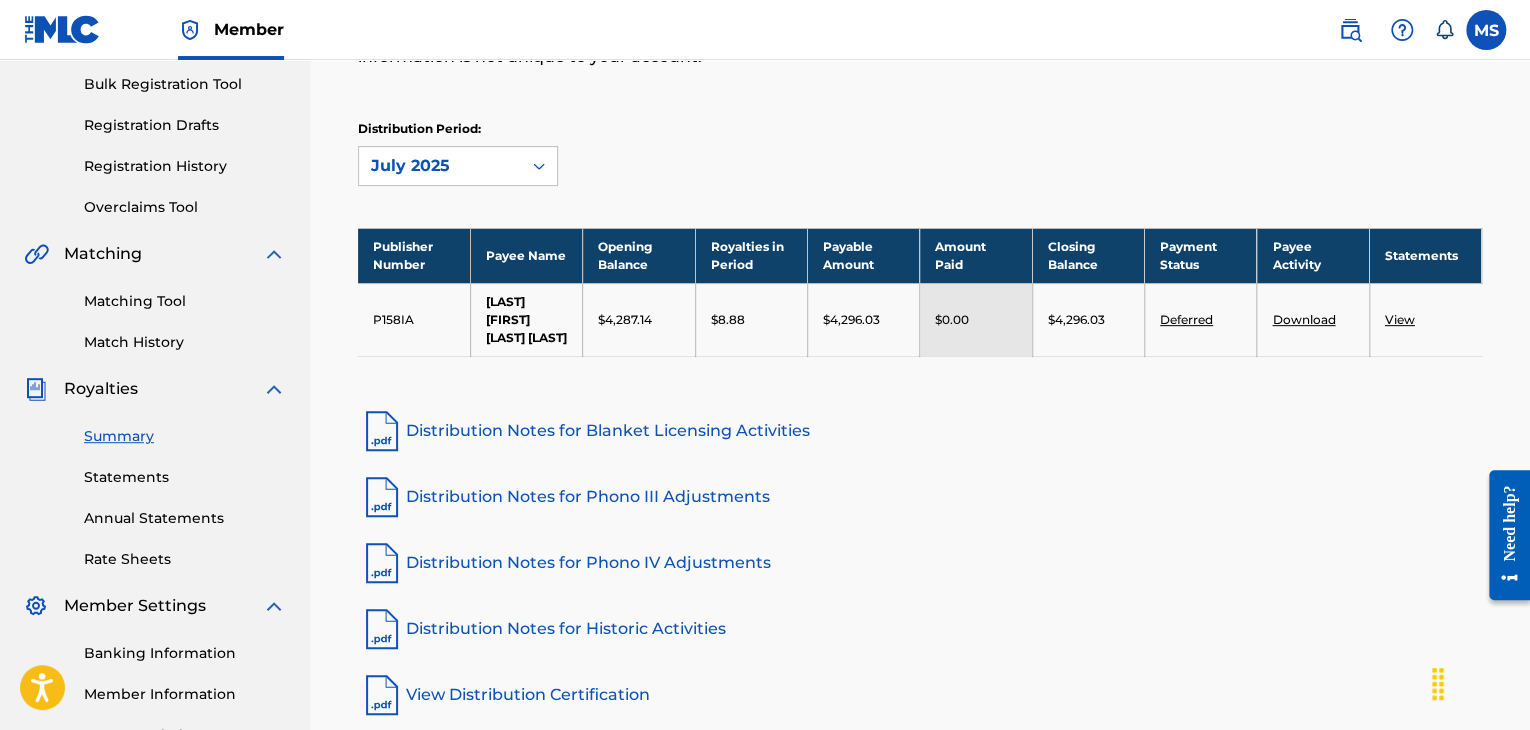 scroll, scrollTop: 286, scrollLeft: 0, axis: vertical 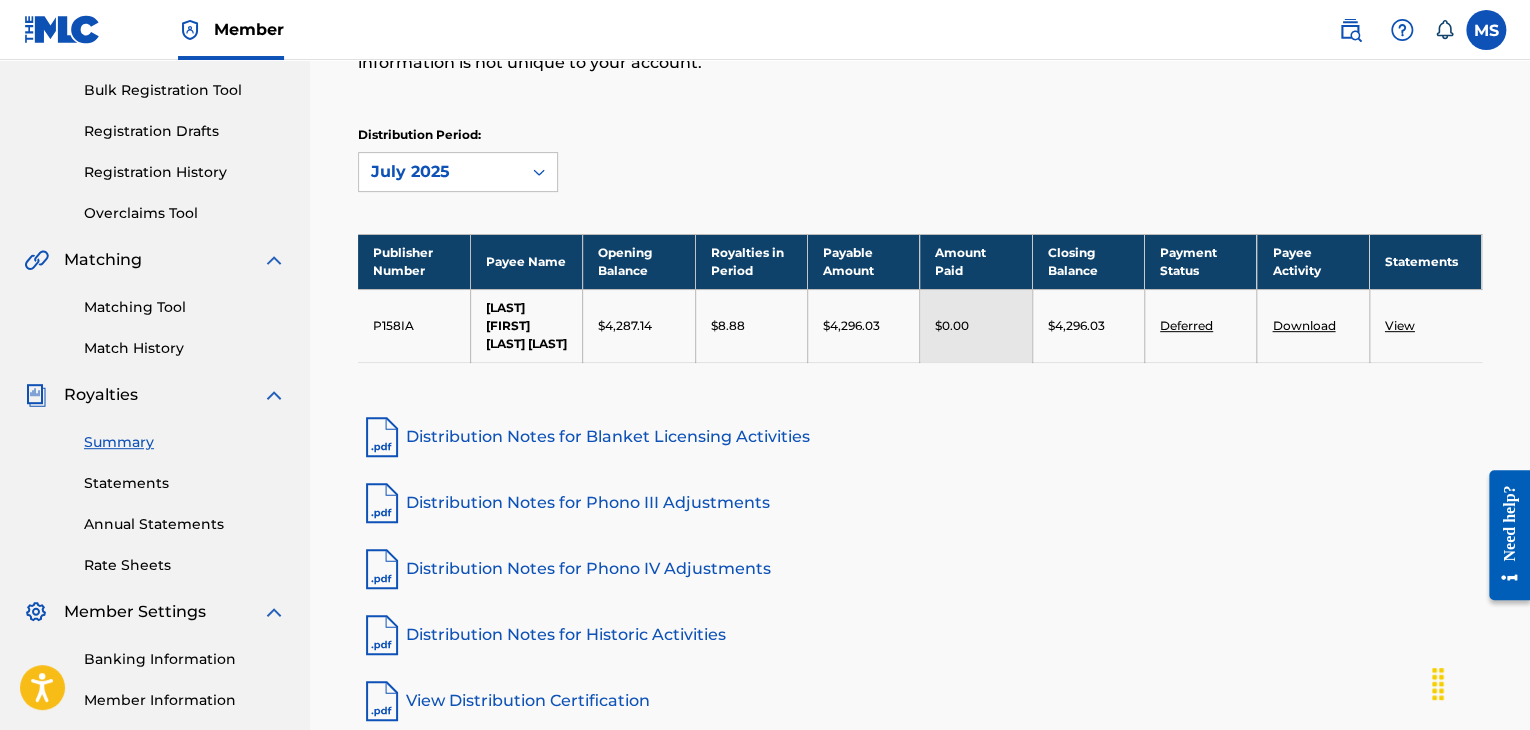 click on "Rate Sheets" at bounding box center [185, 565] 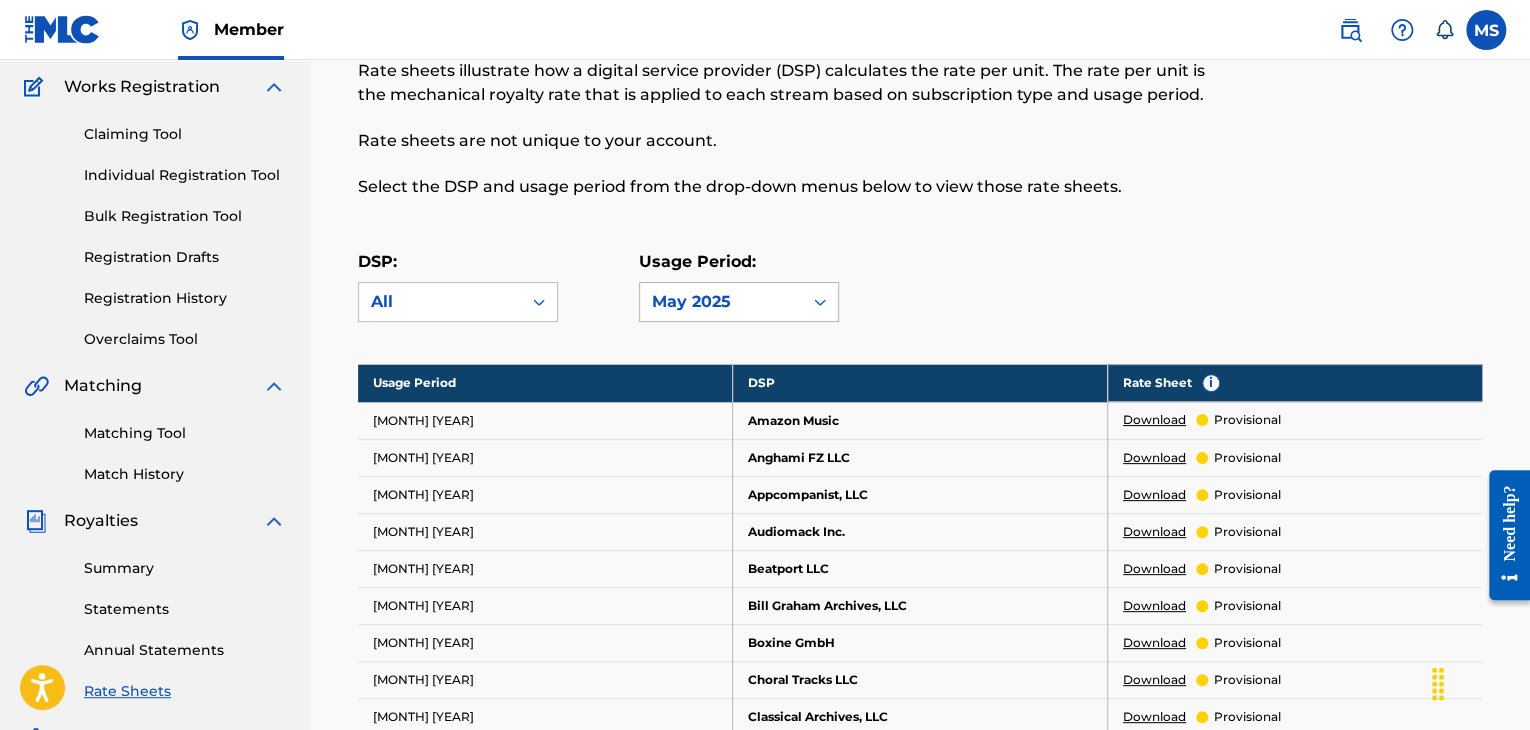 scroll, scrollTop: 0, scrollLeft: 0, axis: both 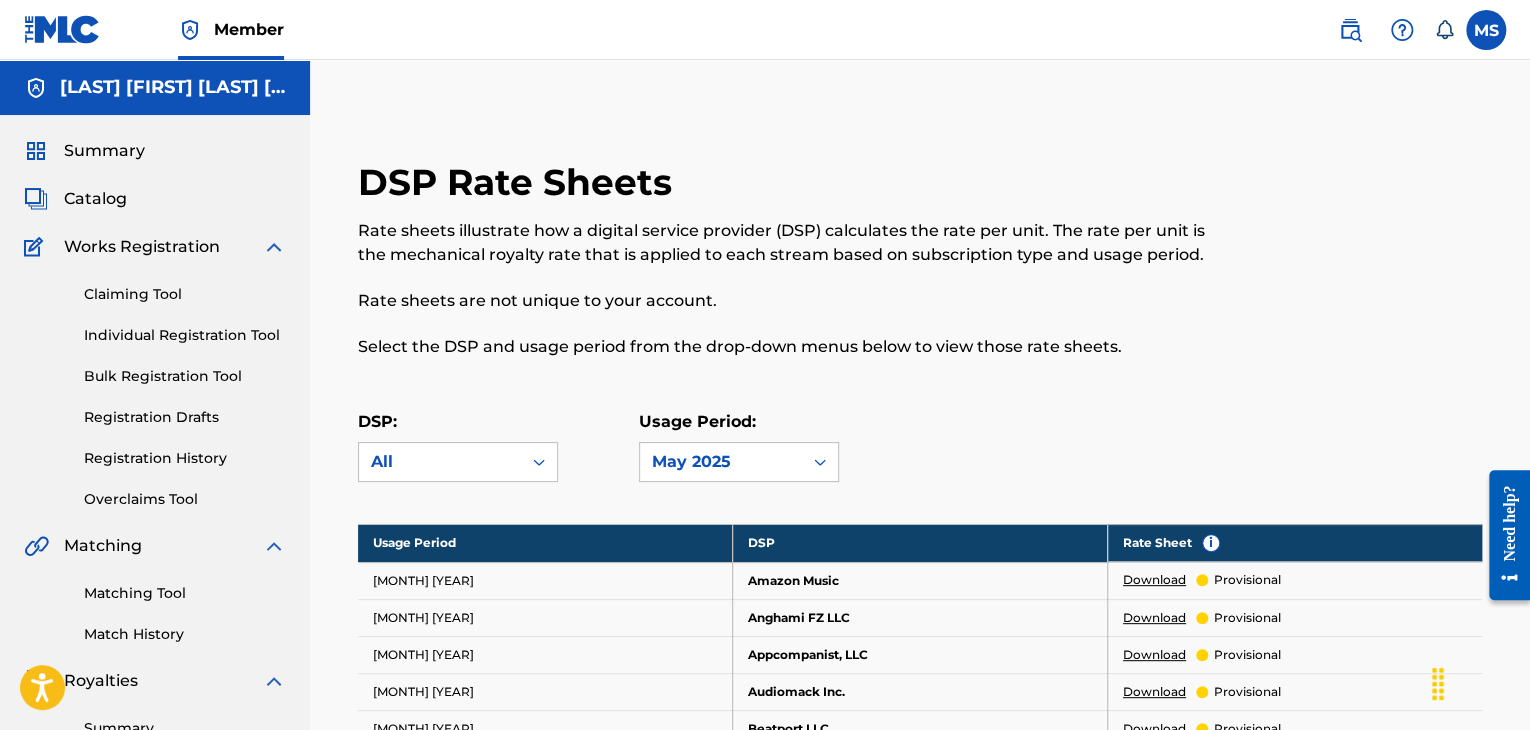 click on "Overclaims Tool" at bounding box center (185, 499) 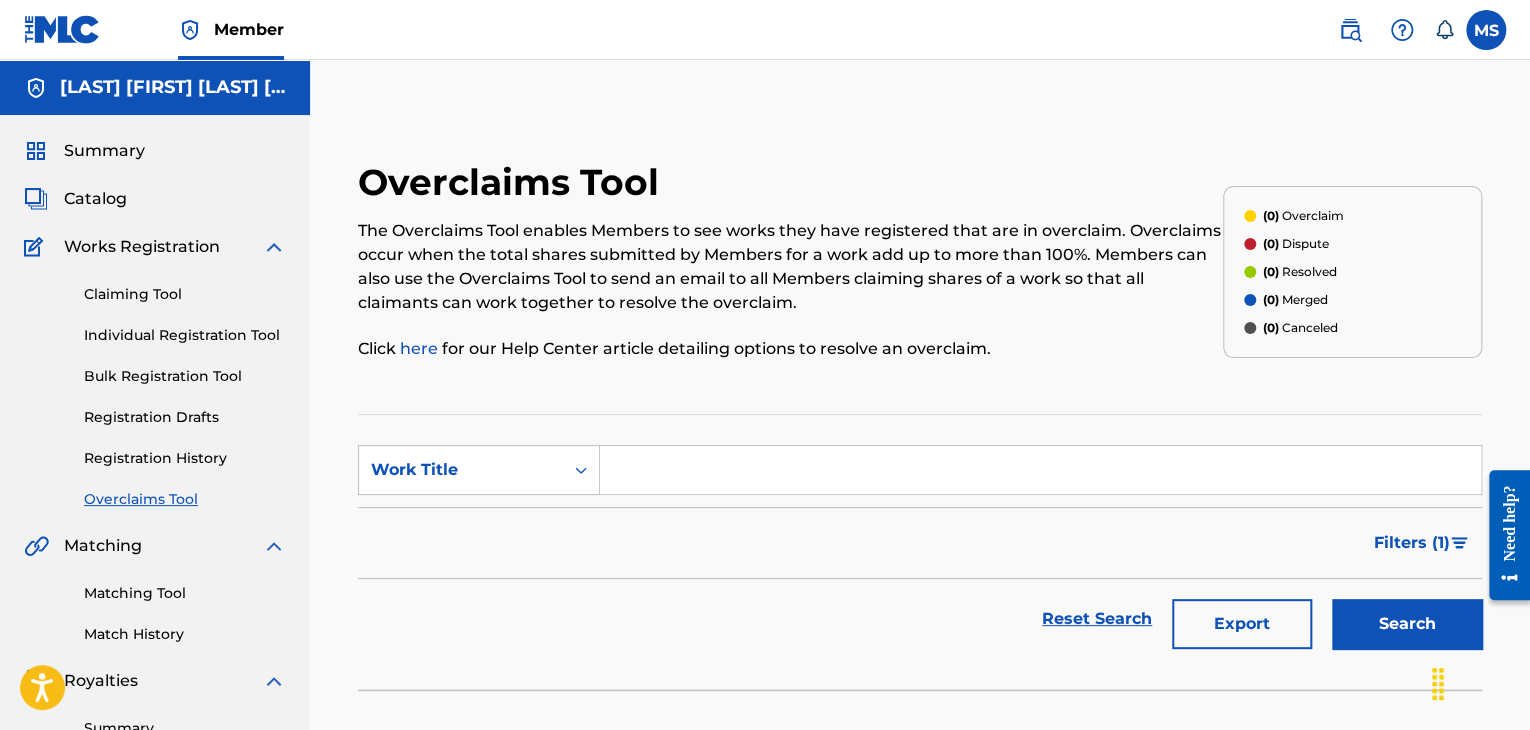 click on "Registration History" at bounding box center (185, 458) 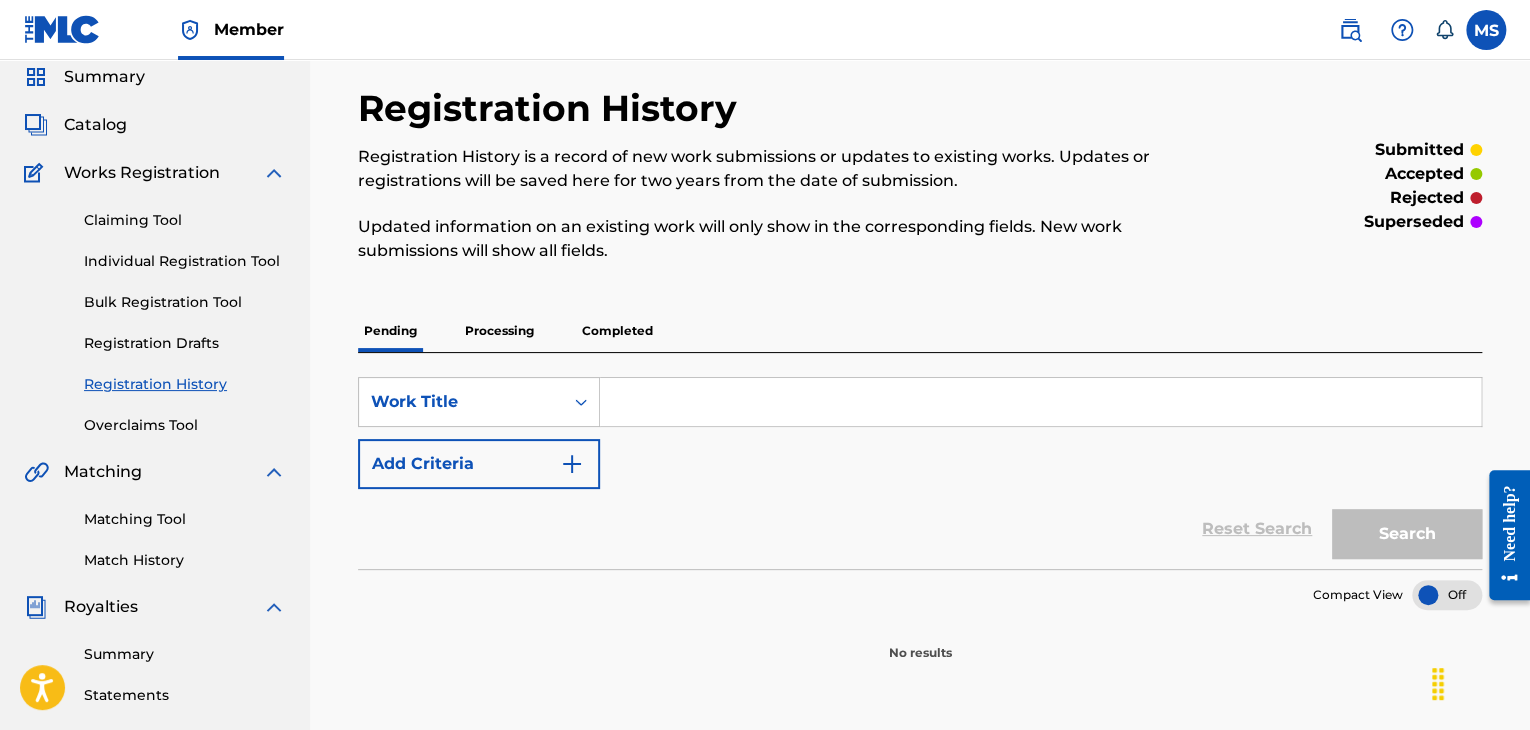 scroll, scrollTop: 75, scrollLeft: 0, axis: vertical 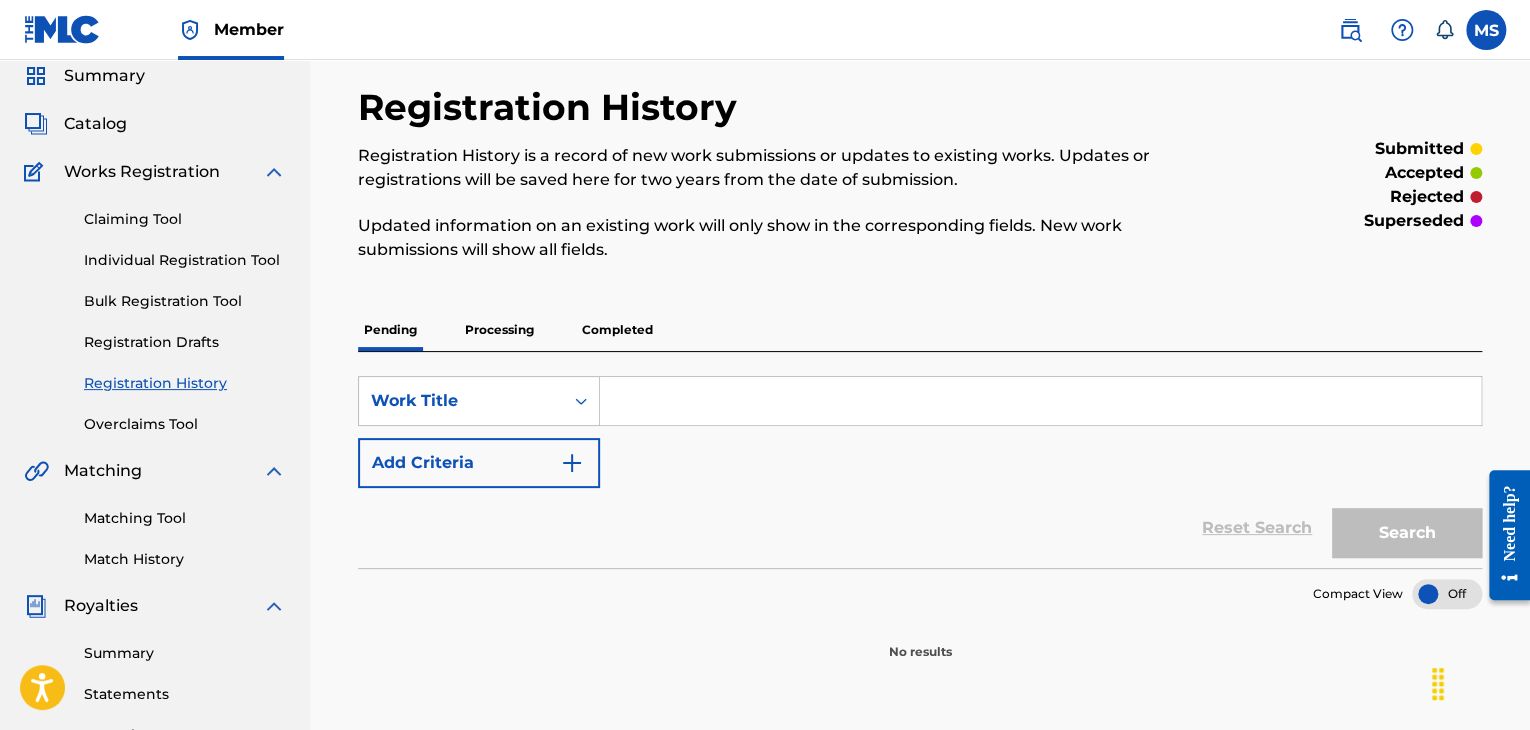 click on "Processing" at bounding box center (499, 330) 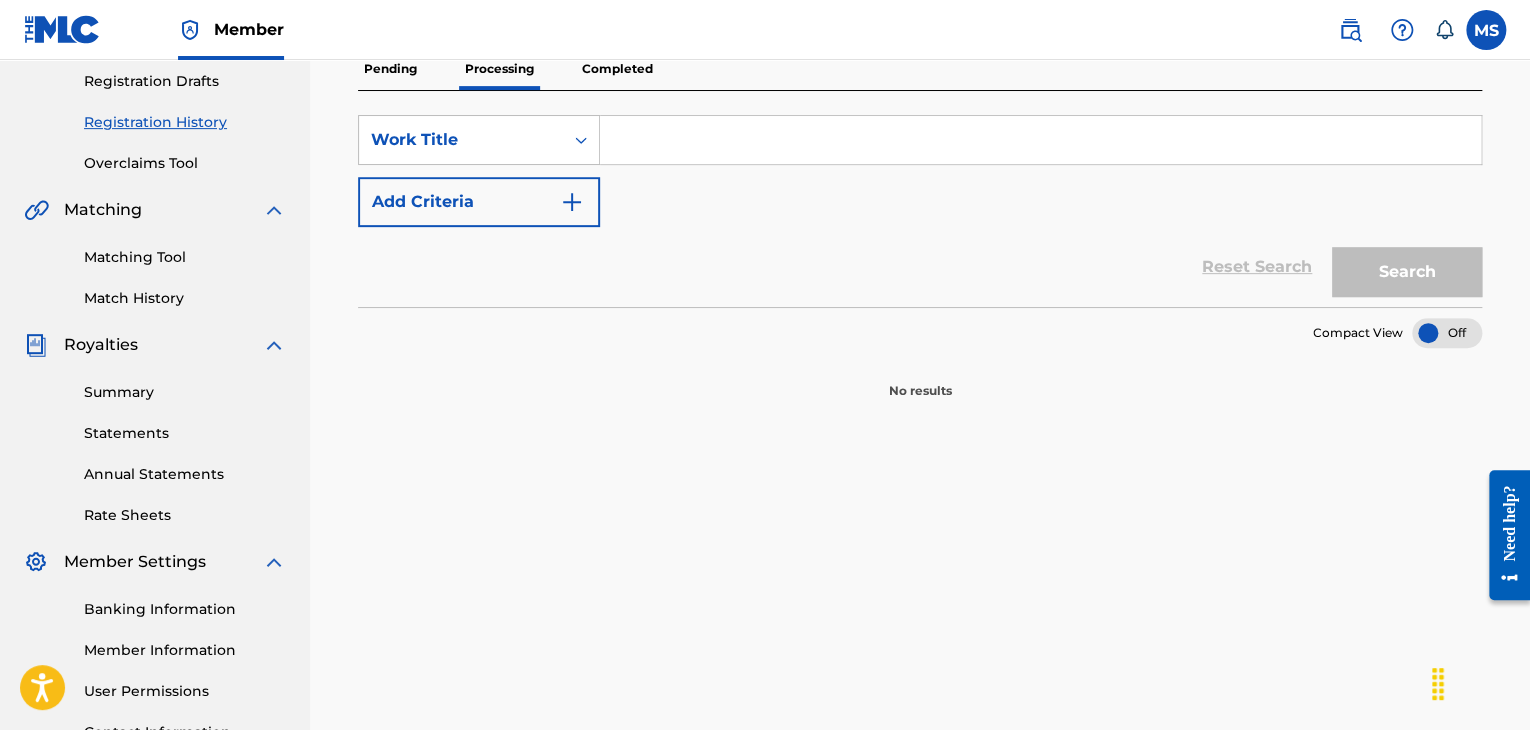 scroll, scrollTop: 338, scrollLeft: 0, axis: vertical 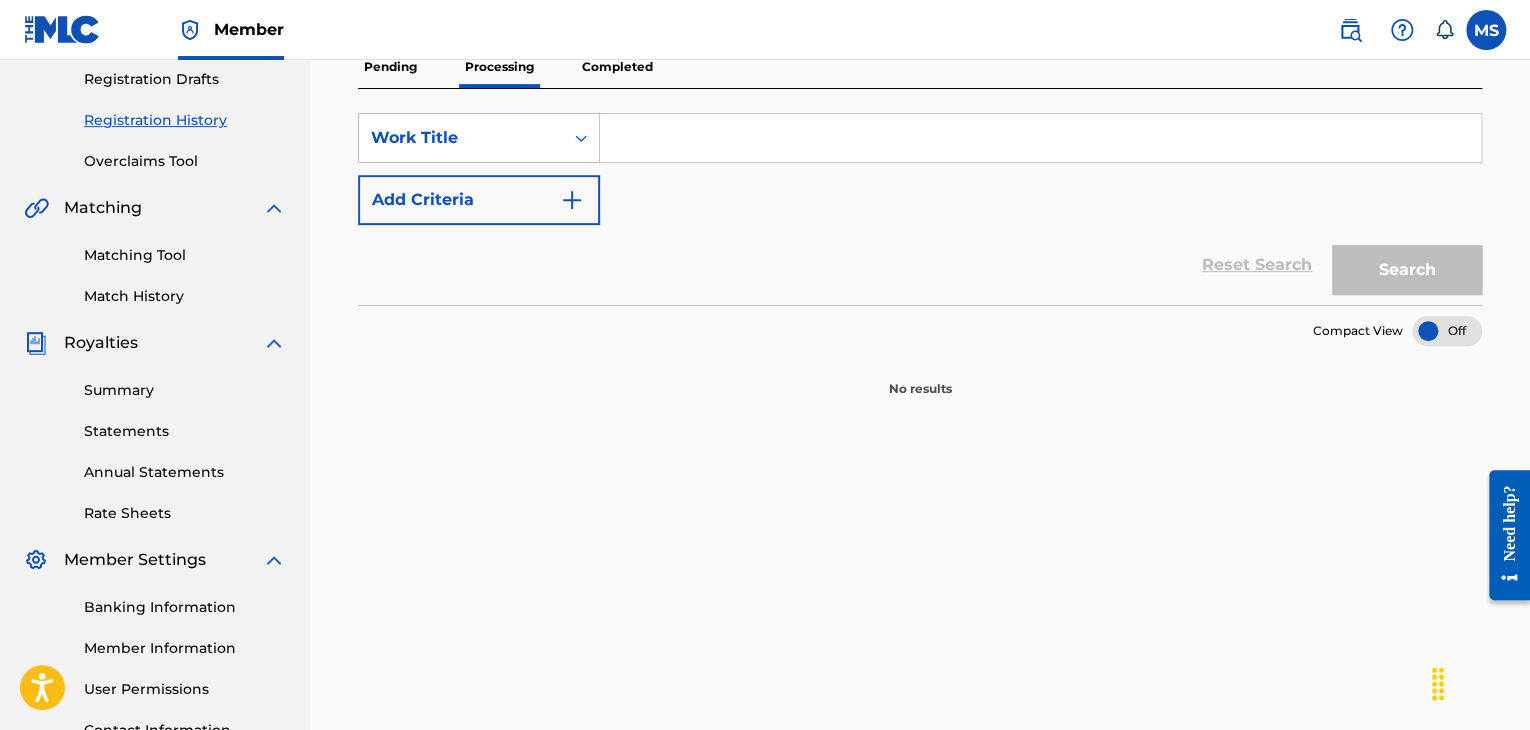 click on "Member MS MS [FIRST] [LAST] [EMAIL] Notification Preferences Profile Log out" at bounding box center (765, 30) 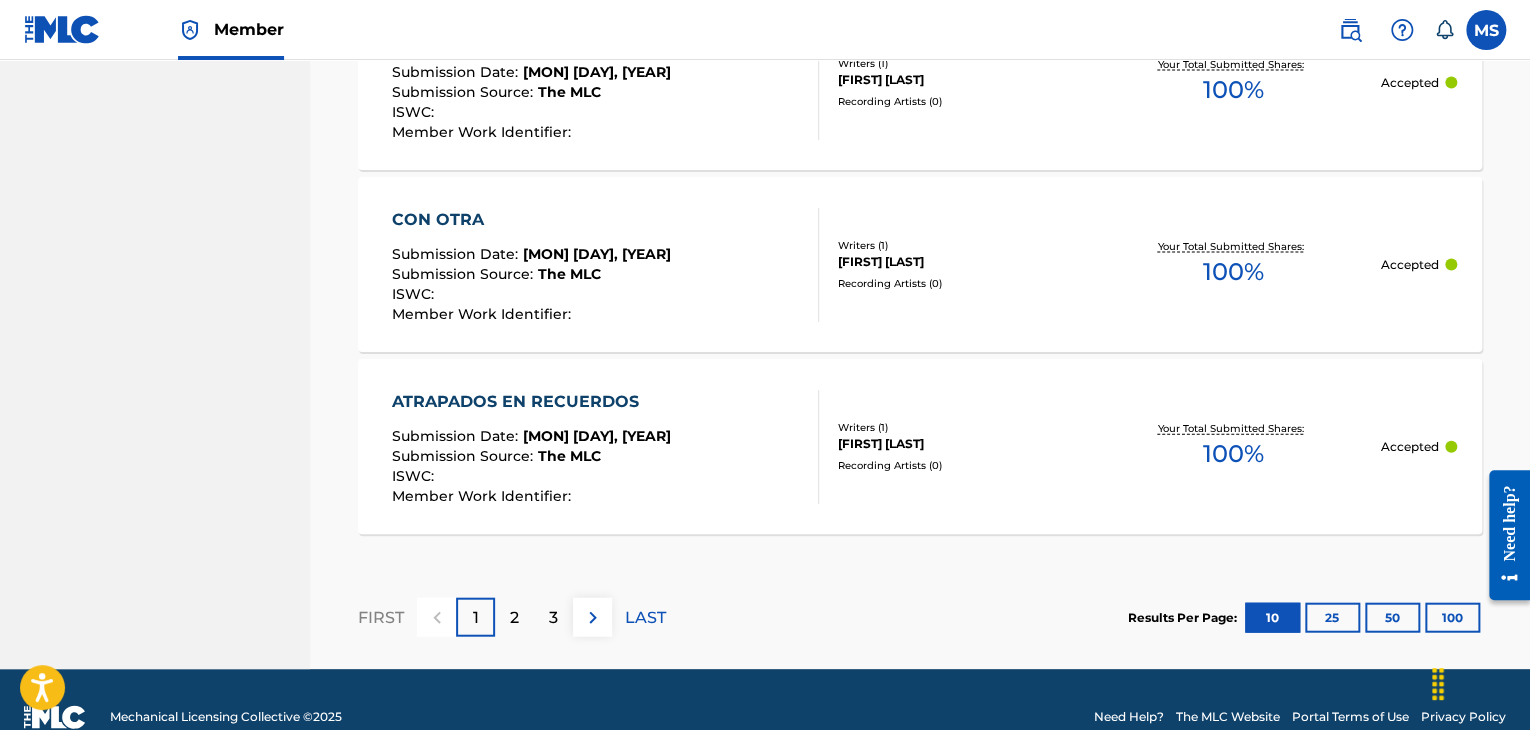 scroll, scrollTop: 2088, scrollLeft: 0, axis: vertical 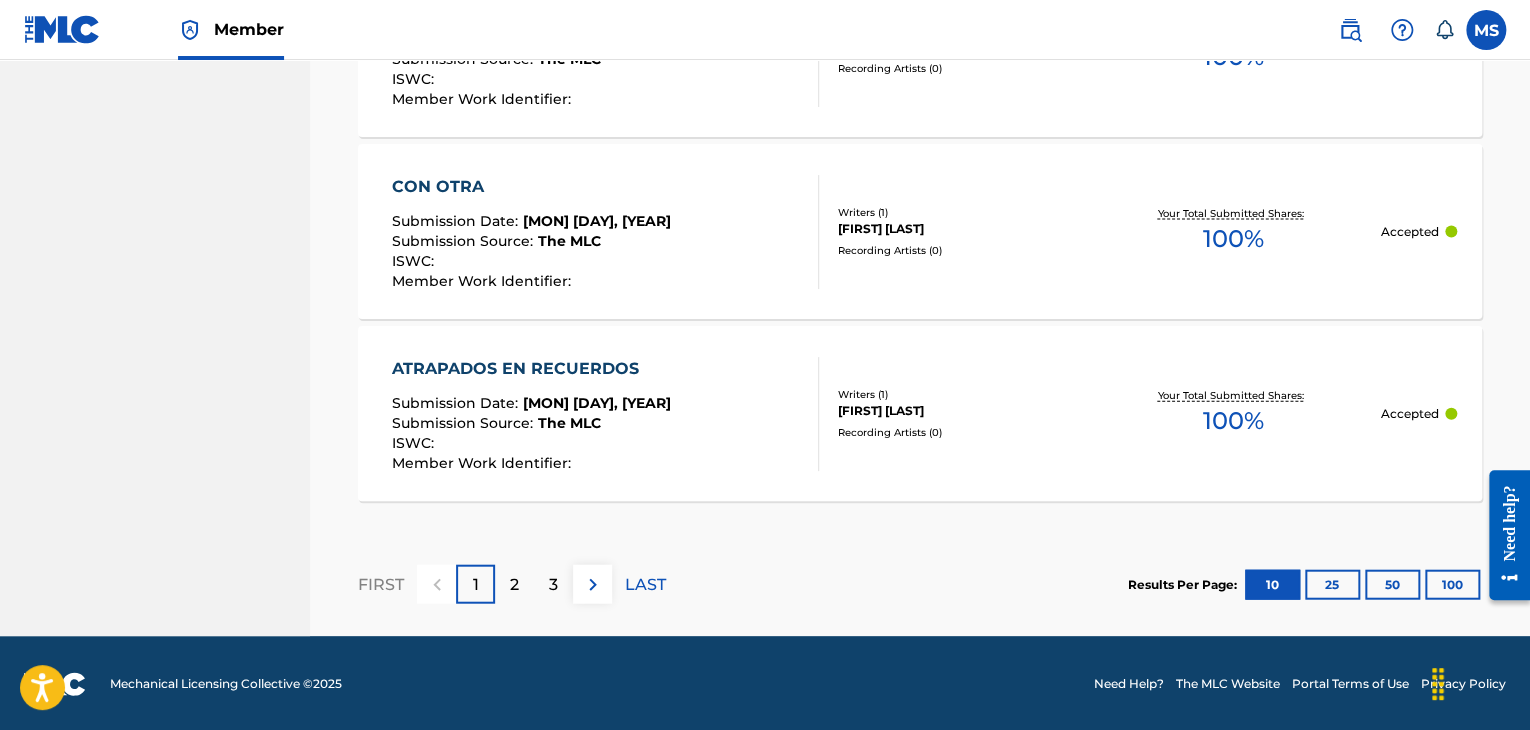 click on "2" at bounding box center [514, 585] 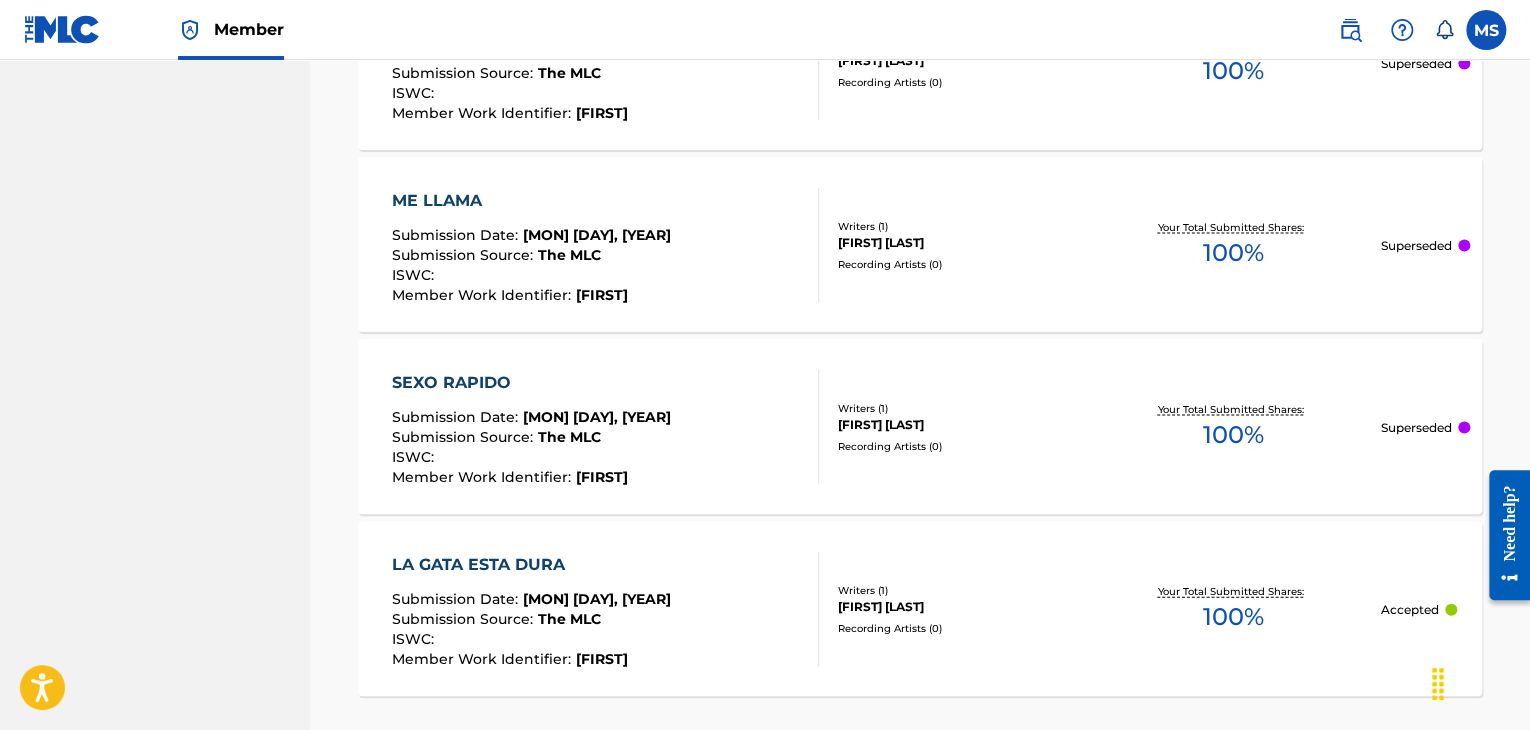 scroll, scrollTop: 2089, scrollLeft: 0, axis: vertical 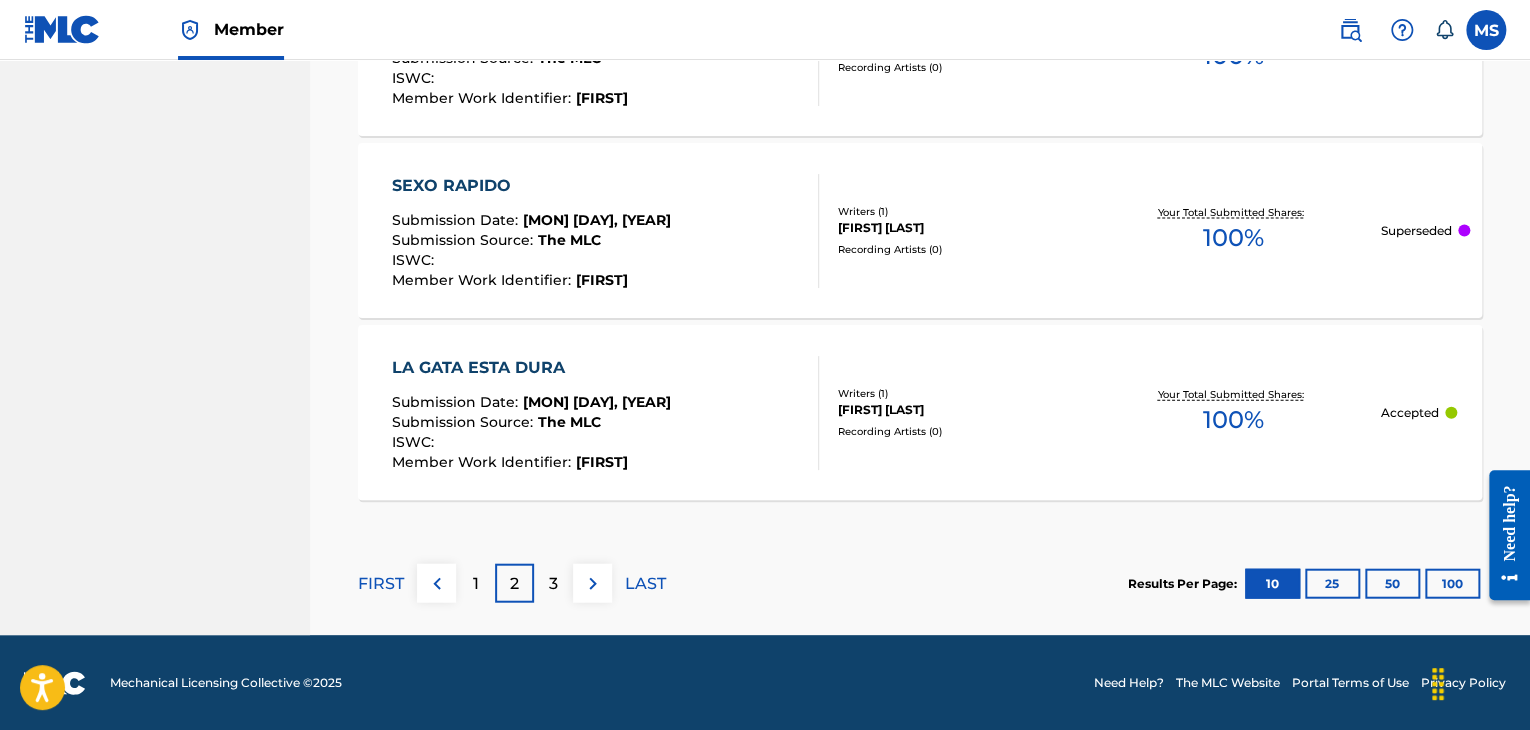 click on "3" at bounding box center (553, 583) 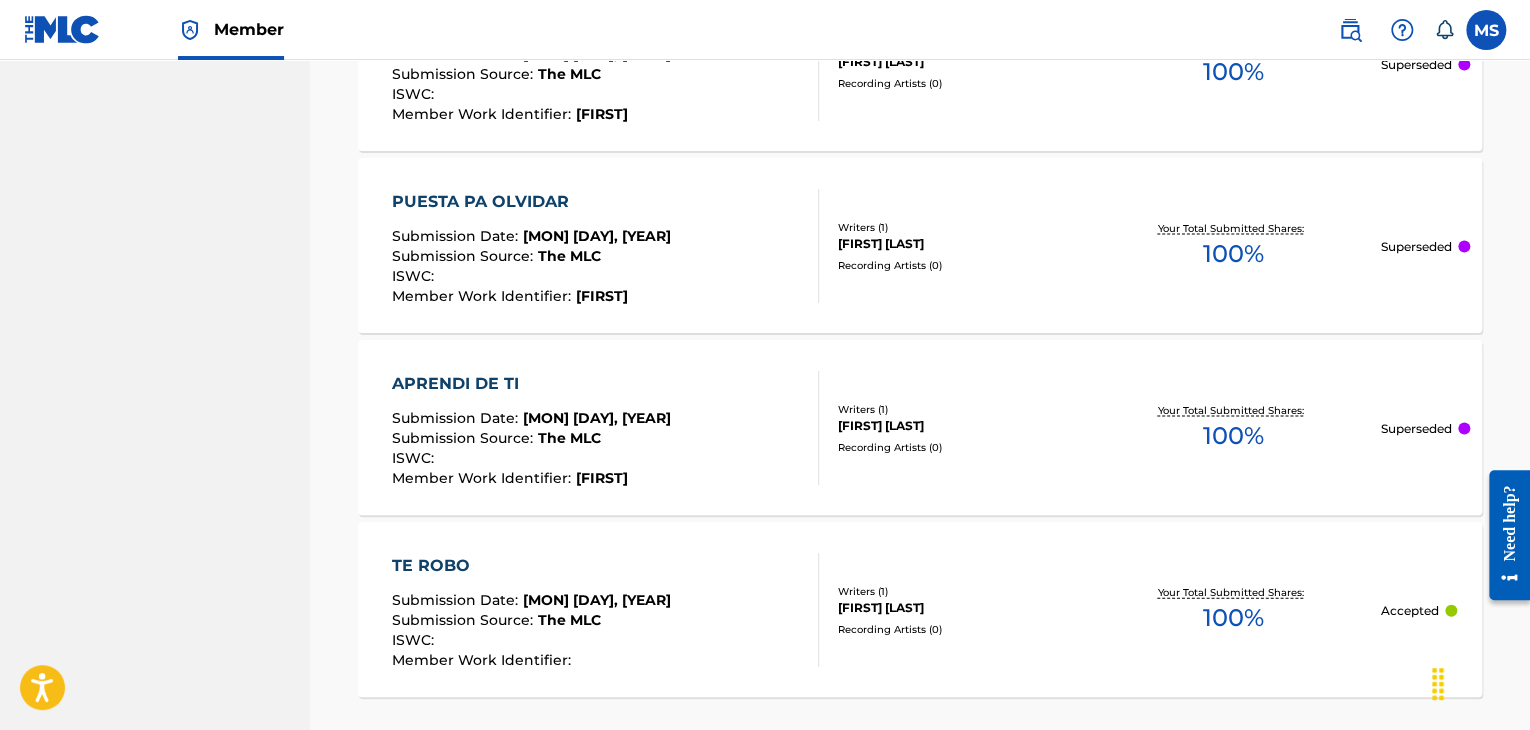 scroll, scrollTop: 2089, scrollLeft: 0, axis: vertical 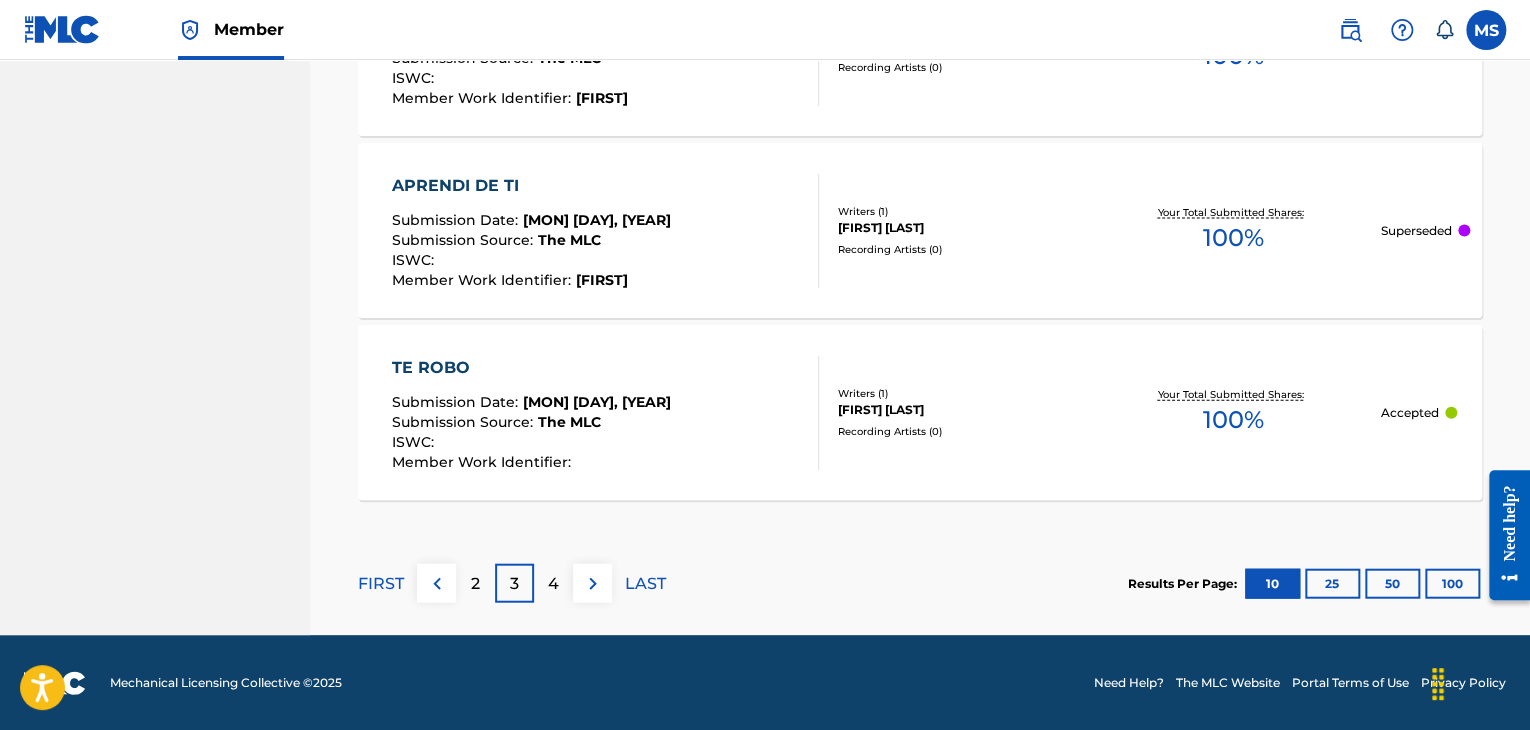 click on "4" at bounding box center [553, 583] 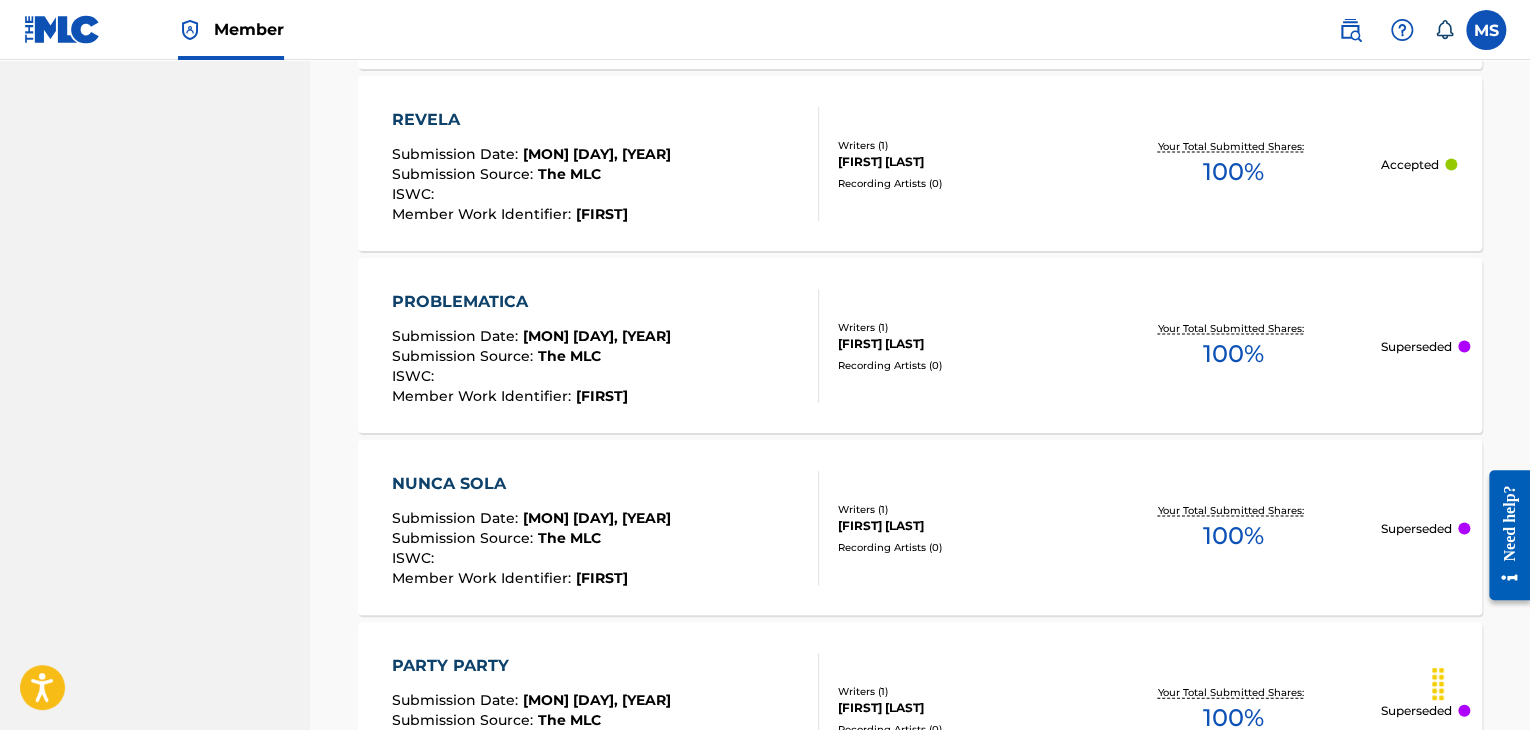 scroll, scrollTop: 2089, scrollLeft: 0, axis: vertical 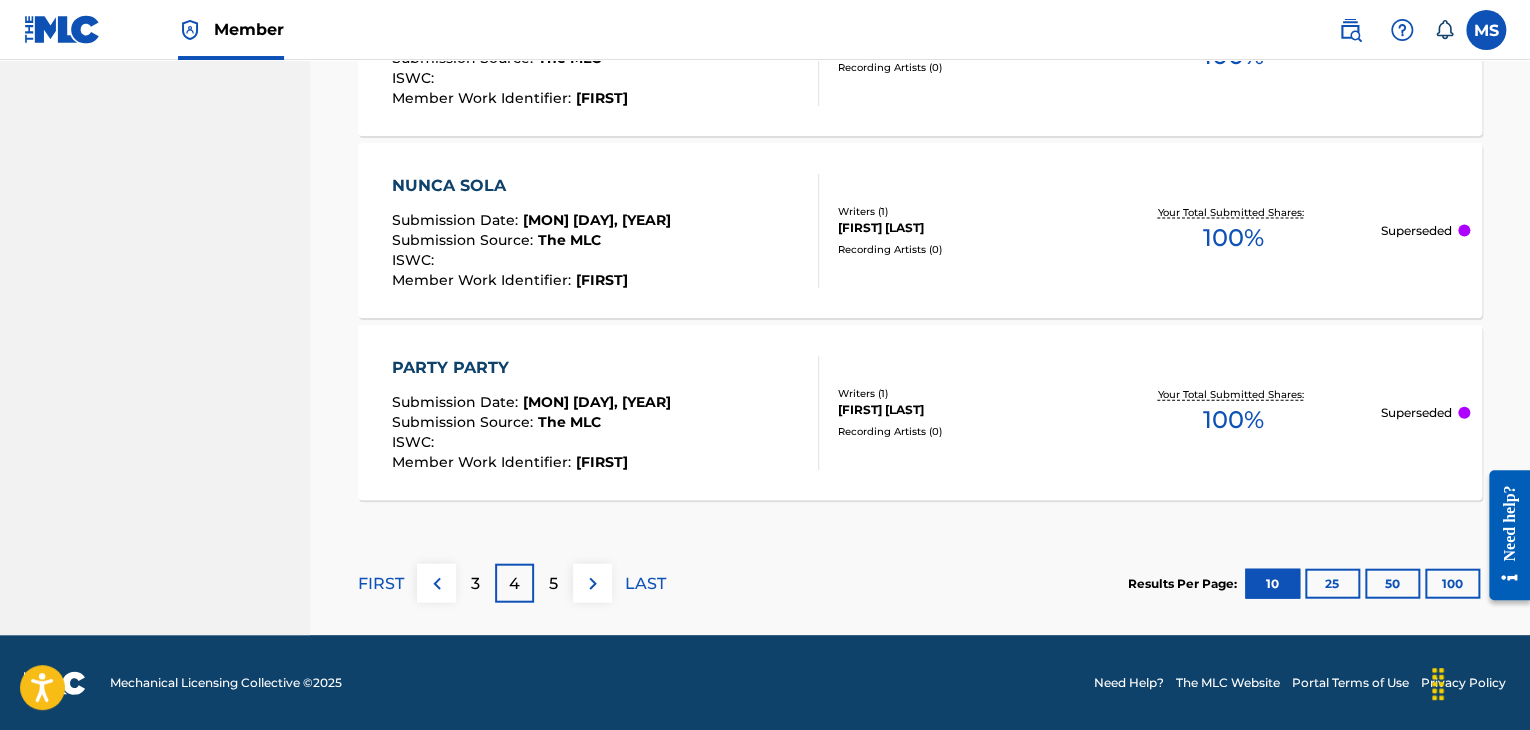 click on "5" at bounding box center (553, 584) 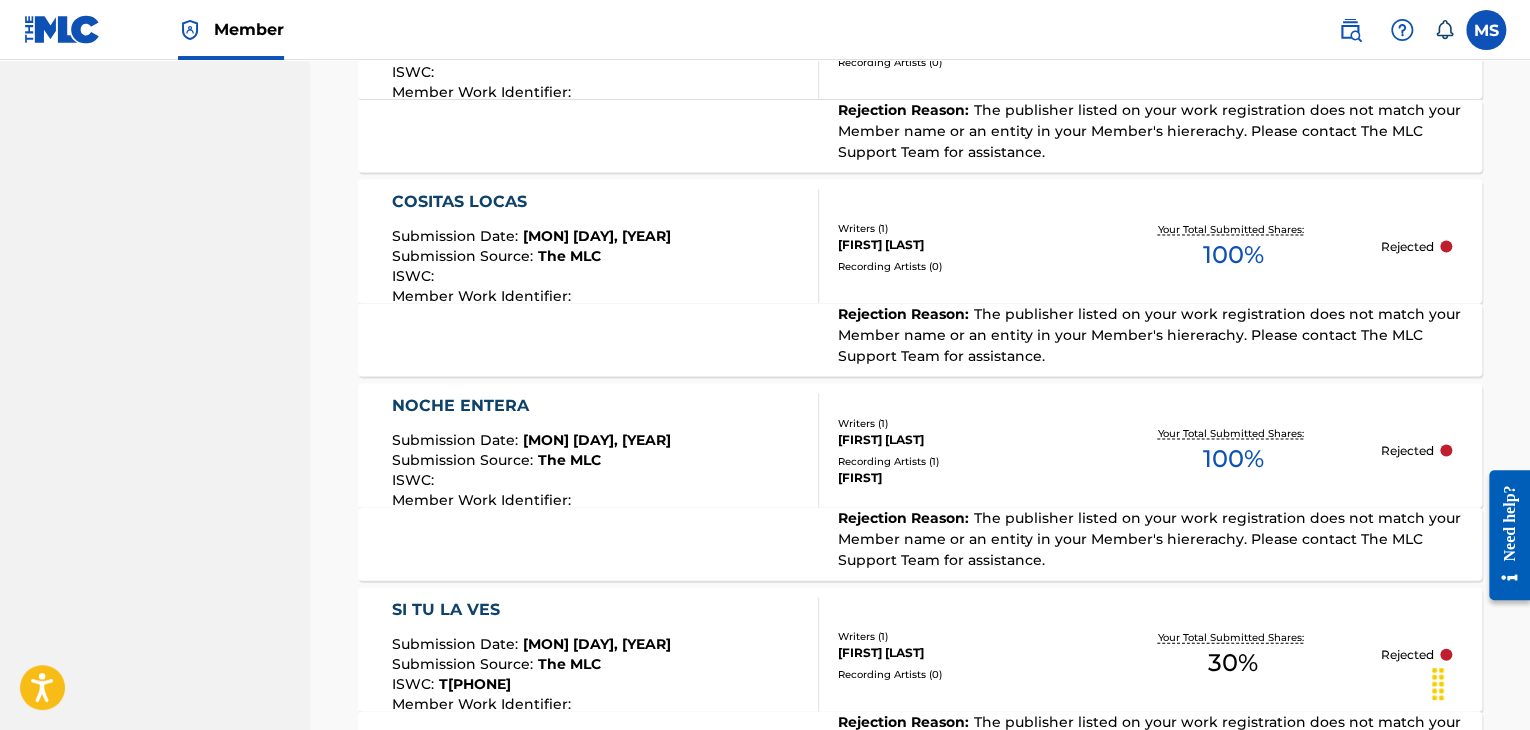 scroll, scrollTop: 2177, scrollLeft: 0, axis: vertical 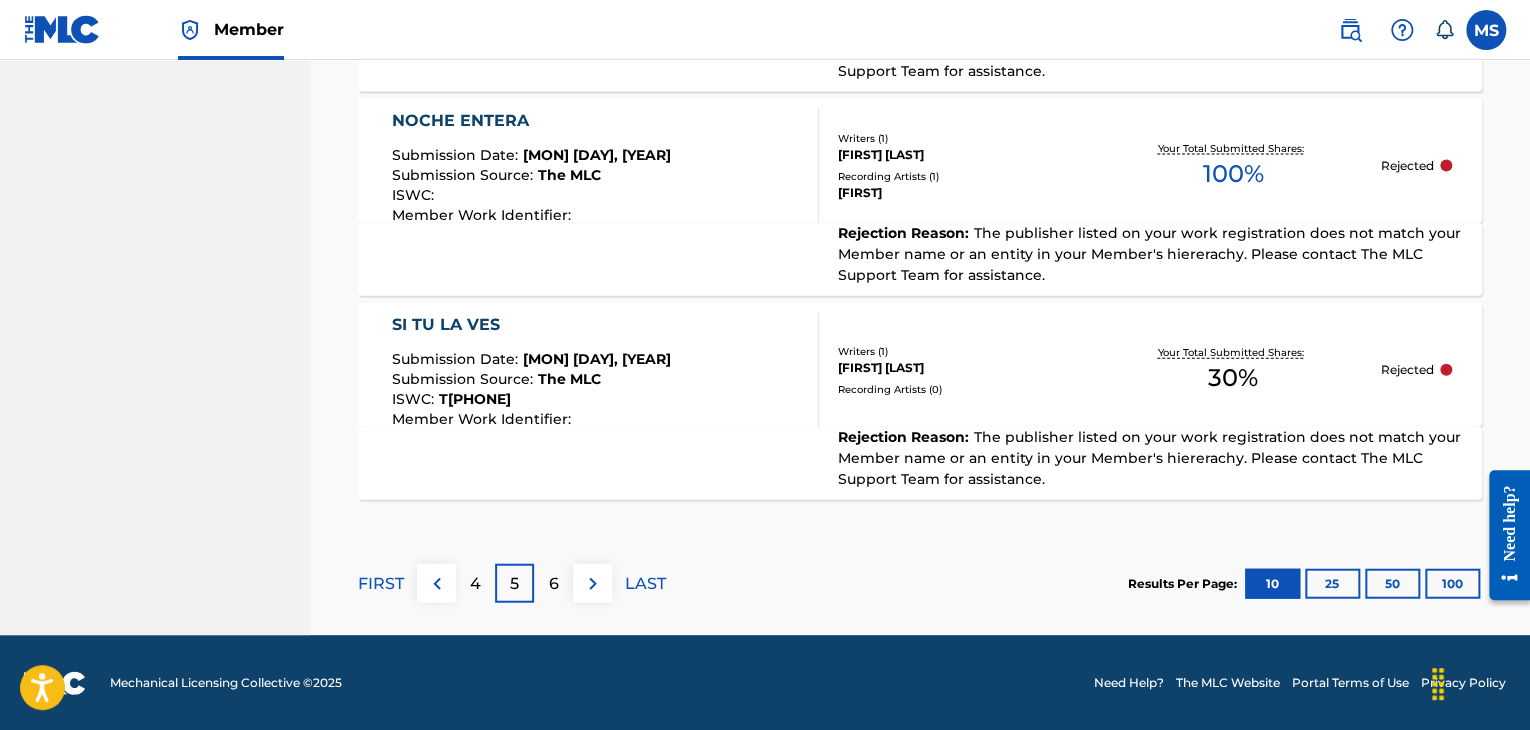 click on "6" at bounding box center [554, 584] 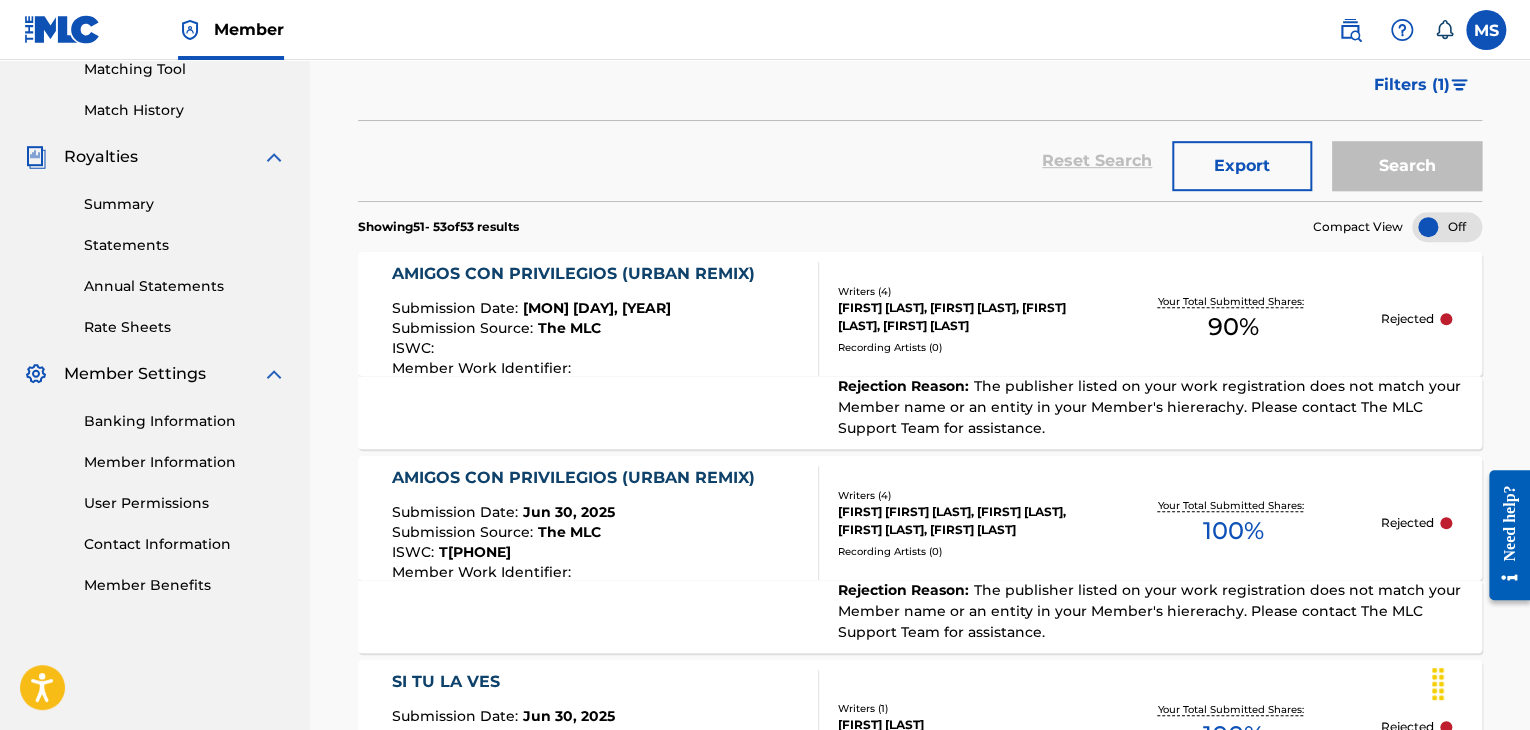 scroll, scrollTop: 881, scrollLeft: 0, axis: vertical 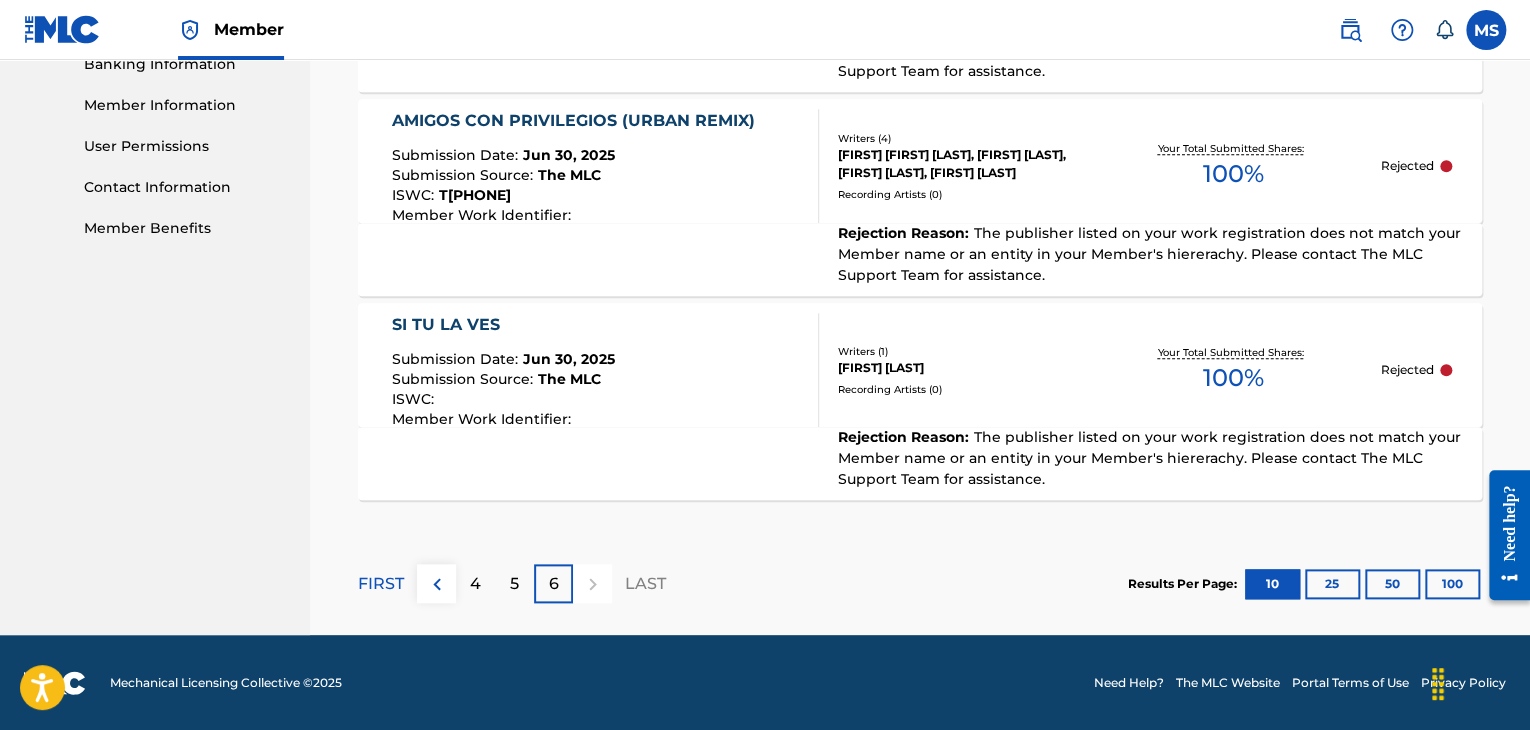 click at bounding box center (436, 583) 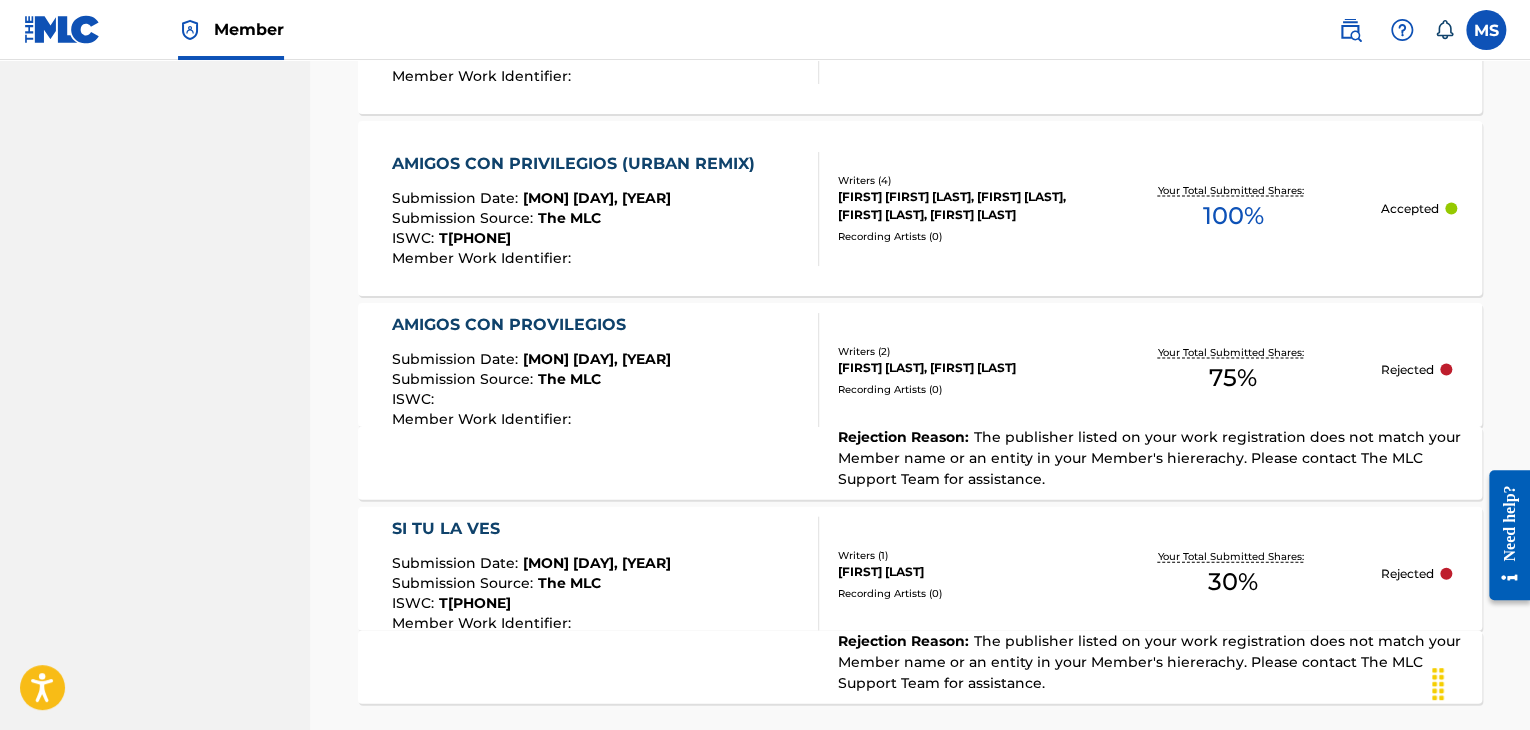 scroll, scrollTop: 2177, scrollLeft: 0, axis: vertical 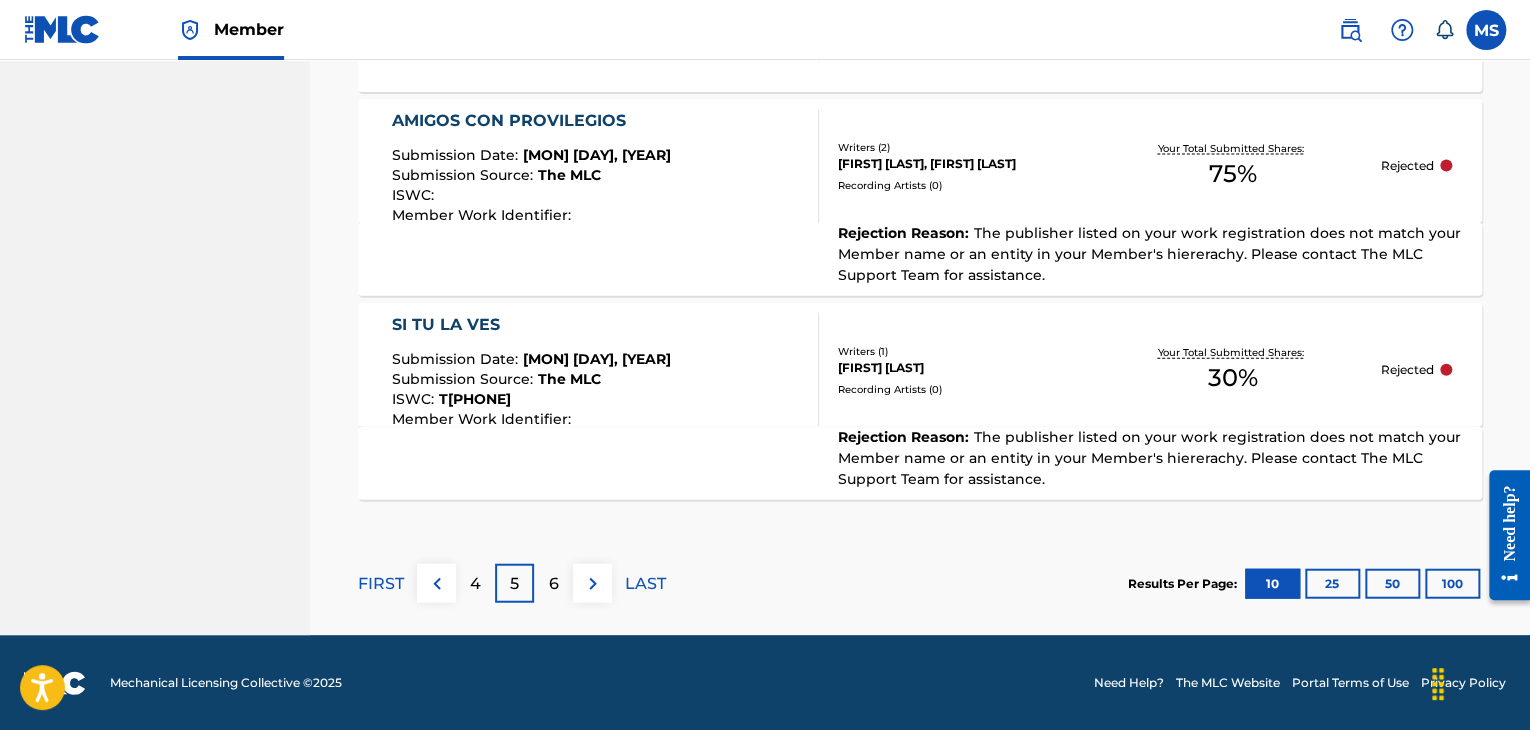 click at bounding box center [437, 584] 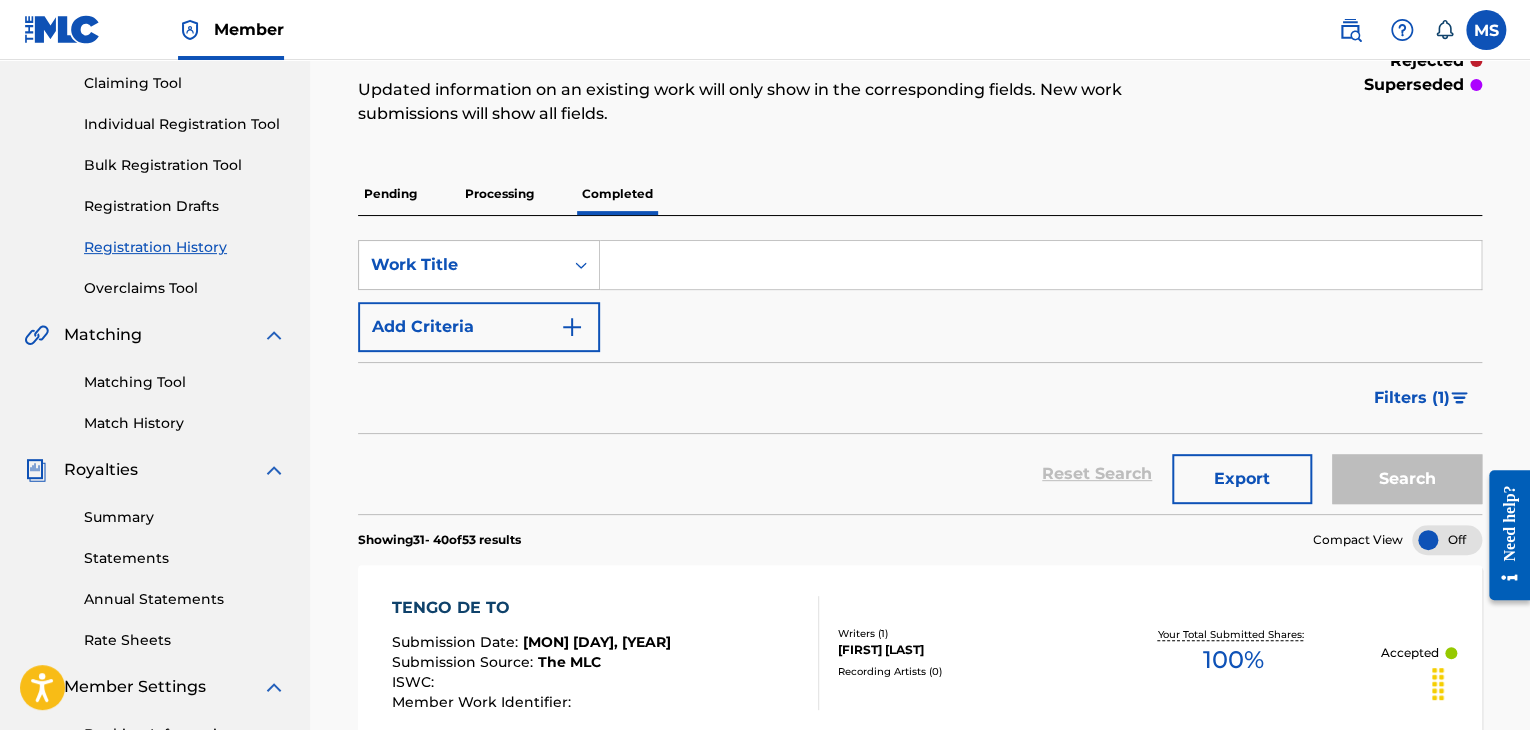 scroll, scrollTop: 212, scrollLeft: 0, axis: vertical 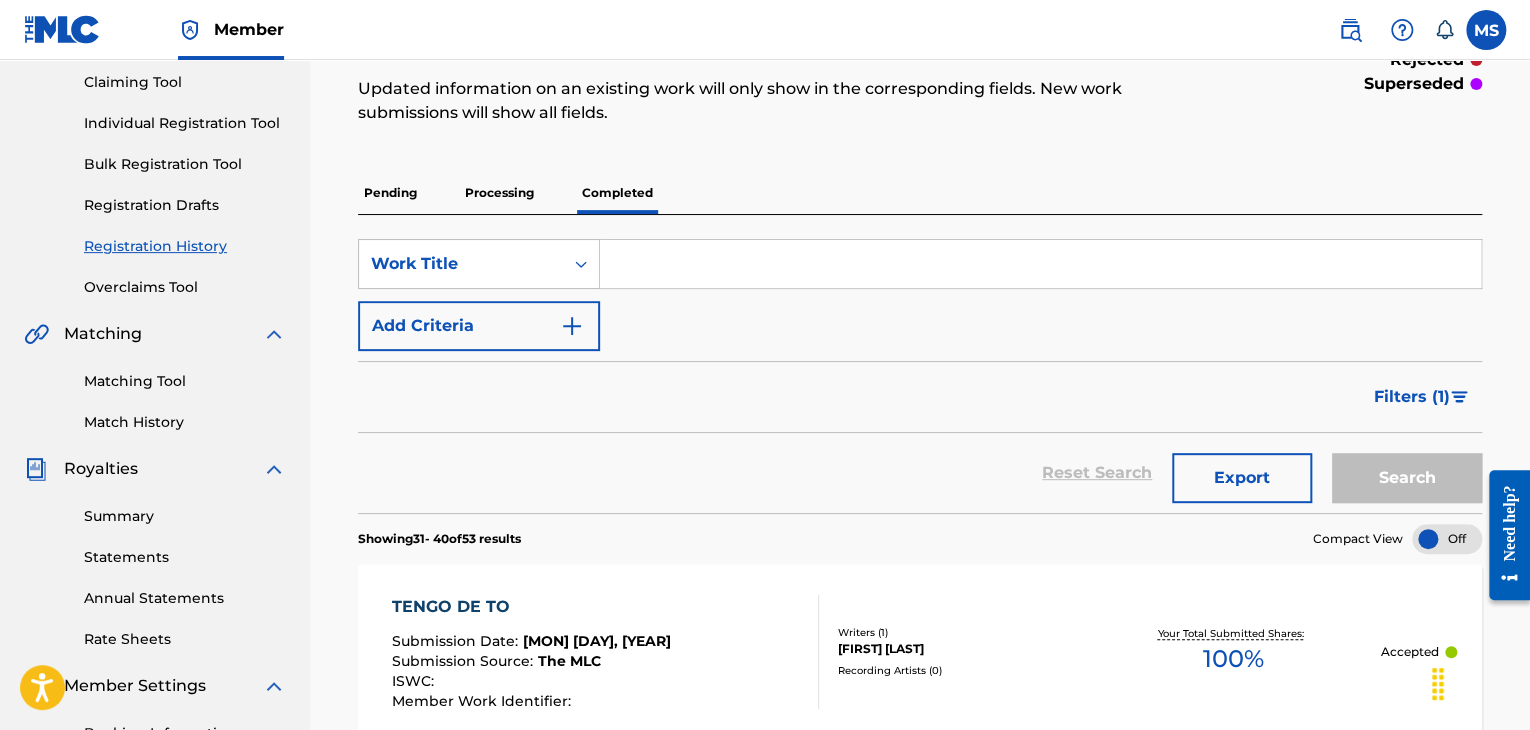 click at bounding box center (1040, 264) 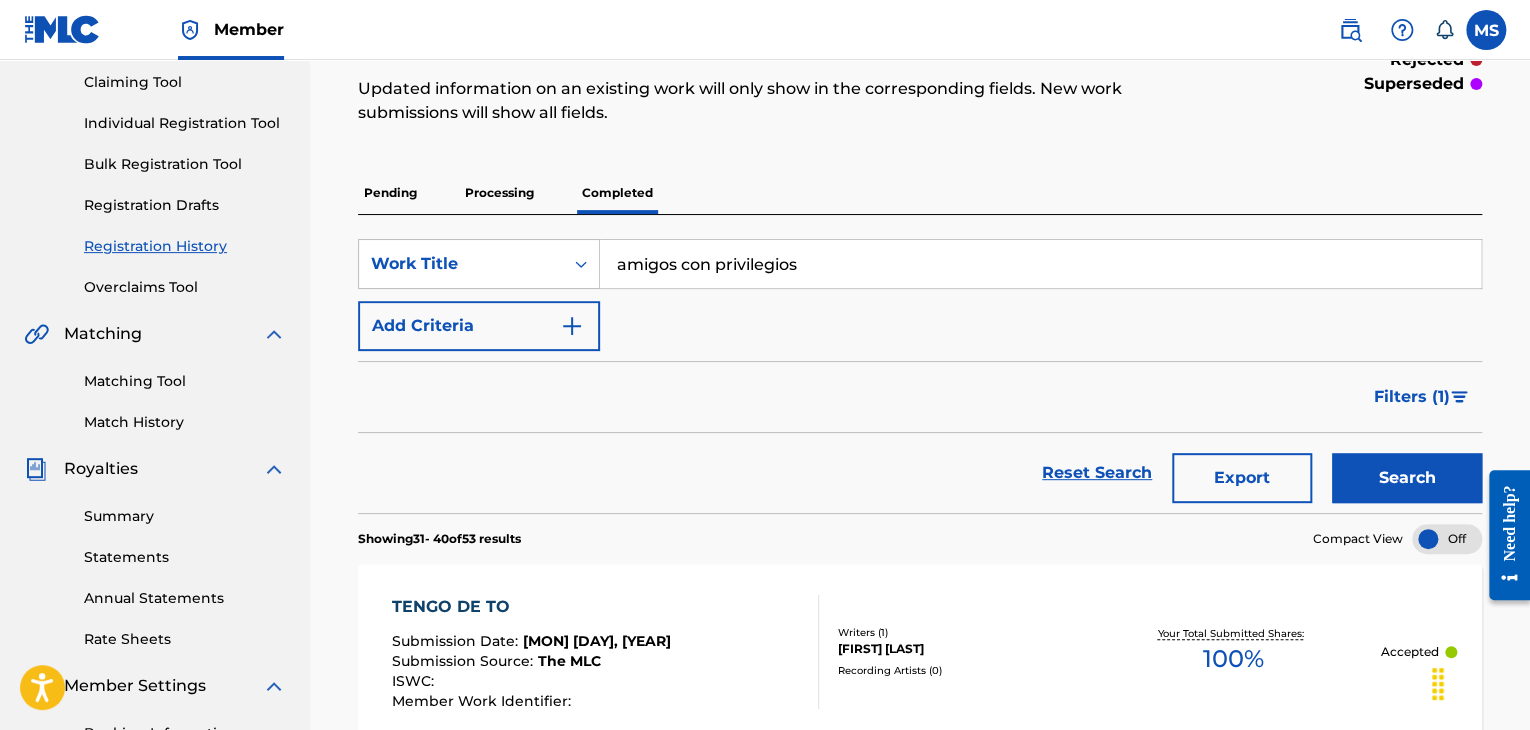 click on "Search" at bounding box center [1407, 478] 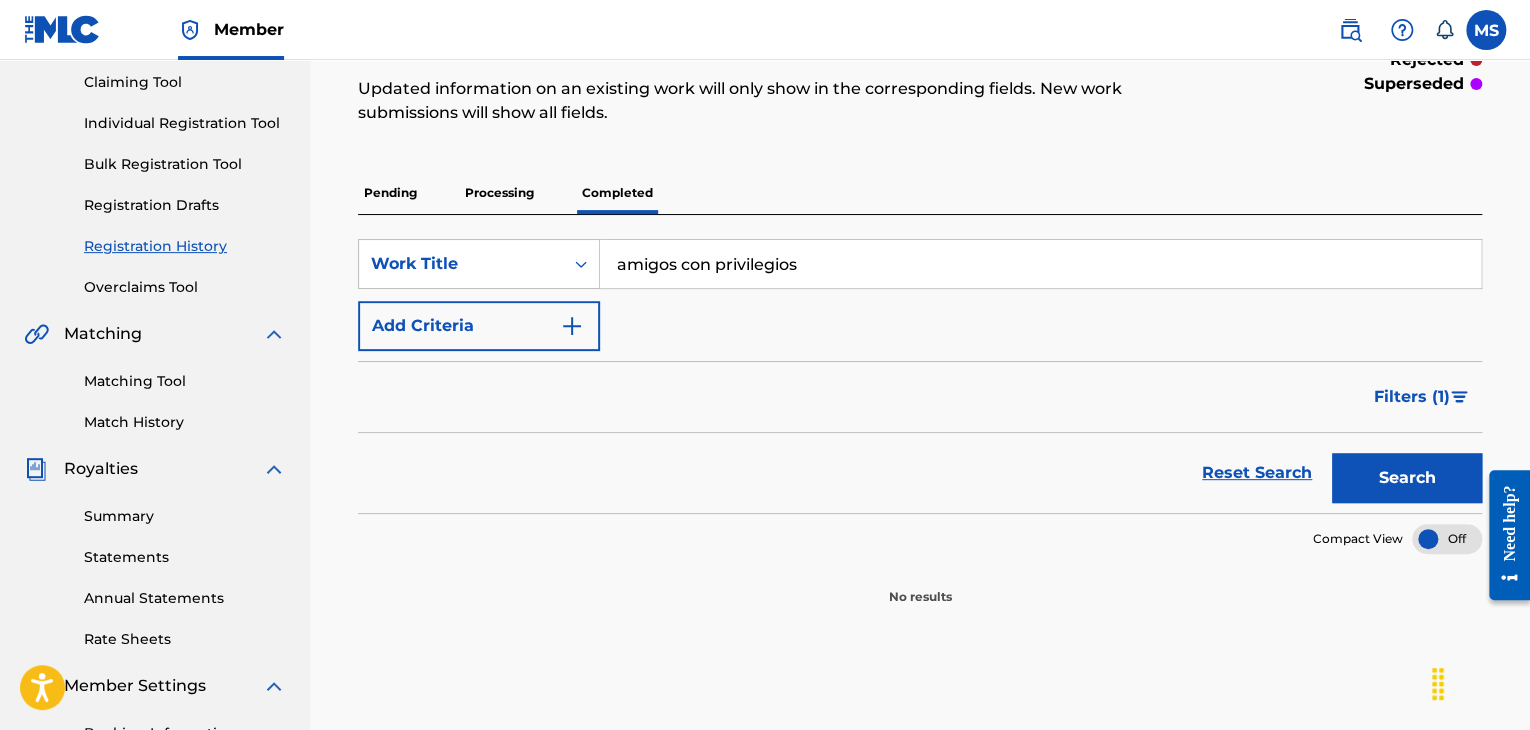 click on "Processing" at bounding box center [499, 193] 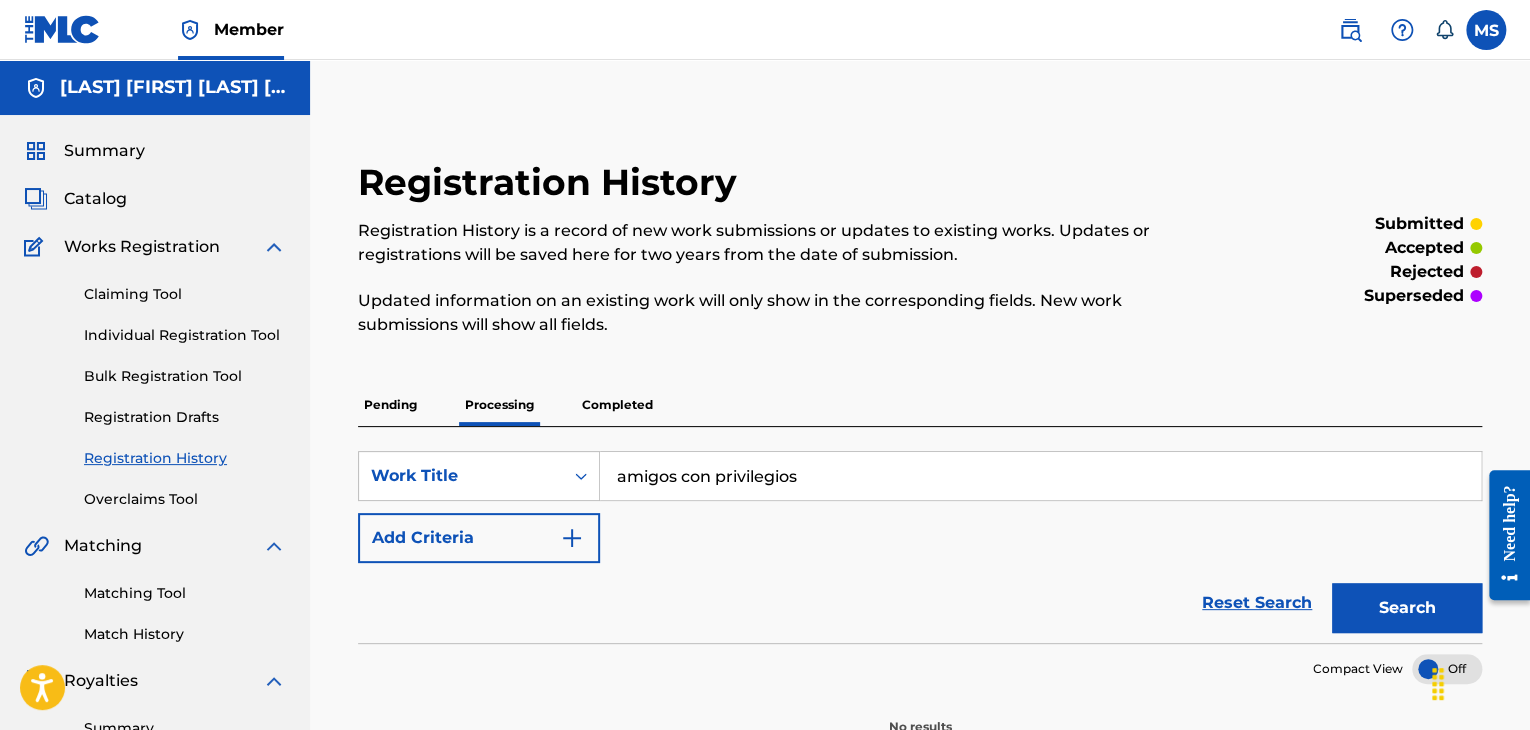 click on "Completed" at bounding box center [617, 405] 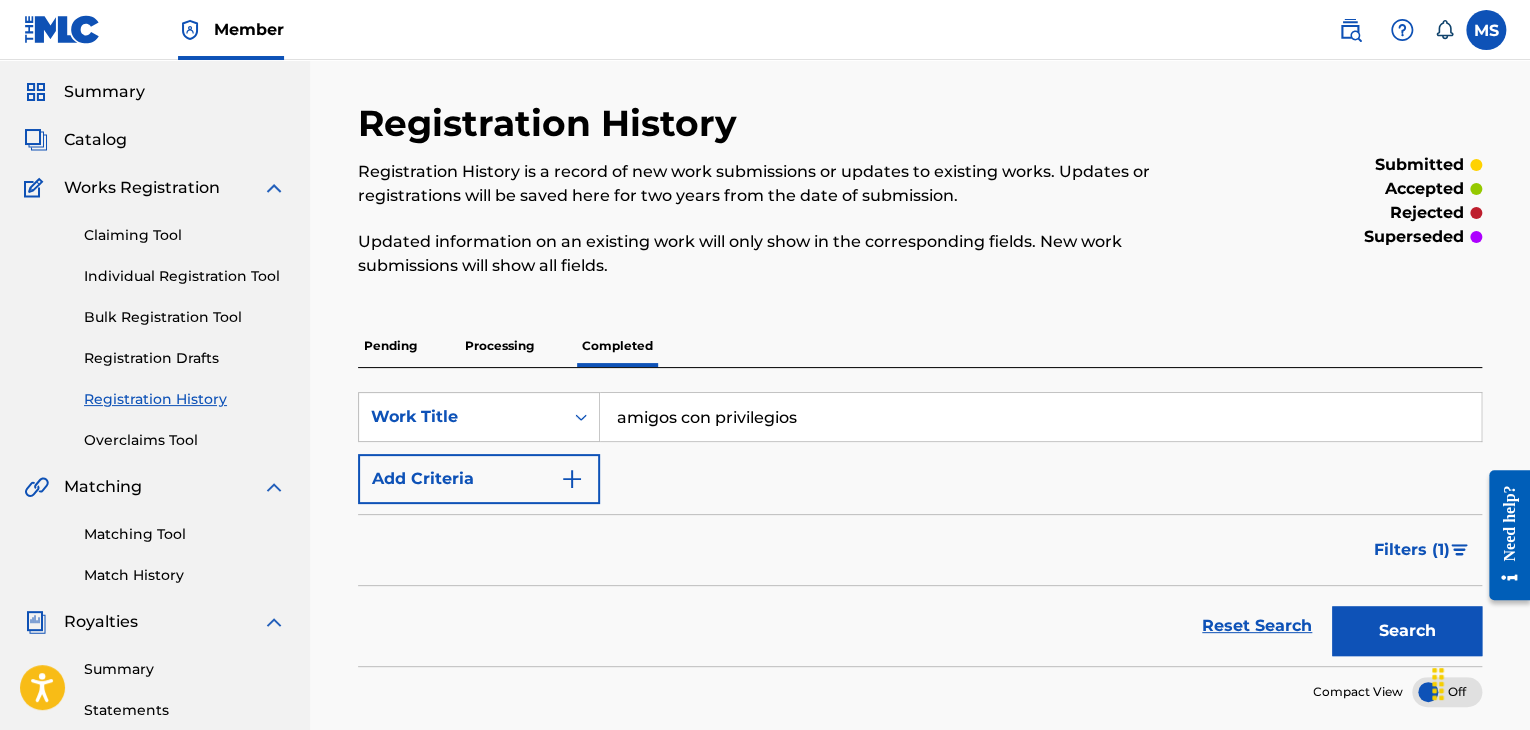 scroll, scrollTop: 68, scrollLeft: 0, axis: vertical 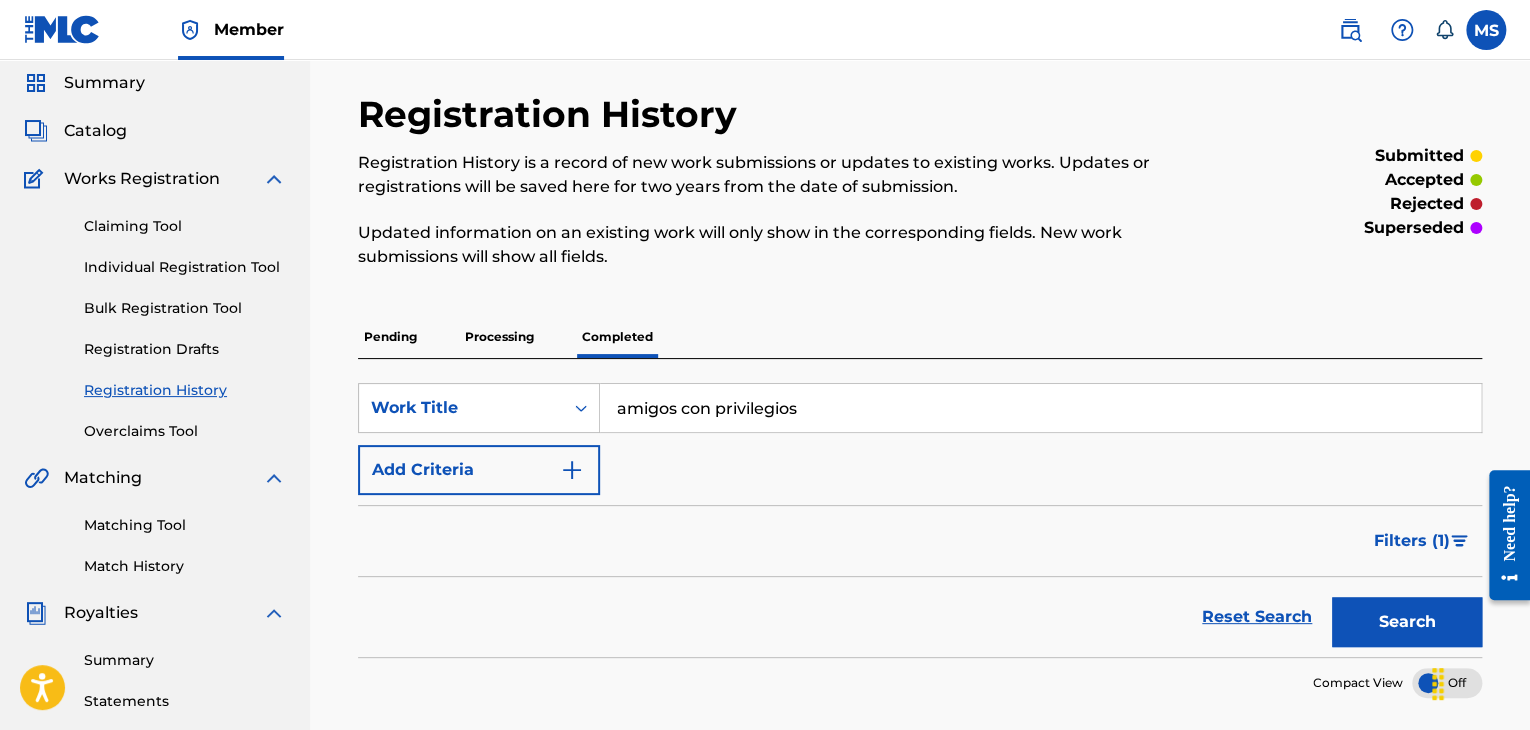 click on "Summary Catalog Works Registration Claiming Tool Individual Registration Tool Bulk Registration Tool Registration Drafts Registration History Overclaims Tool Matching Matching Tool Match History Royalties Summary Statements Annual Statements Rate Sheets Member Settings Banking Information Member Information User Permissions Contact Information Member Benefits" at bounding box center [155, 561] 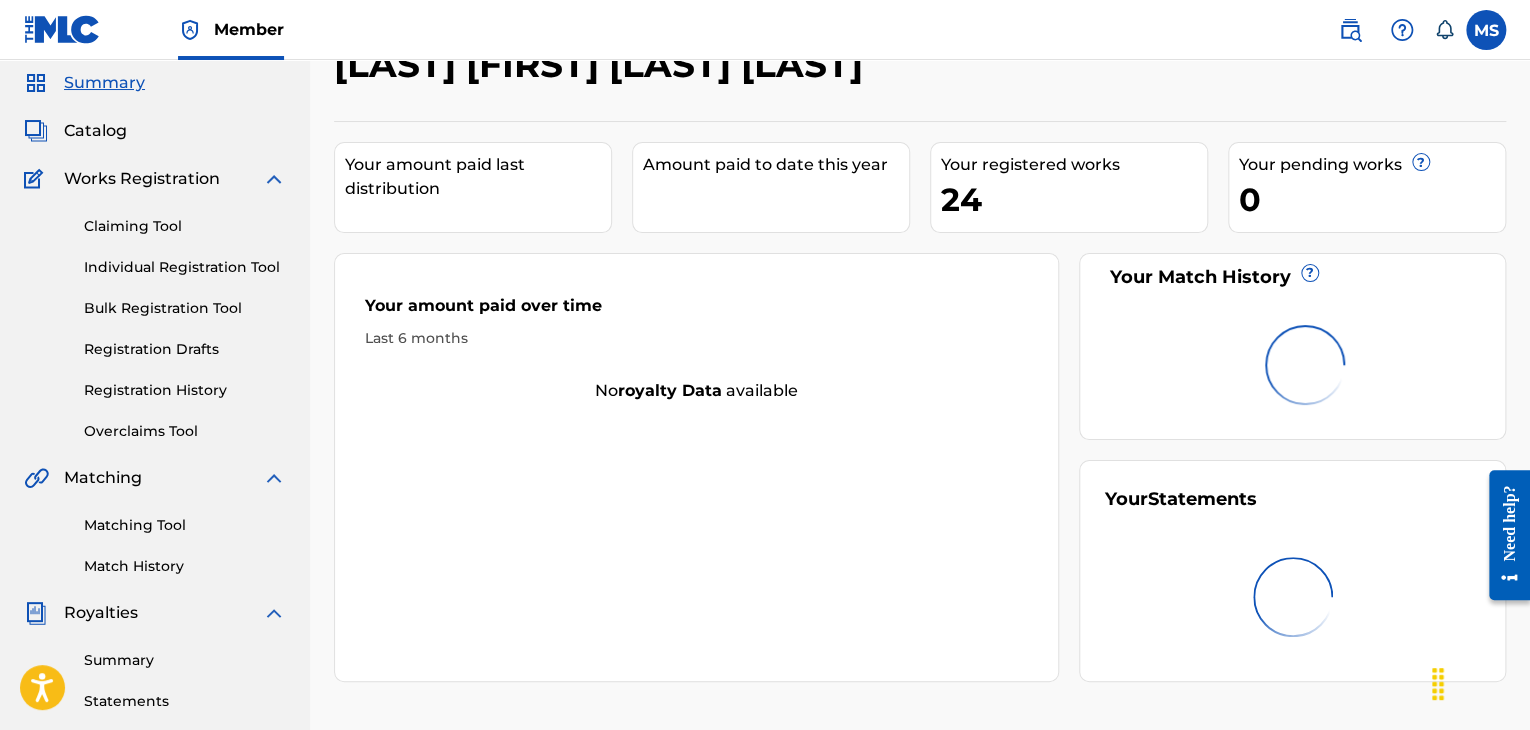 scroll, scrollTop: 0, scrollLeft: 0, axis: both 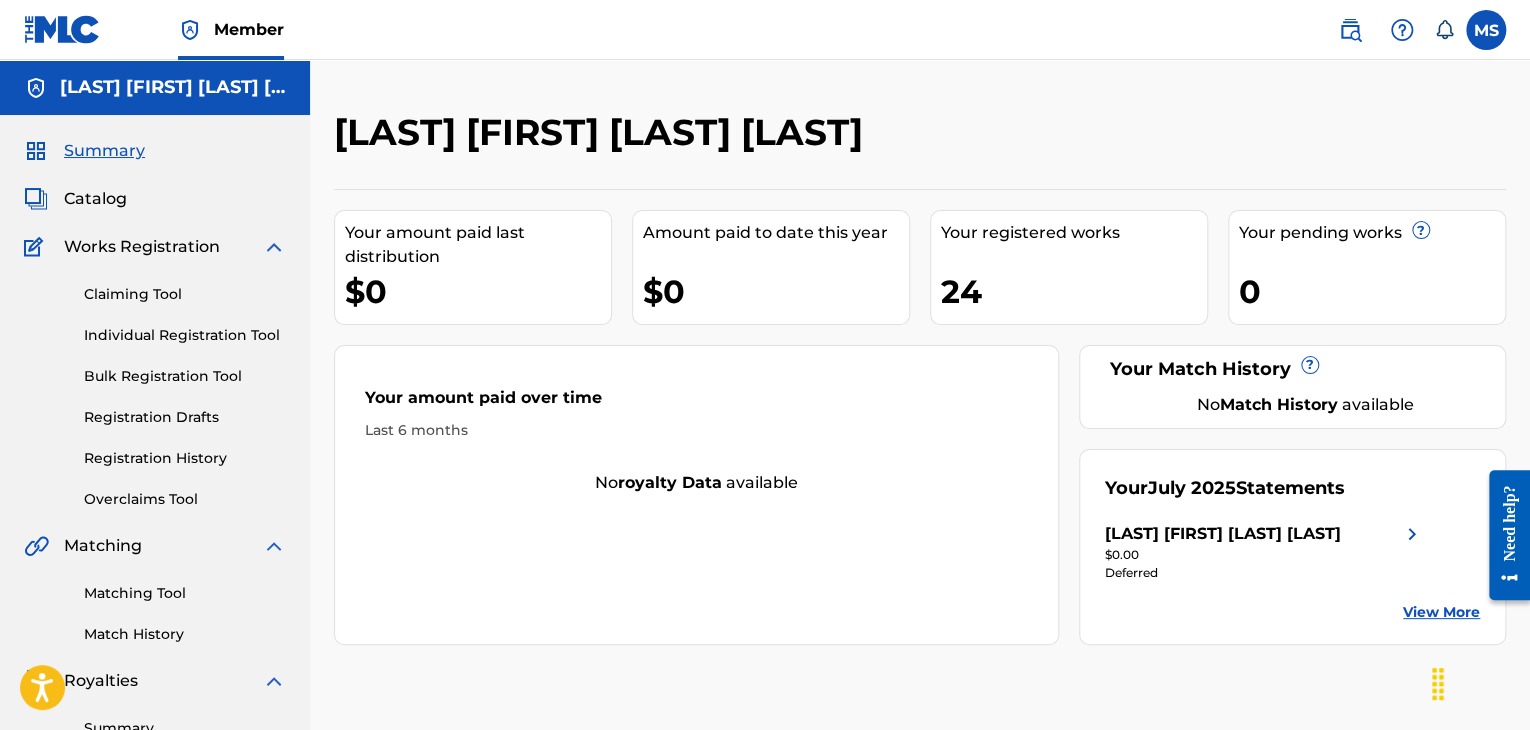 click on "Catalog" at bounding box center [95, 199] 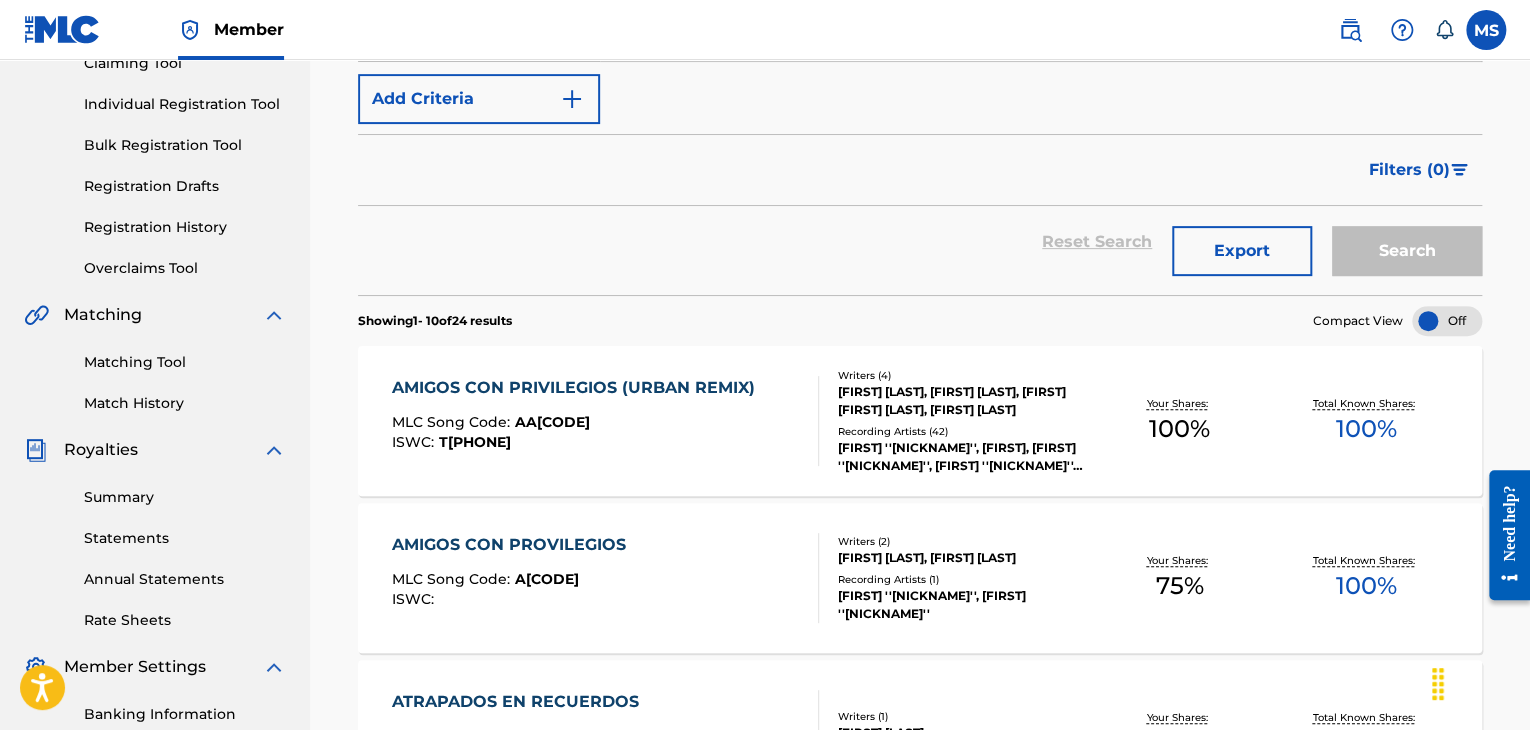 scroll, scrollTop: 244, scrollLeft: 0, axis: vertical 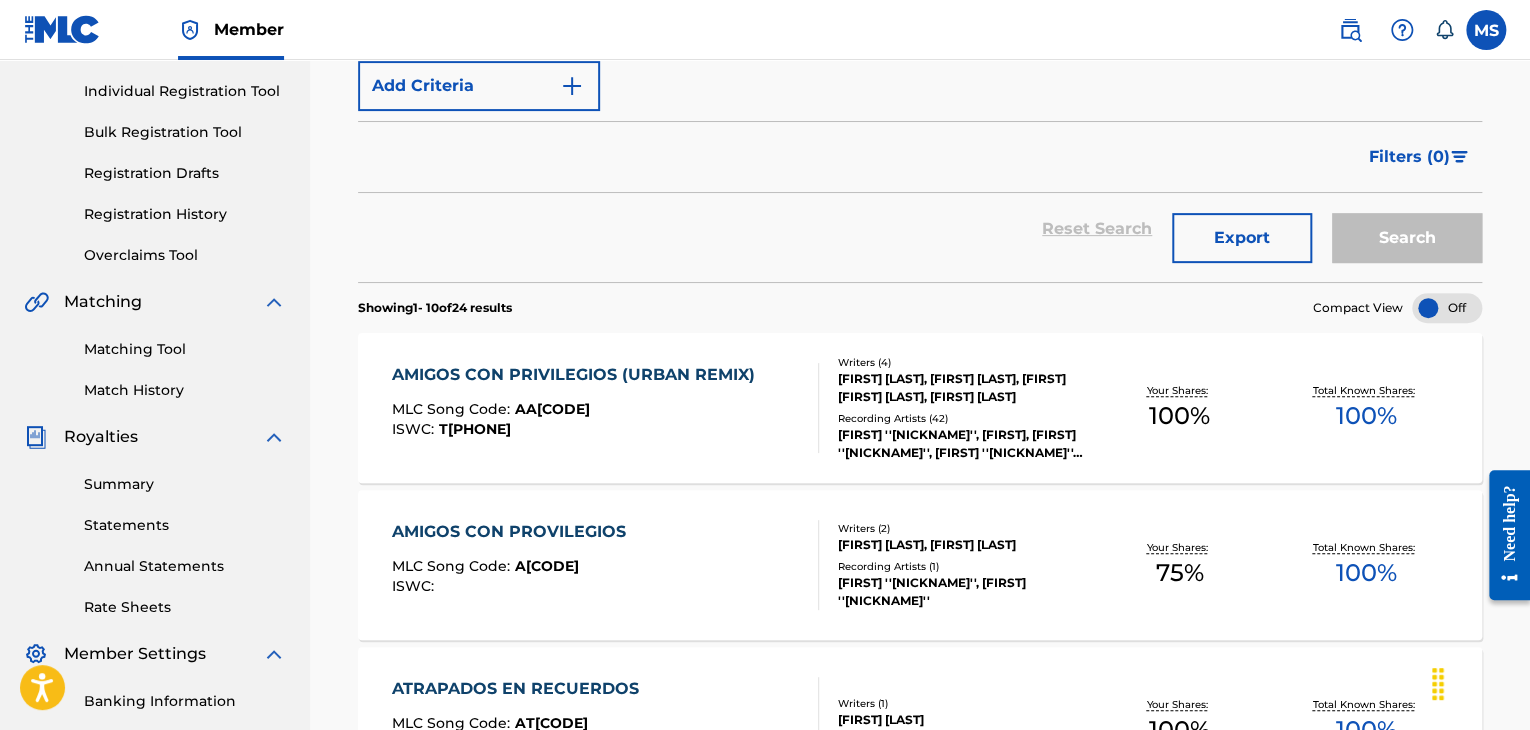 click on "[FIRST] [LAST], [FIRST] [LAST]" at bounding box center [962, 545] 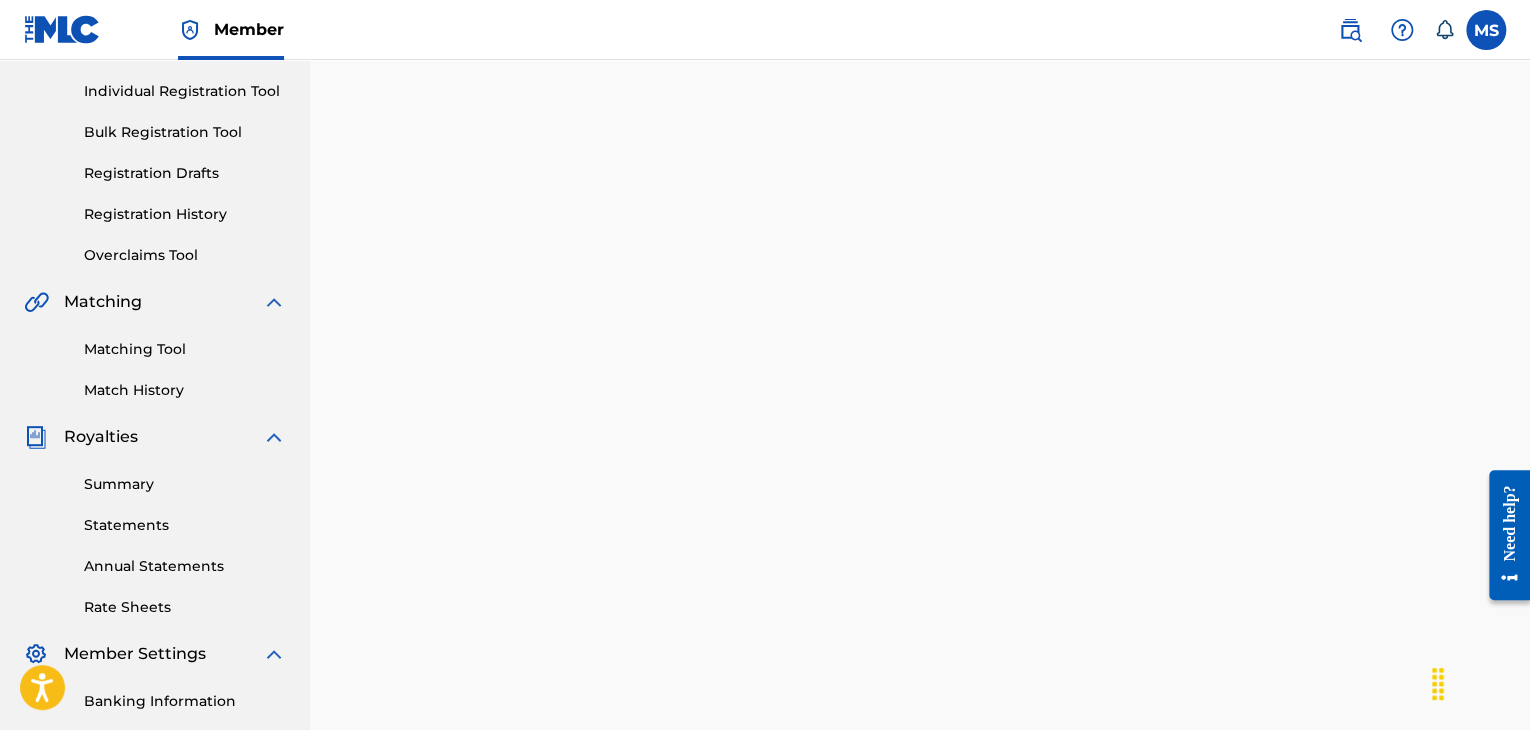 scroll, scrollTop: 0, scrollLeft: 0, axis: both 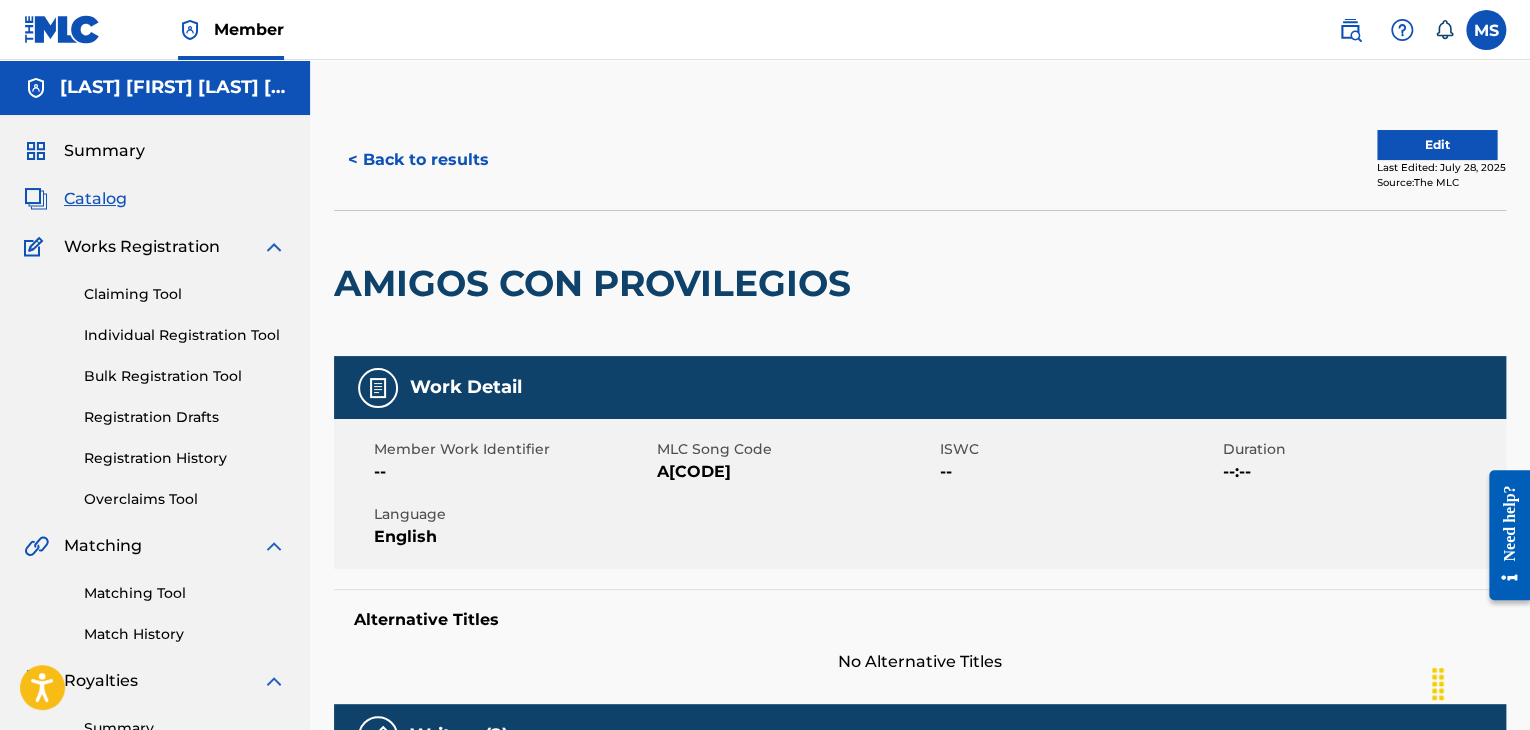 click on "Summary" at bounding box center (104, 151) 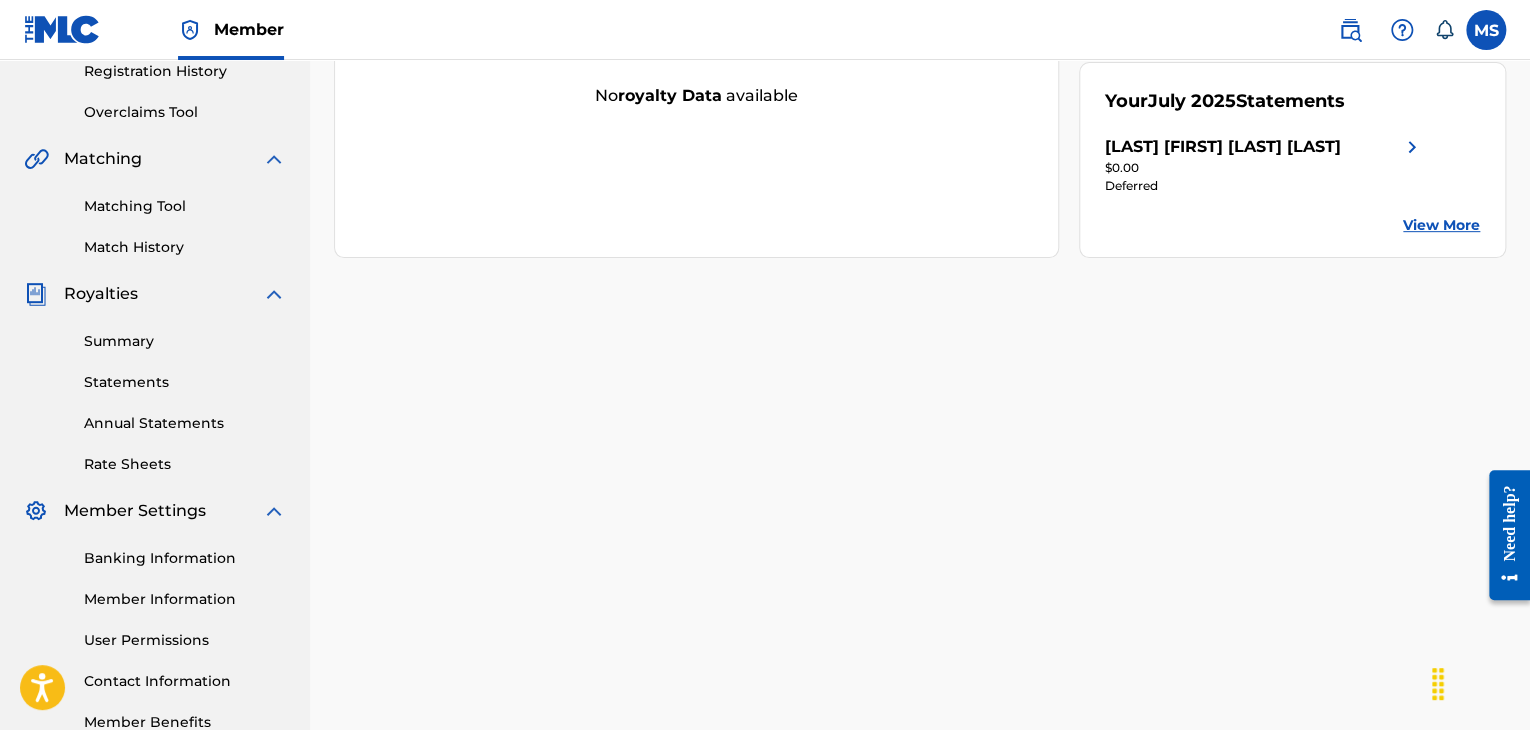 scroll, scrollTop: 385, scrollLeft: 0, axis: vertical 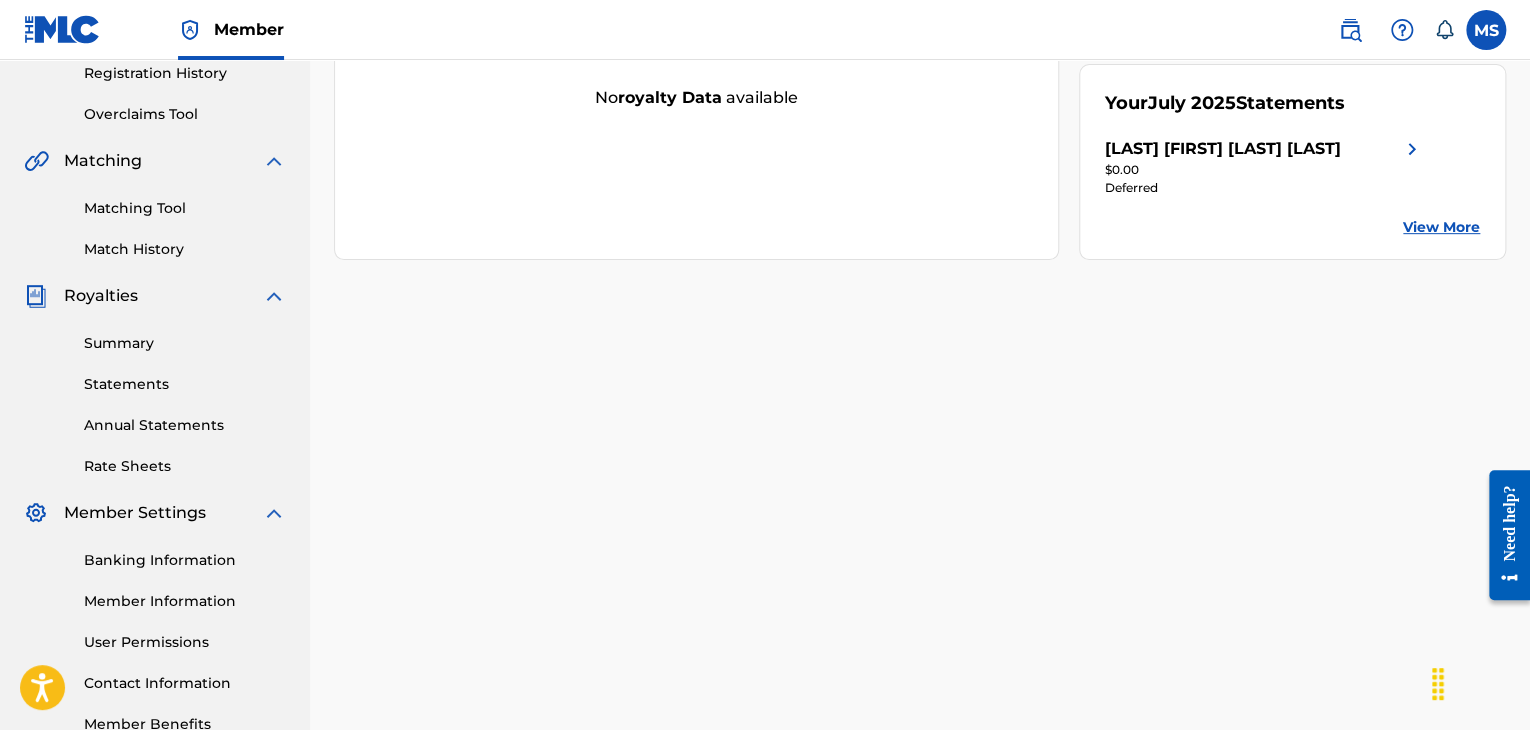 click on "Statements" at bounding box center (185, 384) 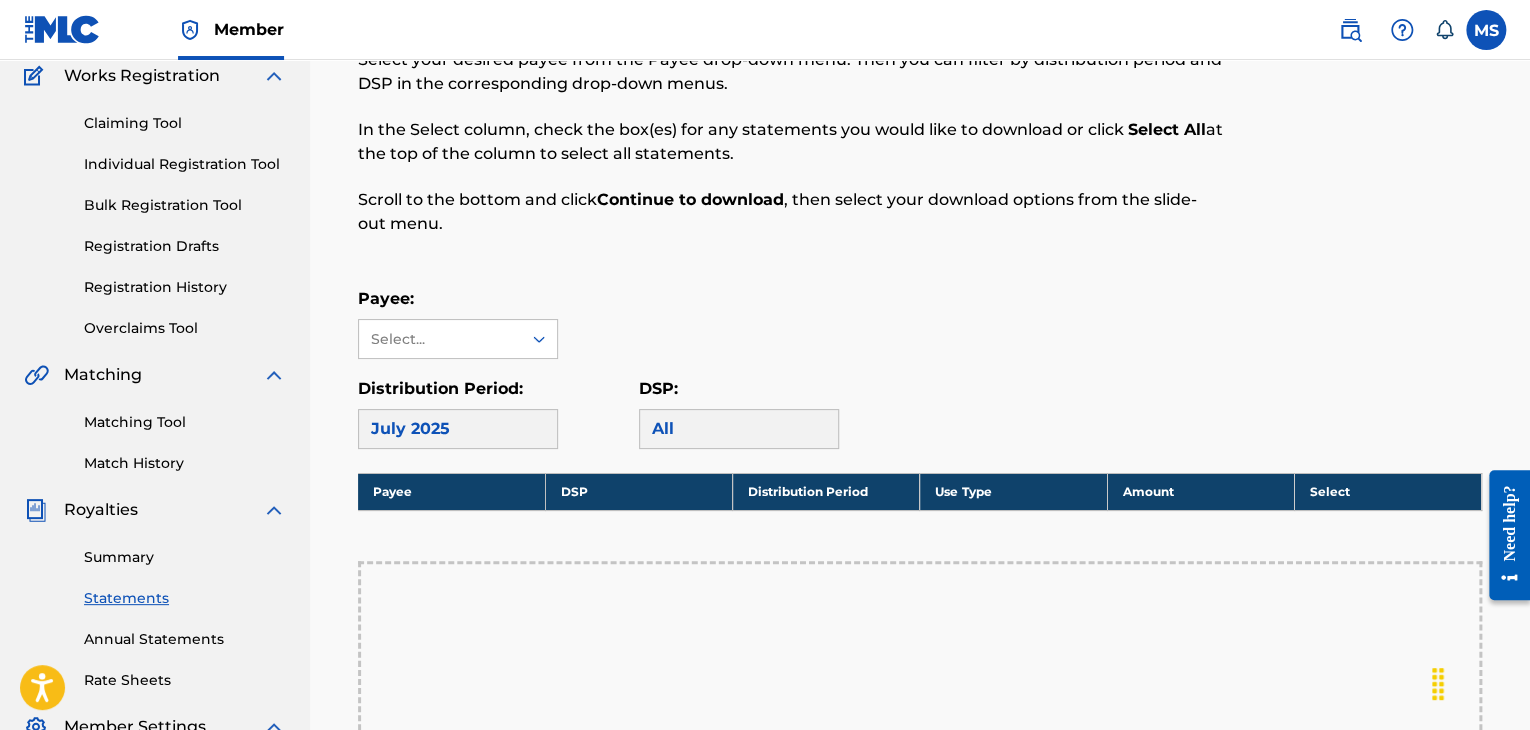scroll, scrollTop: 168, scrollLeft: 0, axis: vertical 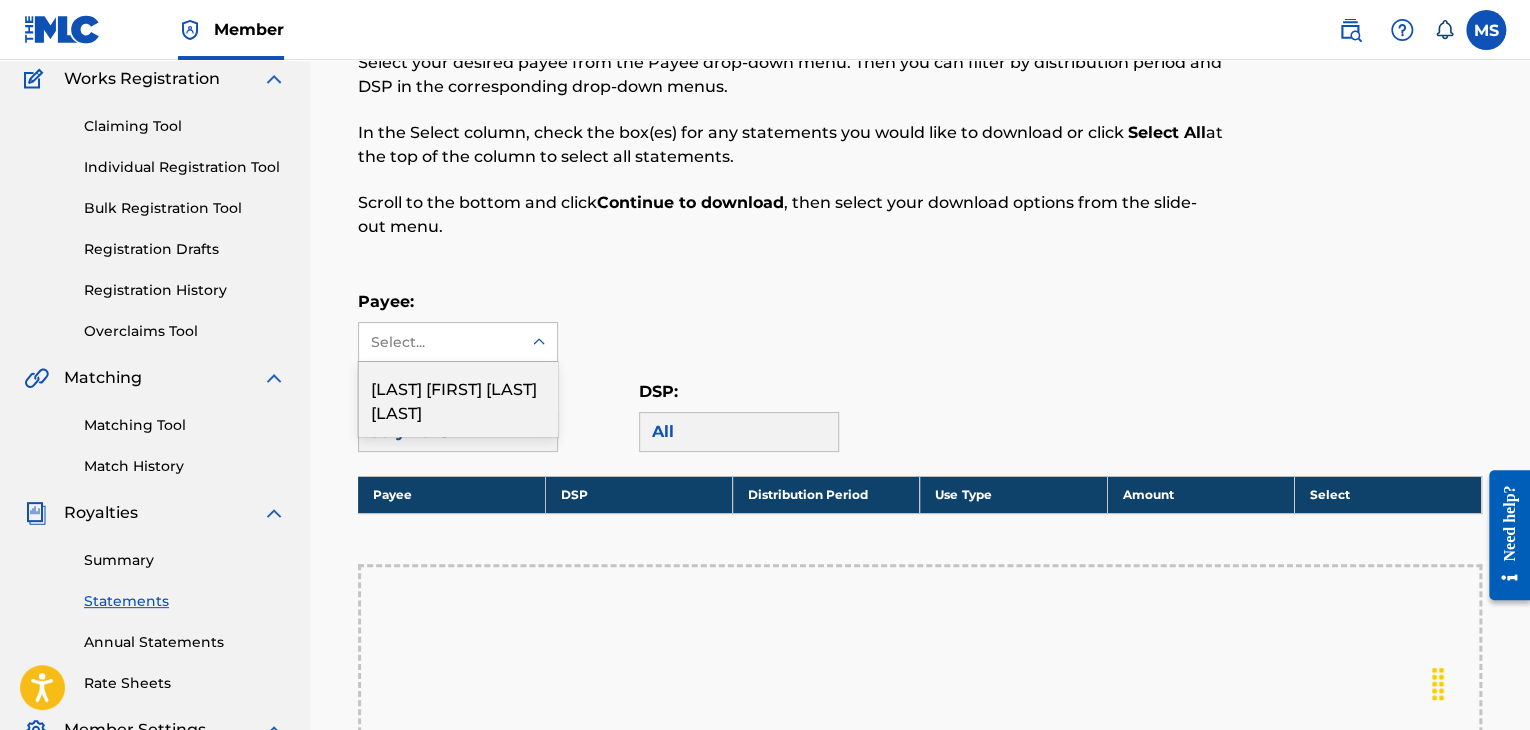click at bounding box center (539, 342) 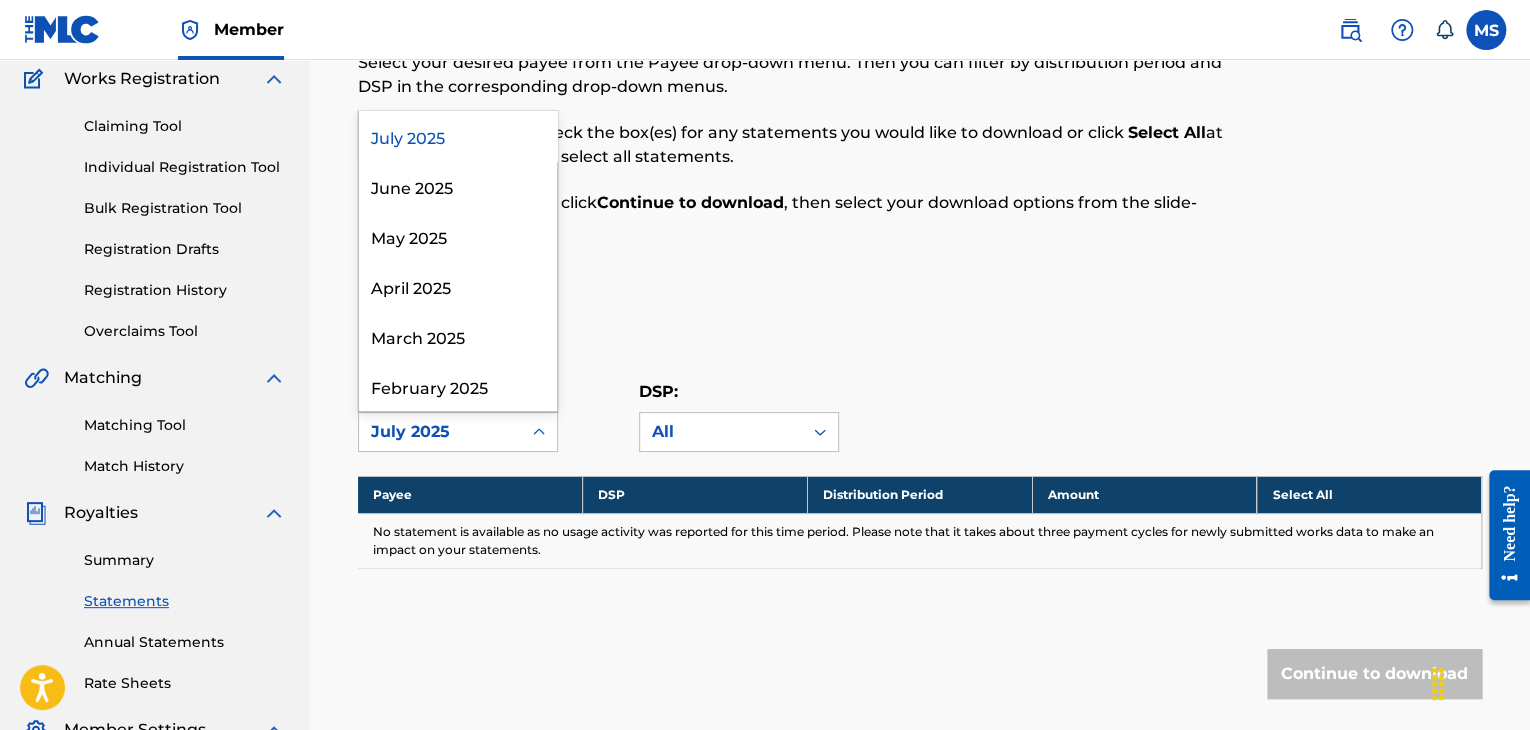 click at bounding box center [539, 432] 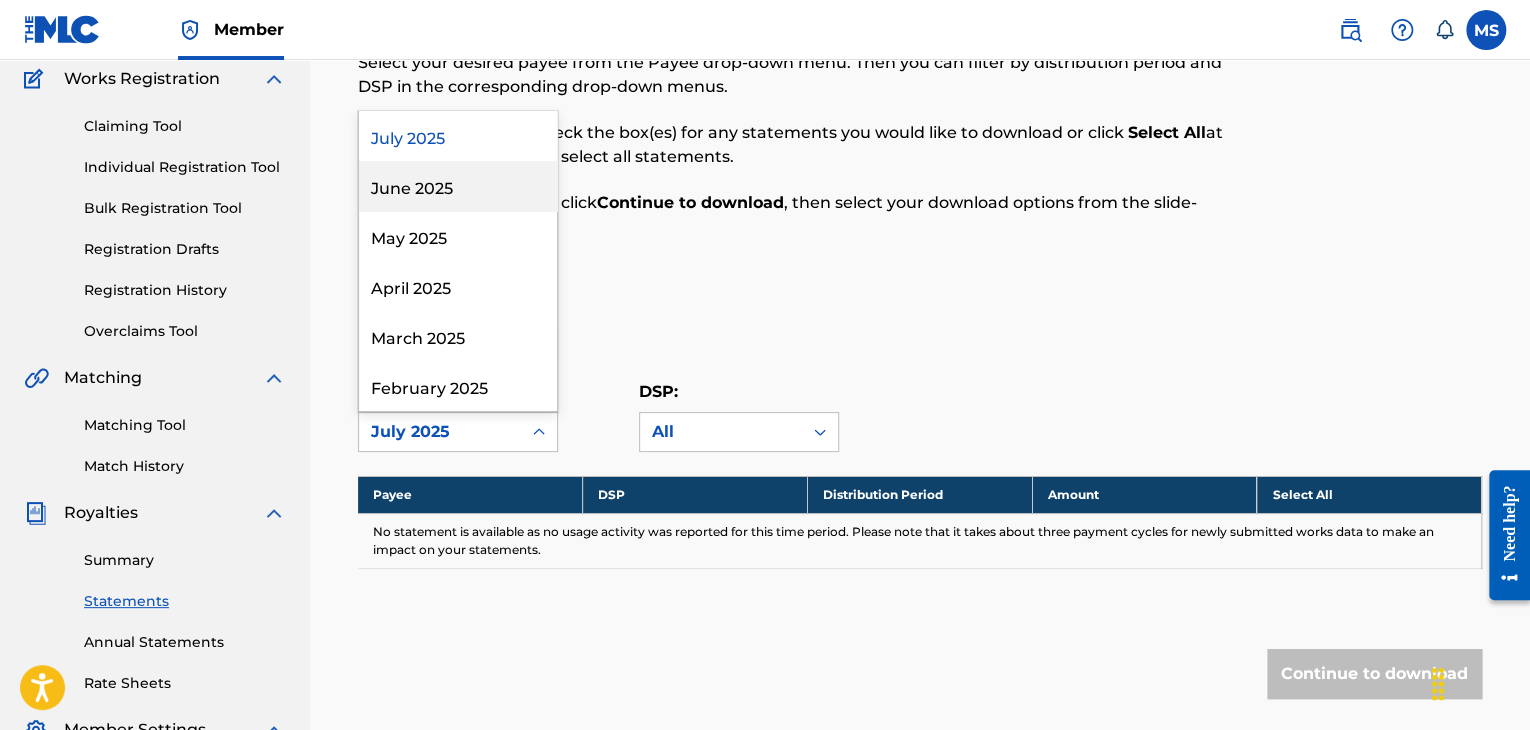 click on "June 2025" at bounding box center [458, 186] 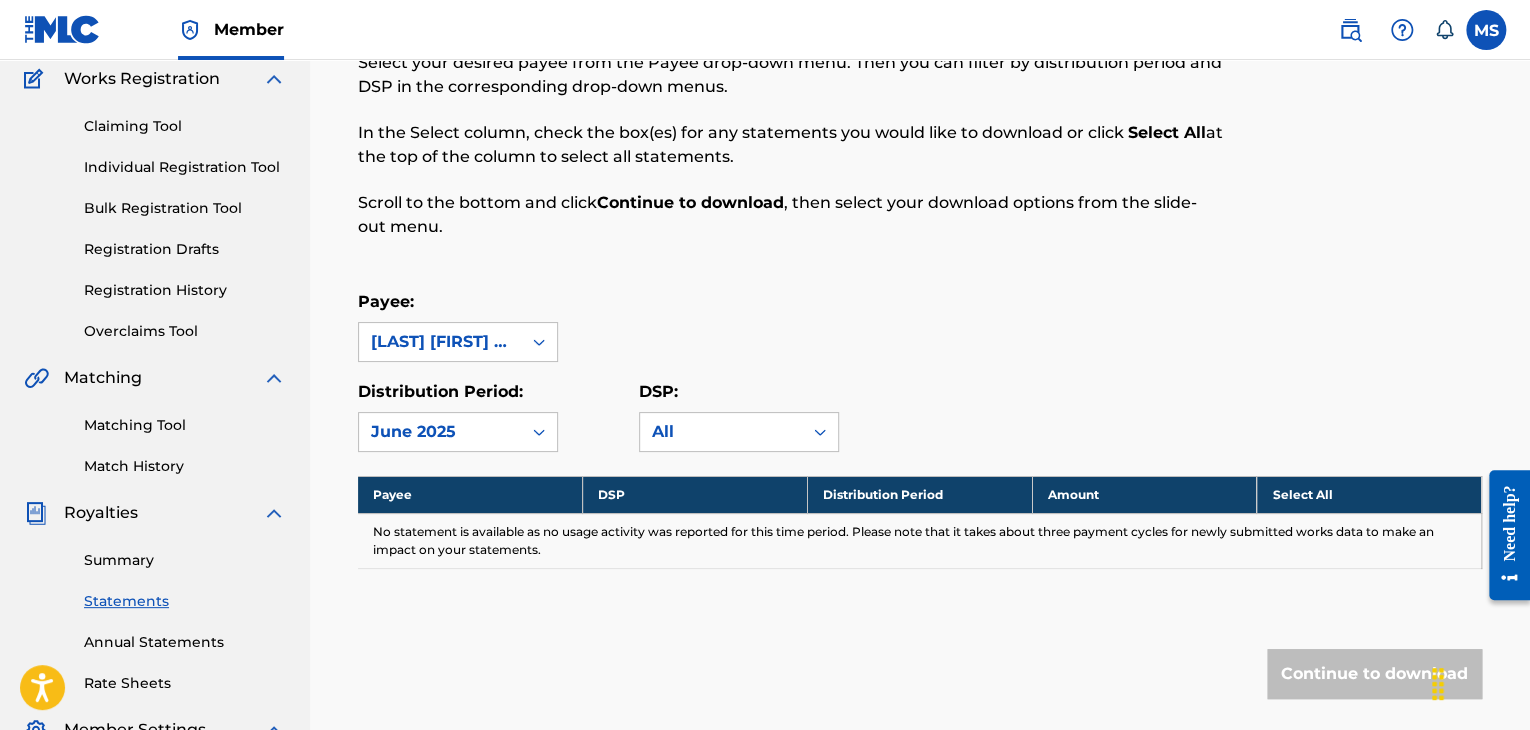 click on "Summary" at bounding box center [185, 560] 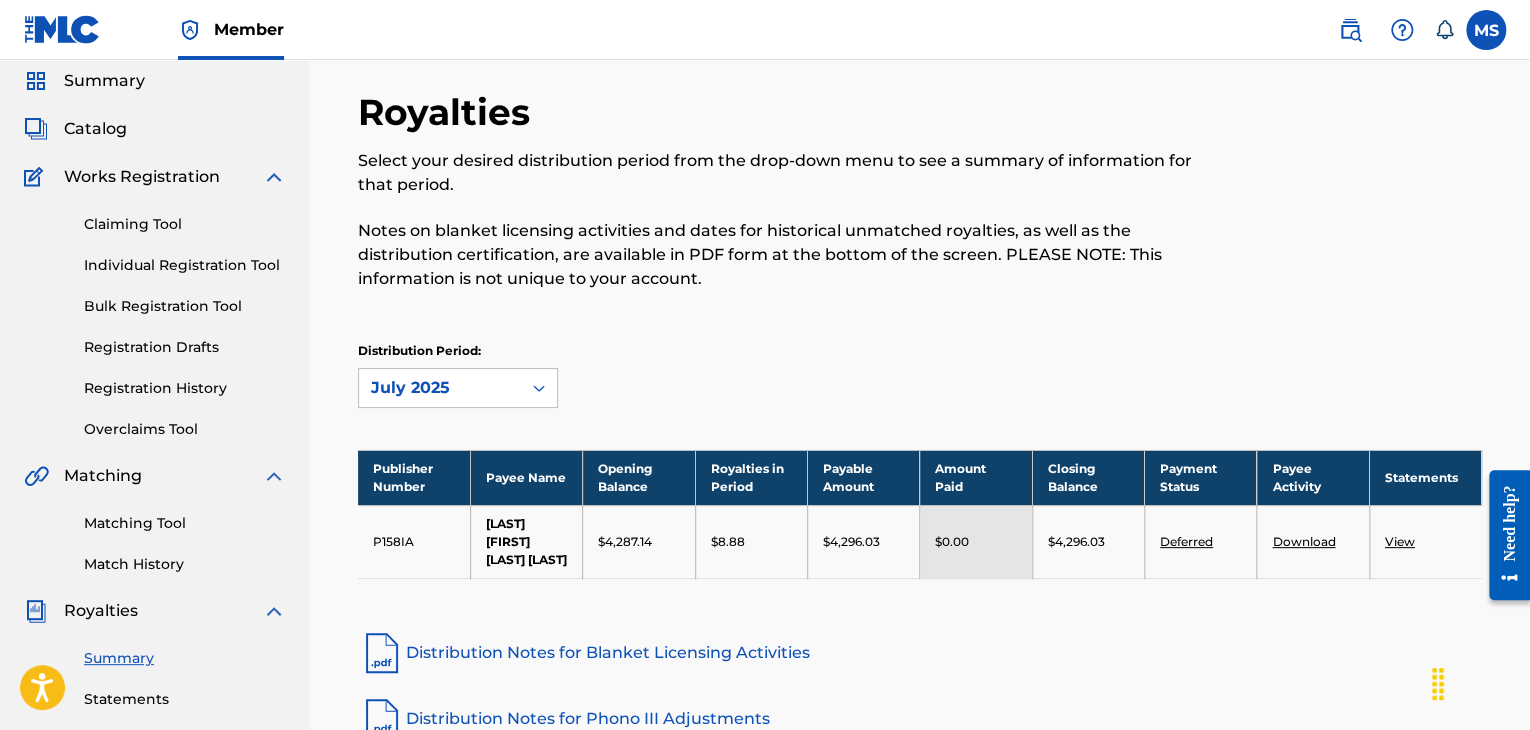 scroll, scrollTop: 150, scrollLeft: 0, axis: vertical 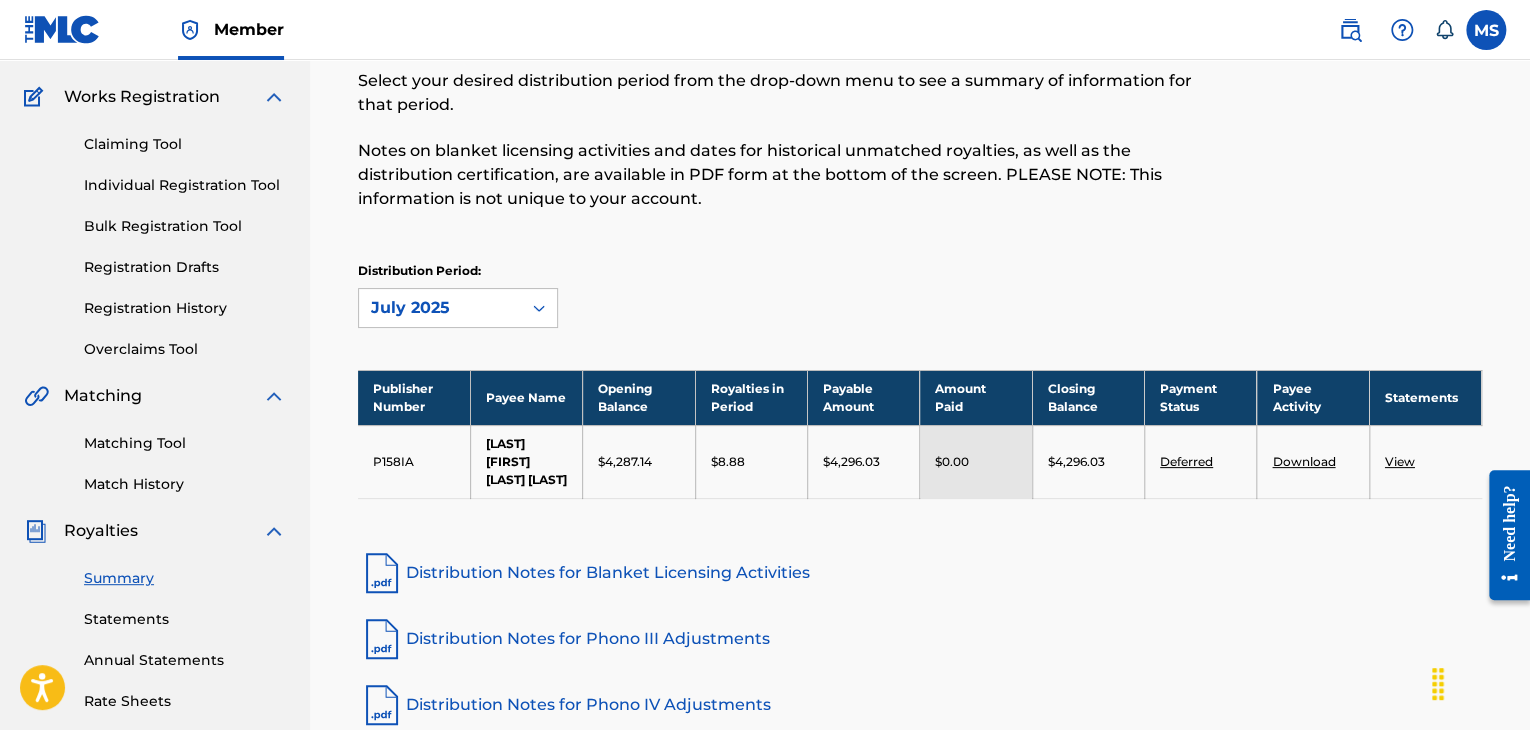 click on "View" at bounding box center (1400, 461) 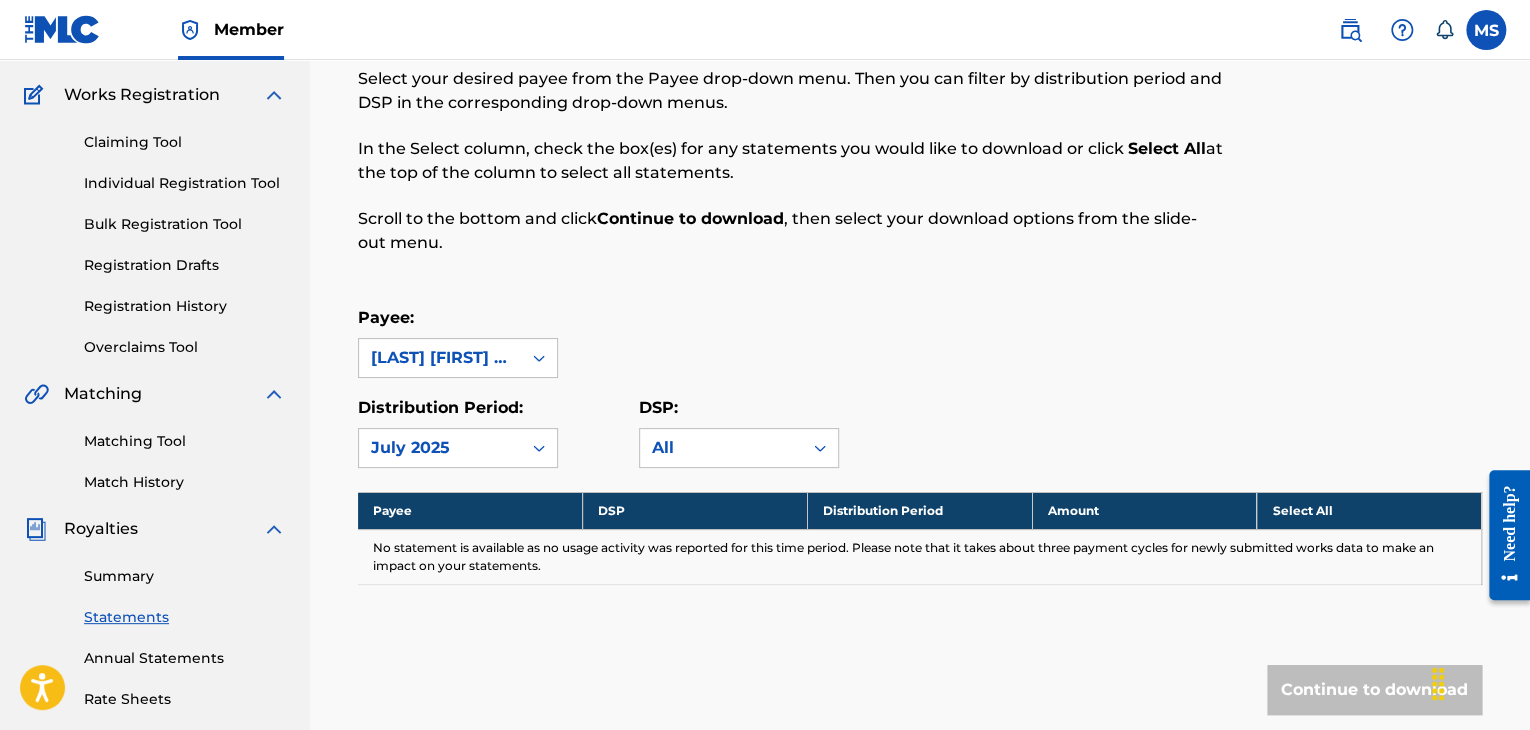 scroll, scrollTop: 0, scrollLeft: 0, axis: both 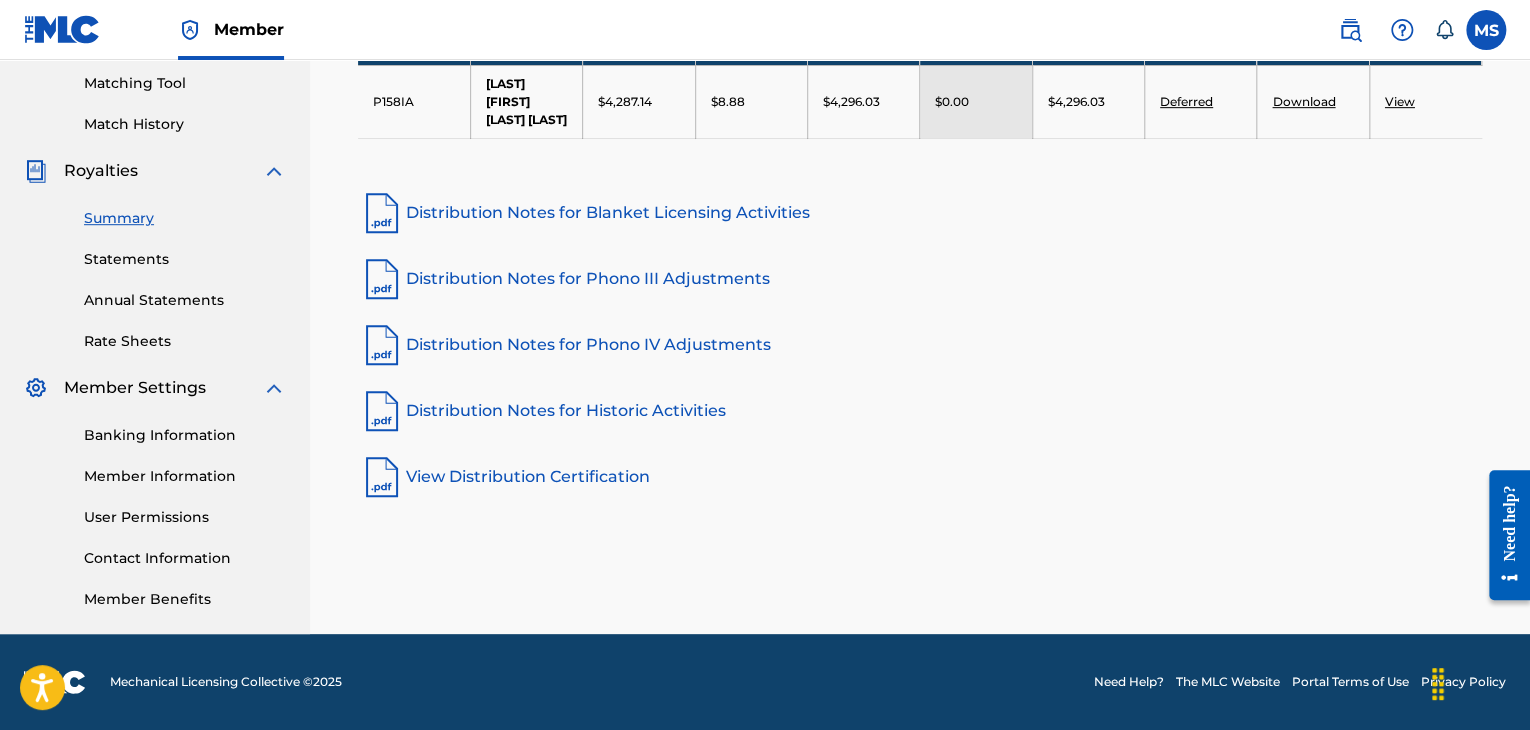 click on "Banking Information" at bounding box center [185, 435] 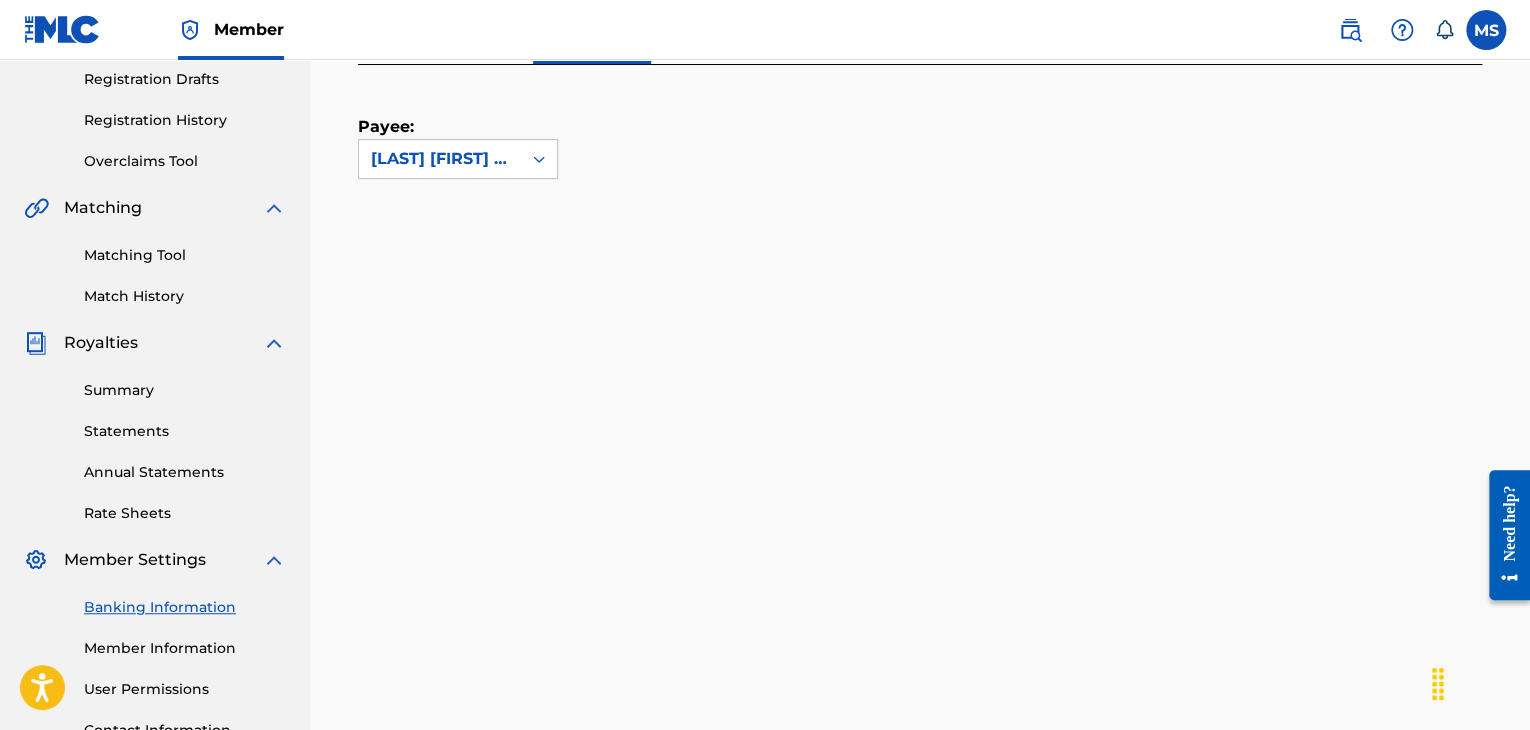 scroll, scrollTop: 339, scrollLeft: 0, axis: vertical 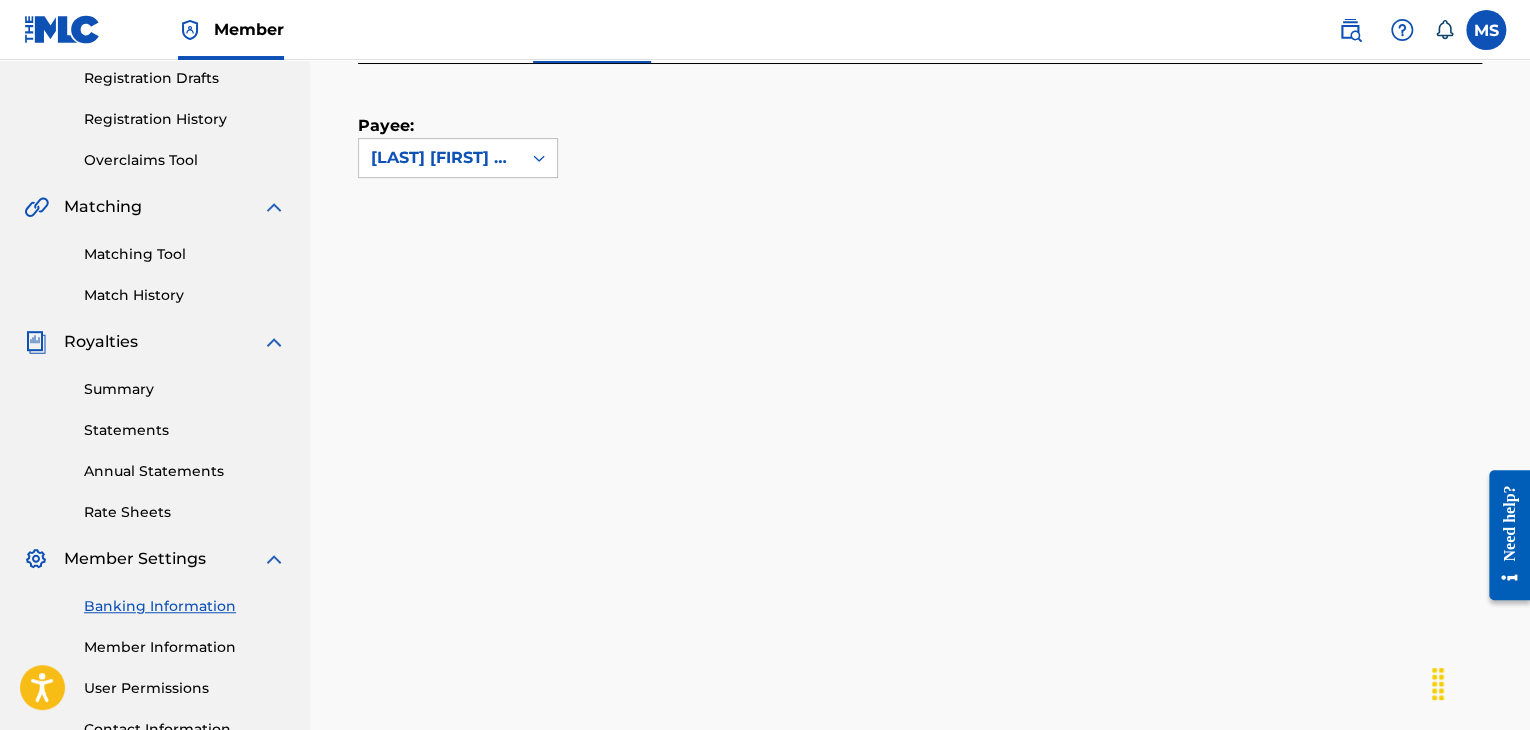 click on "Summary" at bounding box center (185, 389) 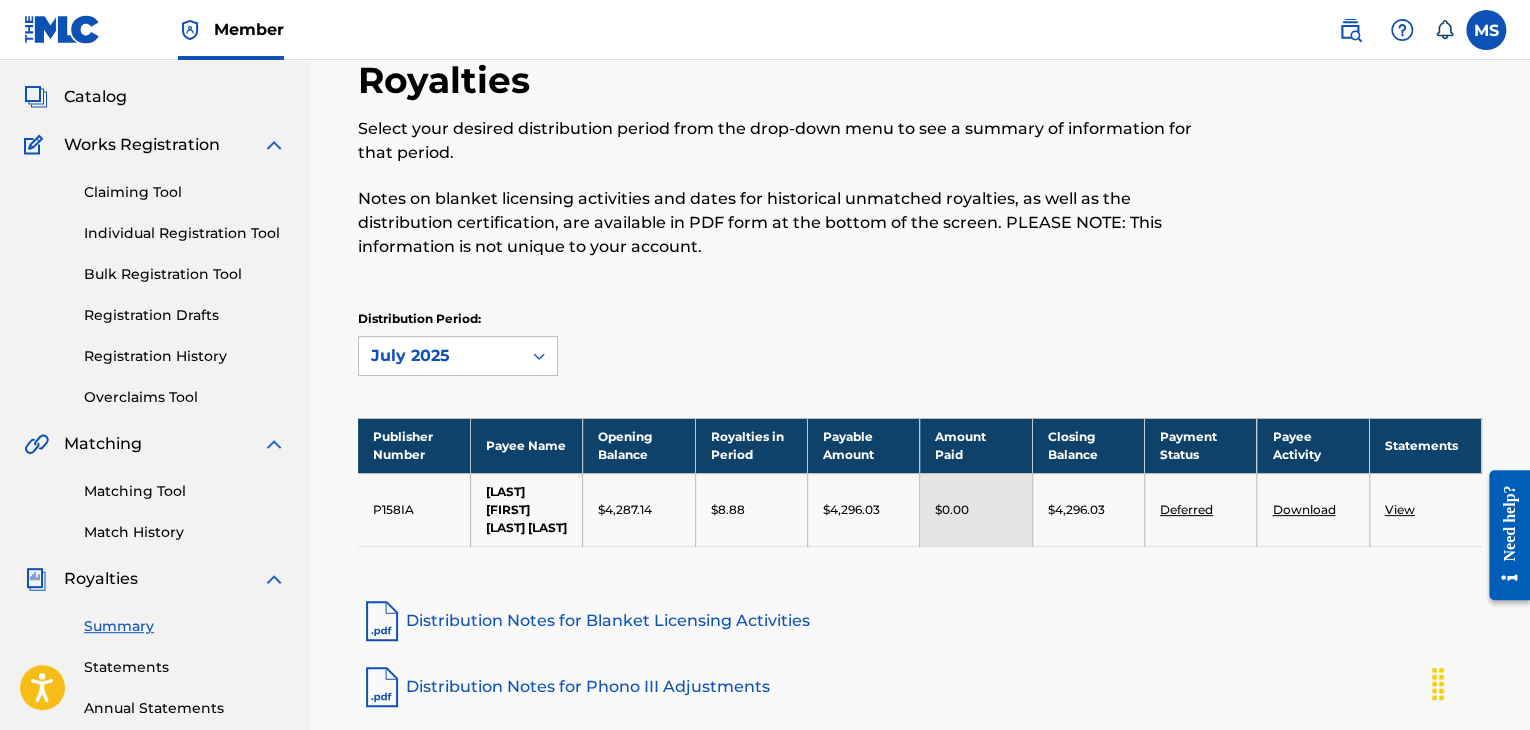scroll, scrollTop: 104, scrollLeft: 0, axis: vertical 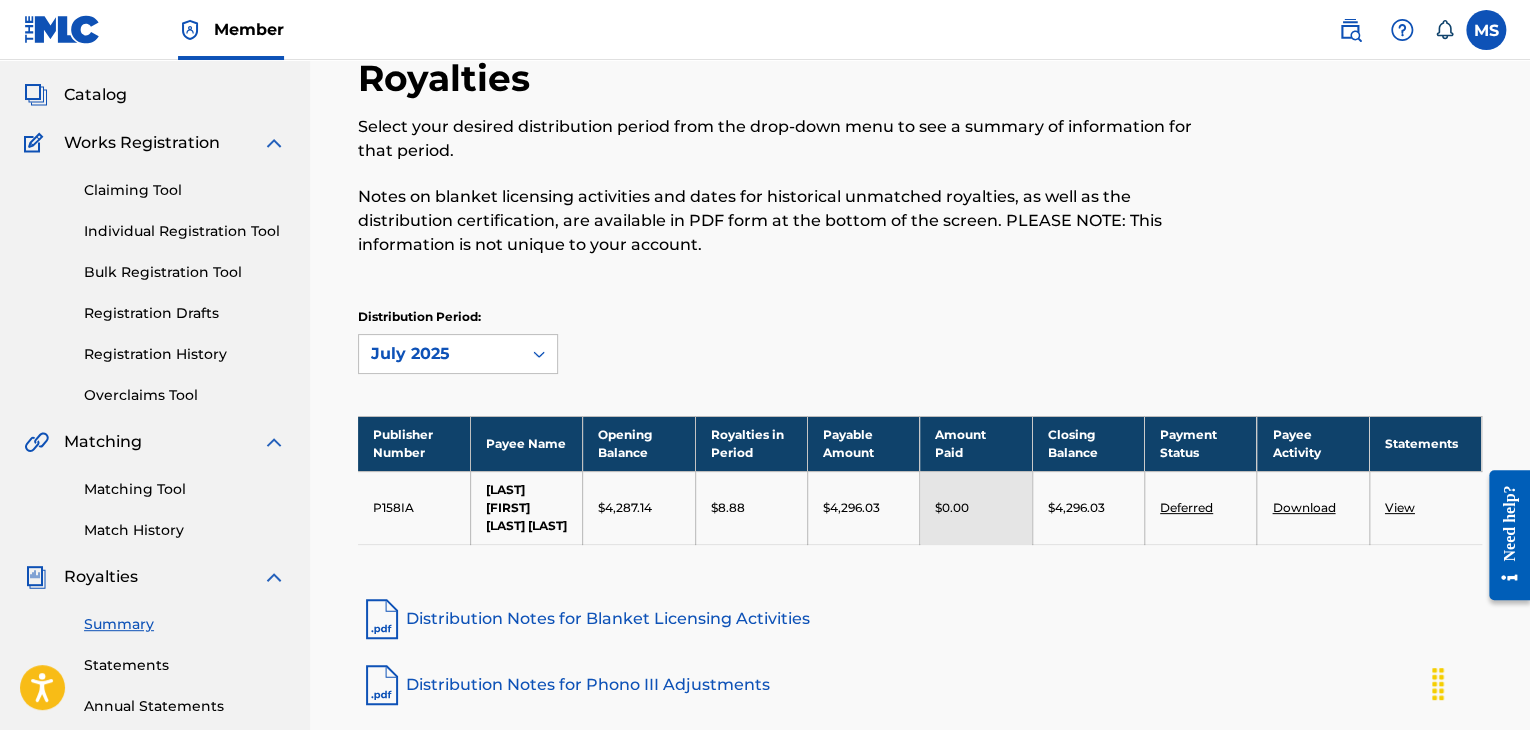 click on "[LAST] [FIRST] [LAST] [LAST]" at bounding box center (526, 507) 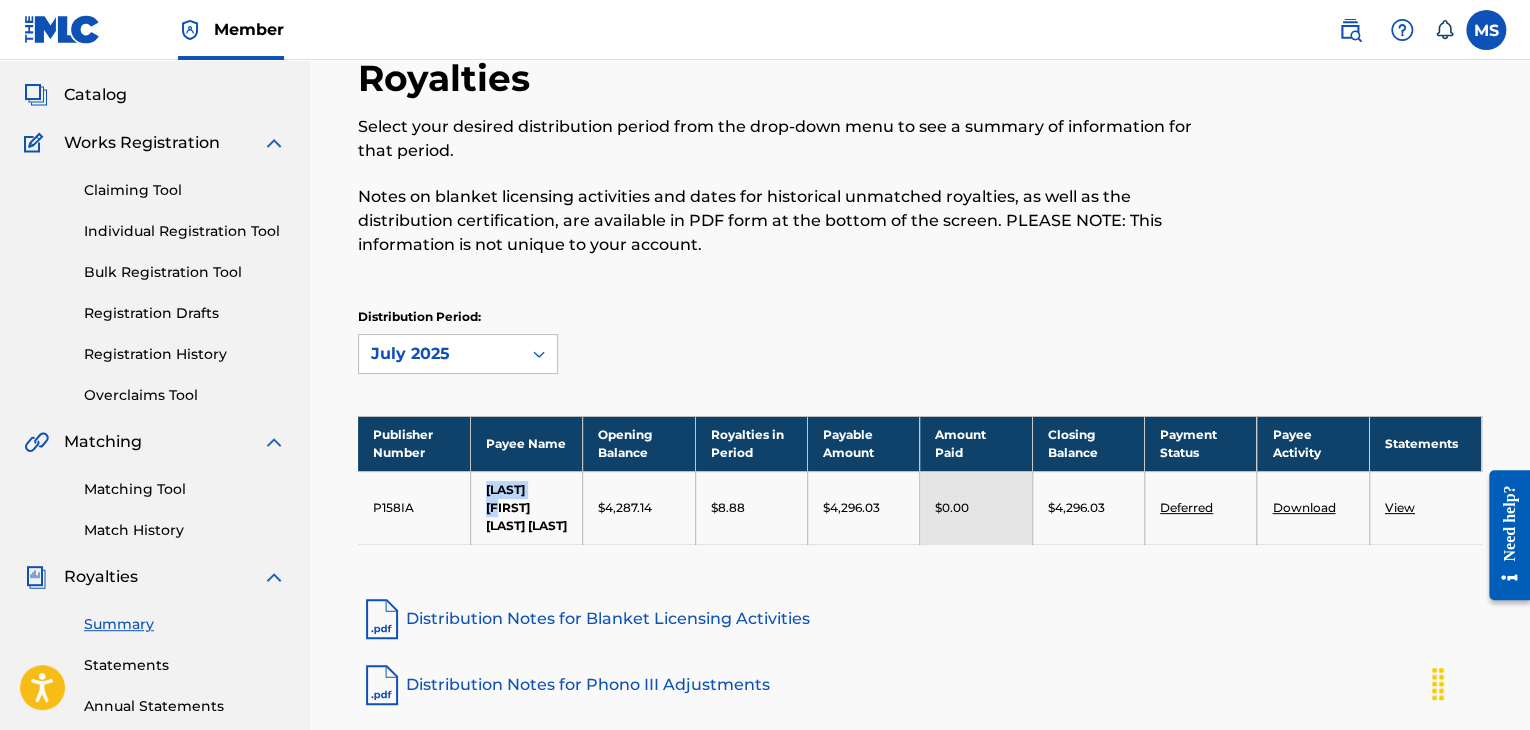 click on "[LAST] [FIRST] [LAST] [LAST]" at bounding box center [526, 507] 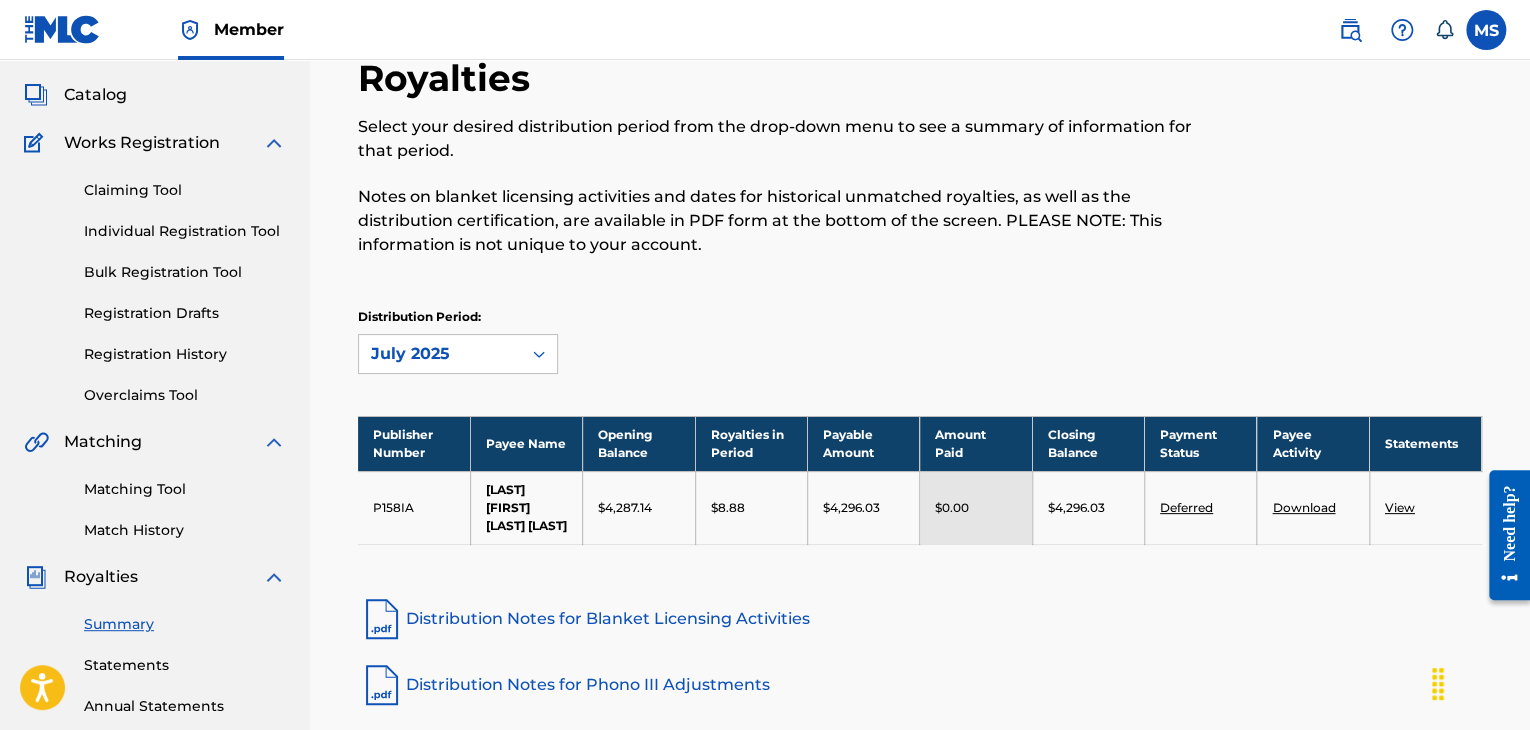 click on "Deferred" at bounding box center (1186, 507) 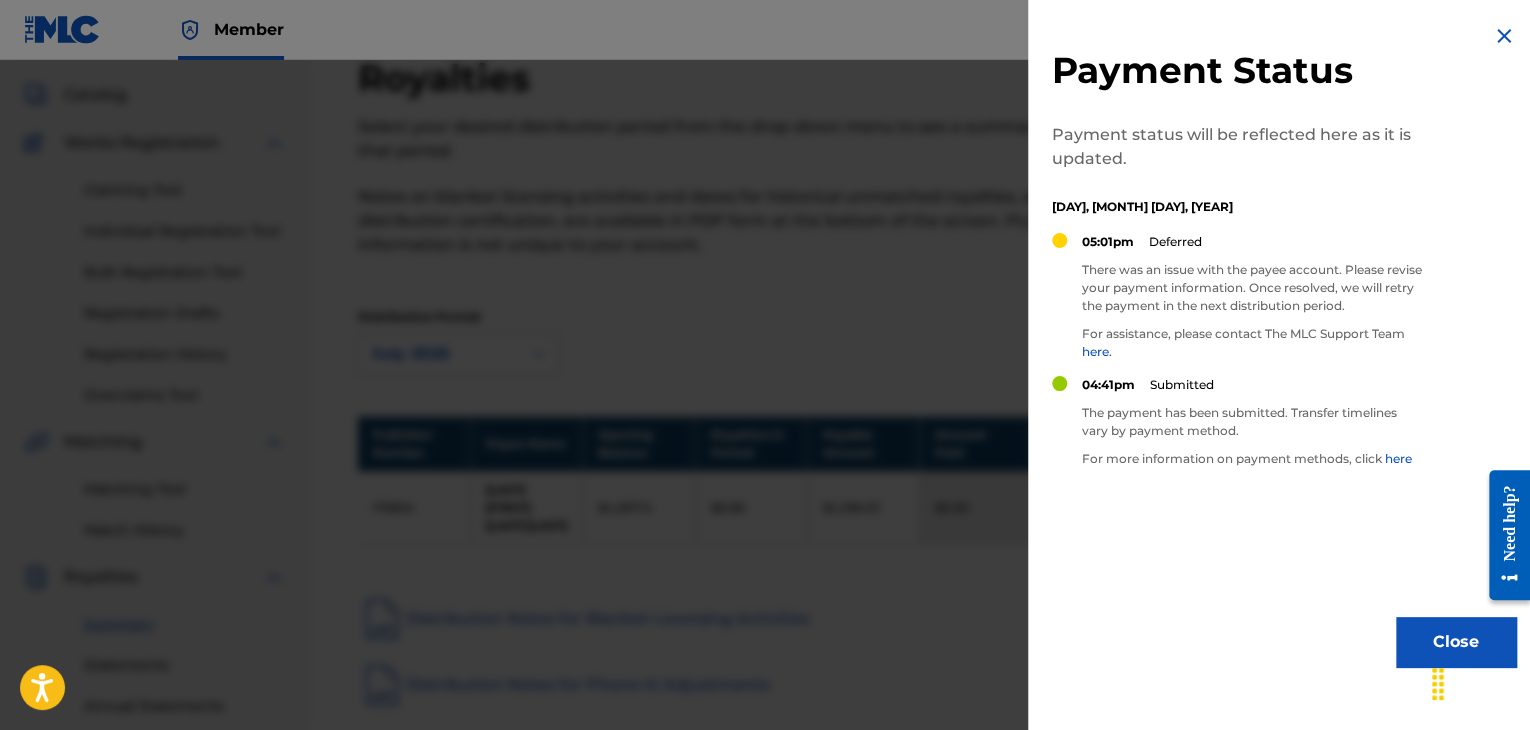 click on "here." at bounding box center [1097, 351] 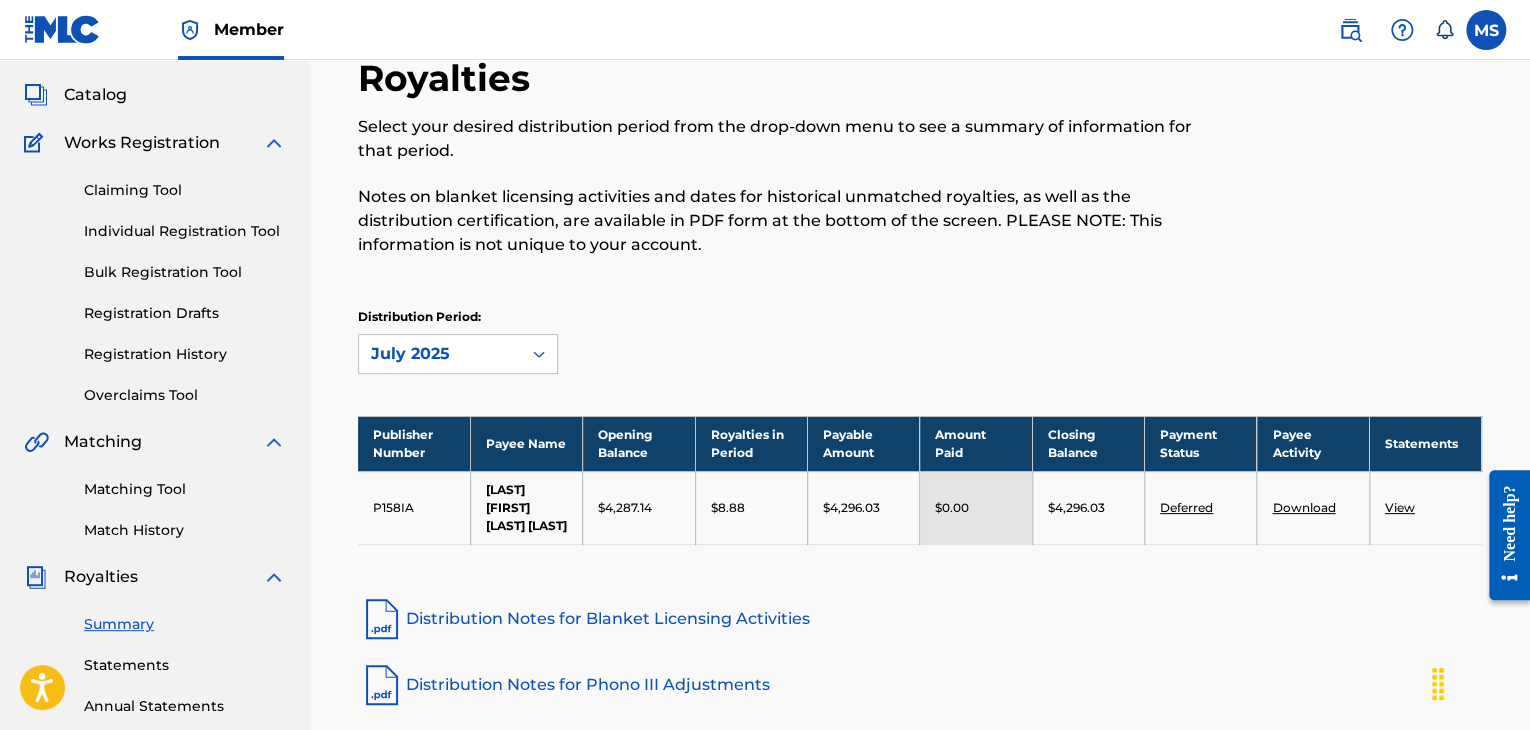 click on "Registration History" at bounding box center (185, 354) 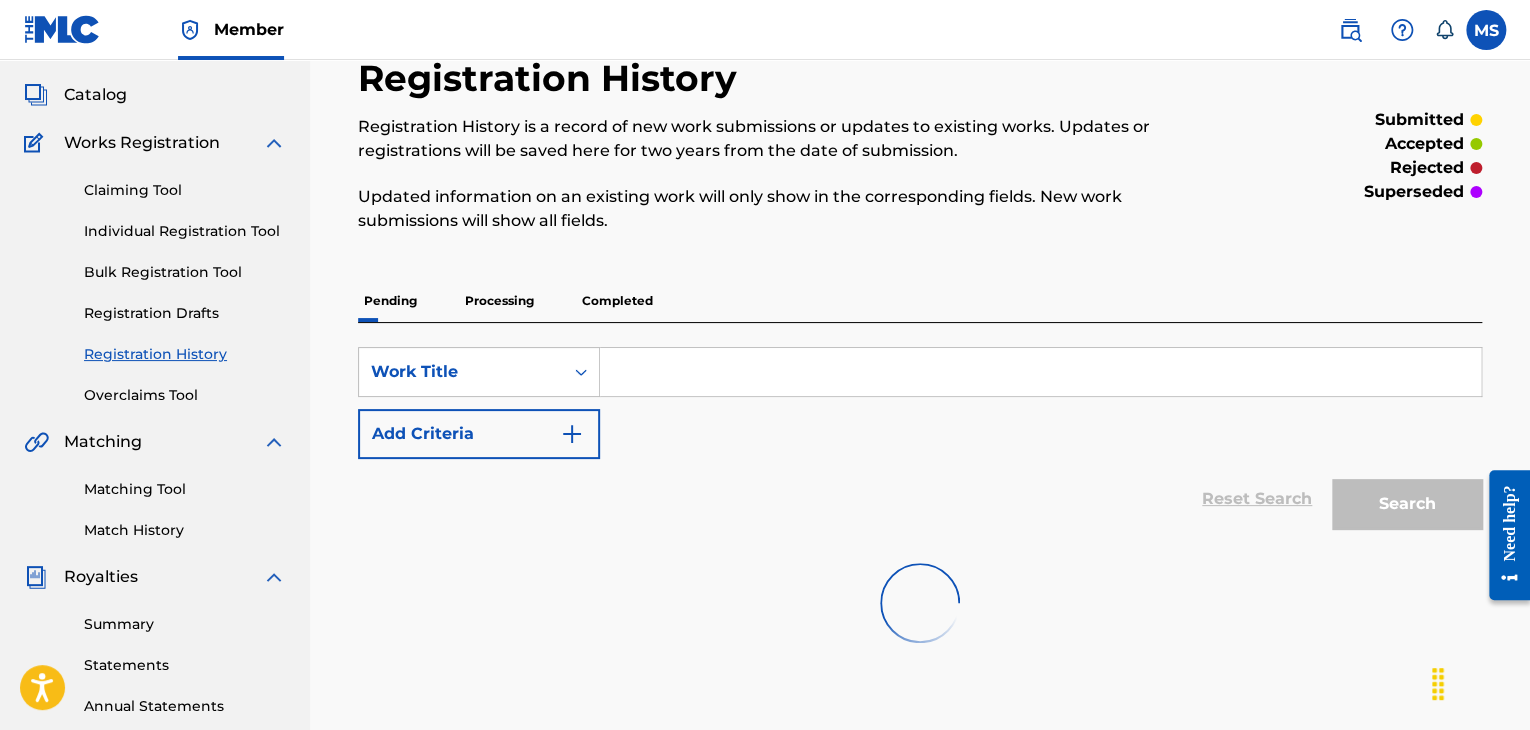 scroll, scrollTop: 0, scrollLeft: 0, axis: both 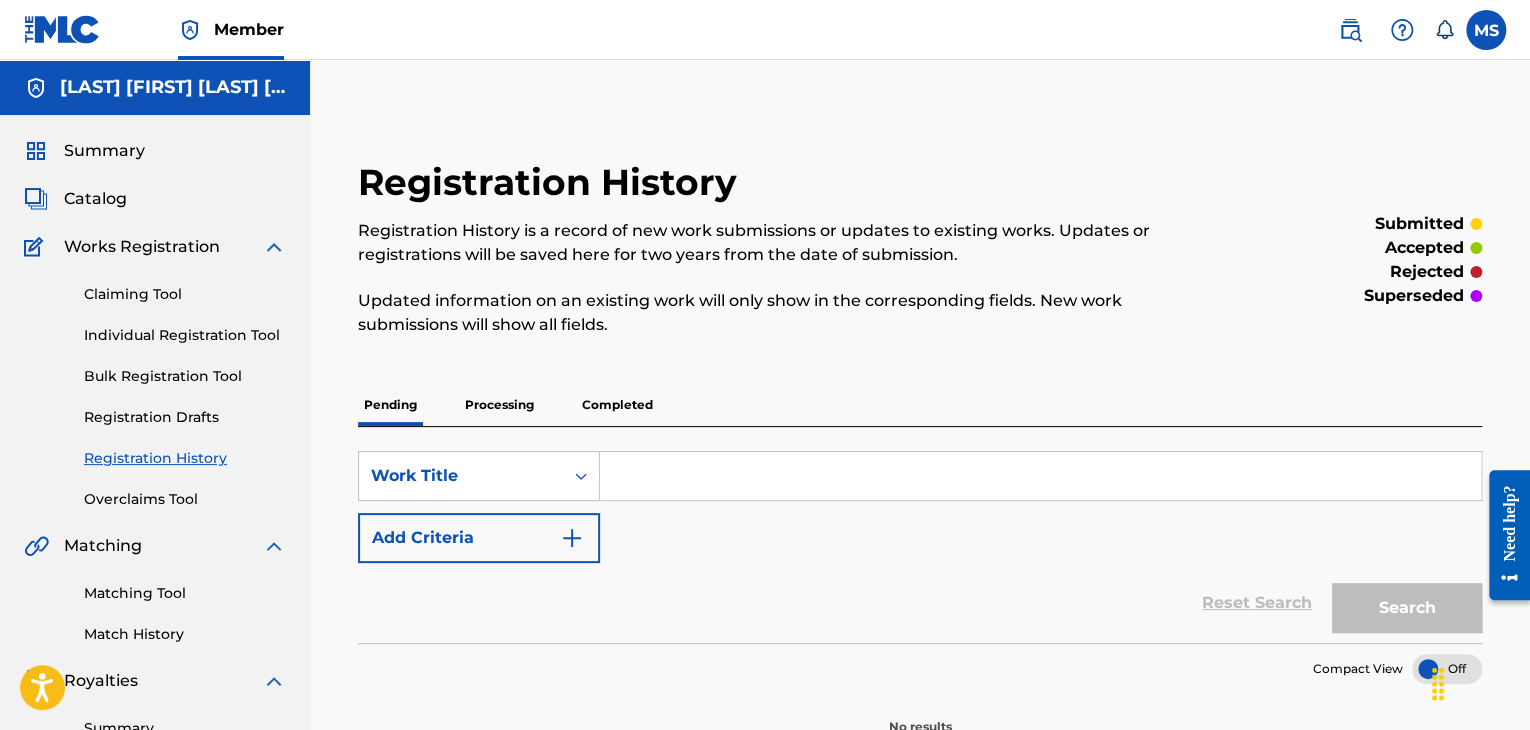 click on "Match History" at bounding box center [185, 634] 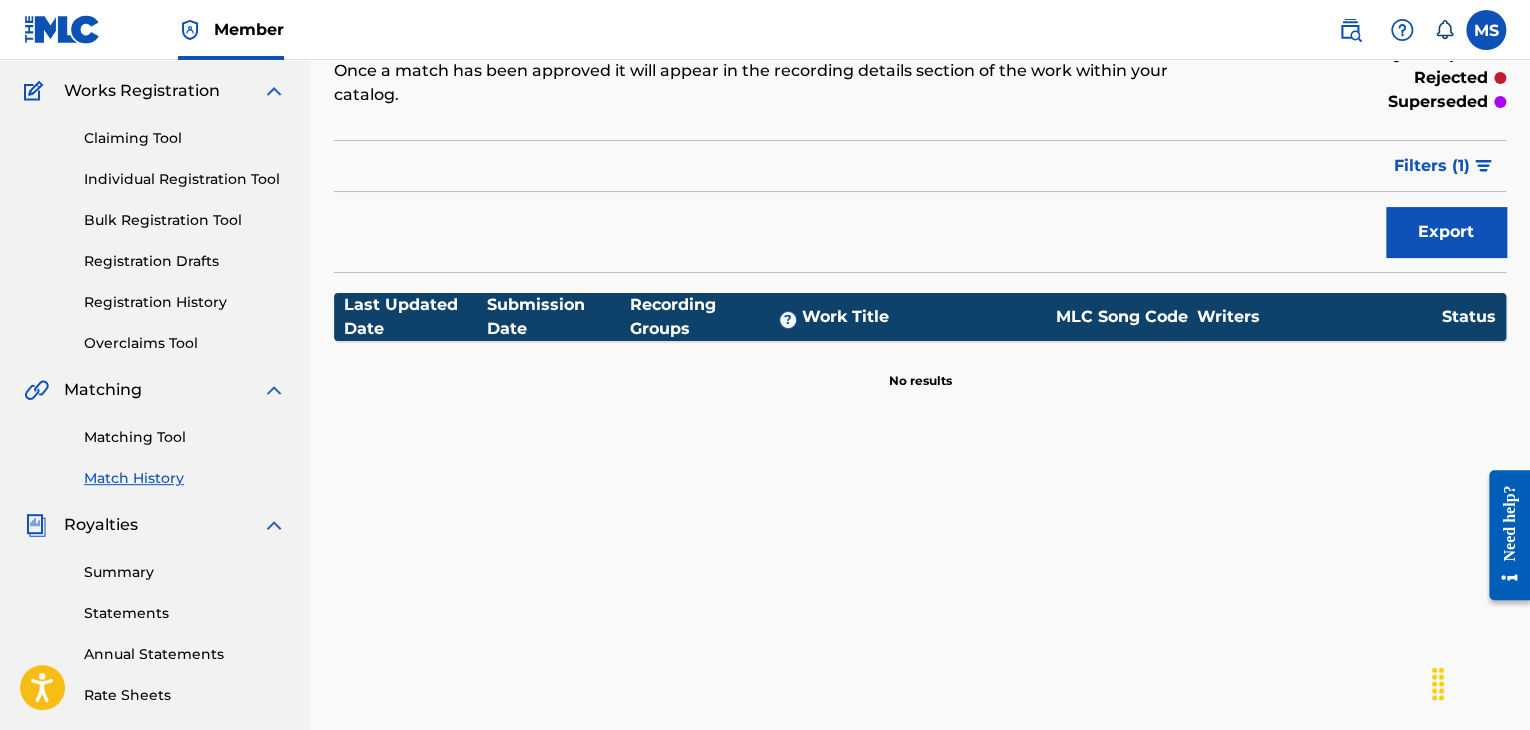 scroll, scrollTop: 158, scrollLeft: 0, axis: vertical 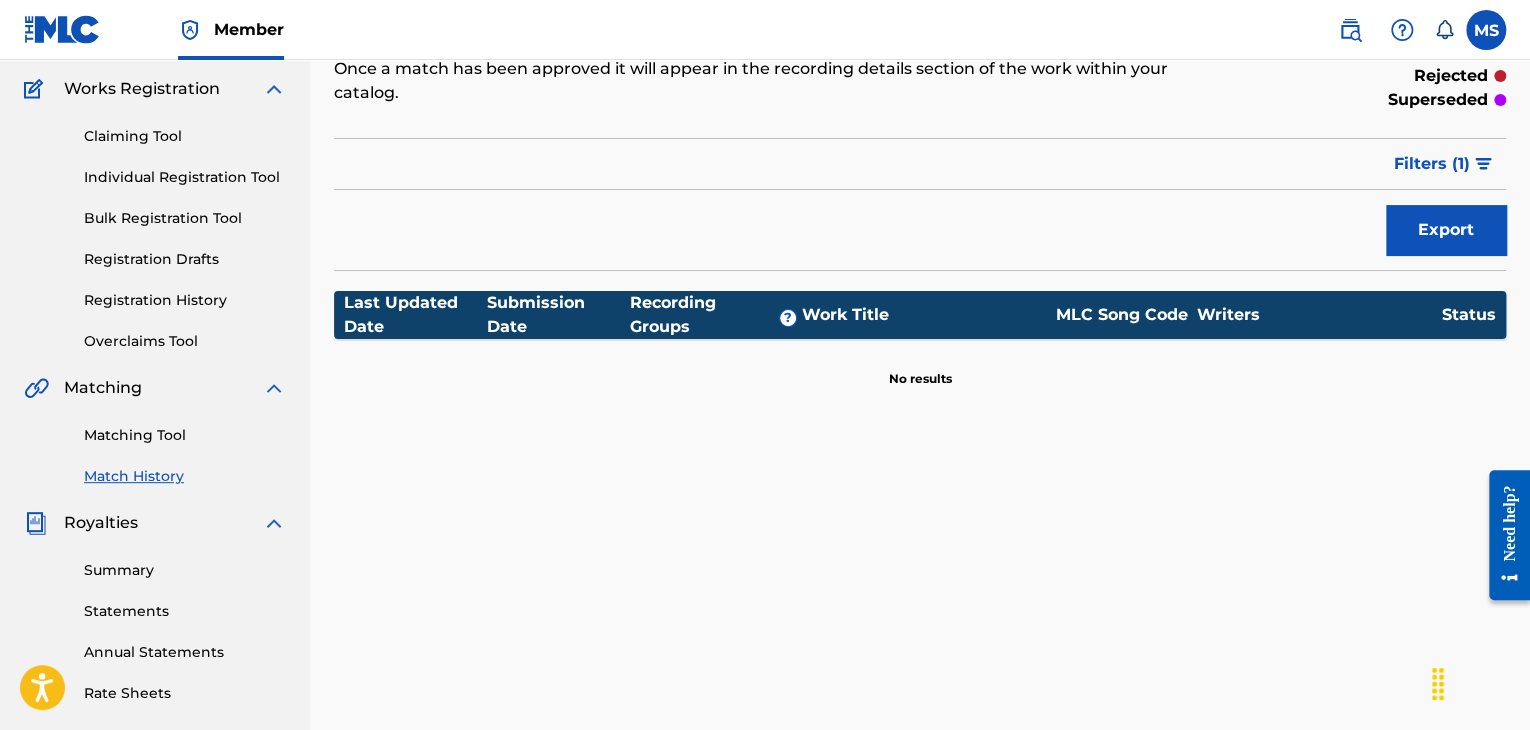click on "Bulk Registration Tool" at bounding box center [185, 218] 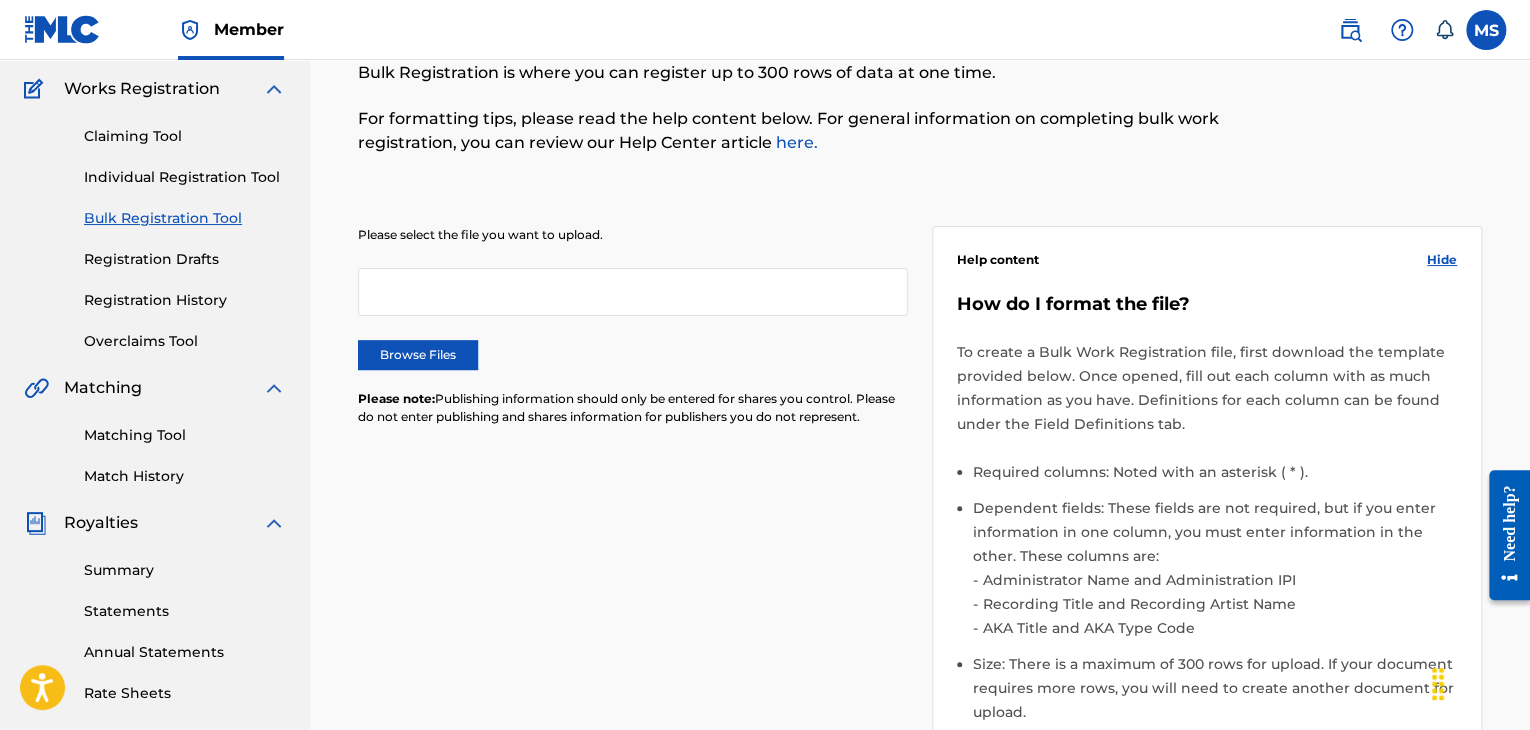 scroll, scrollTop: 0, scrollLeft: 0, axis: both 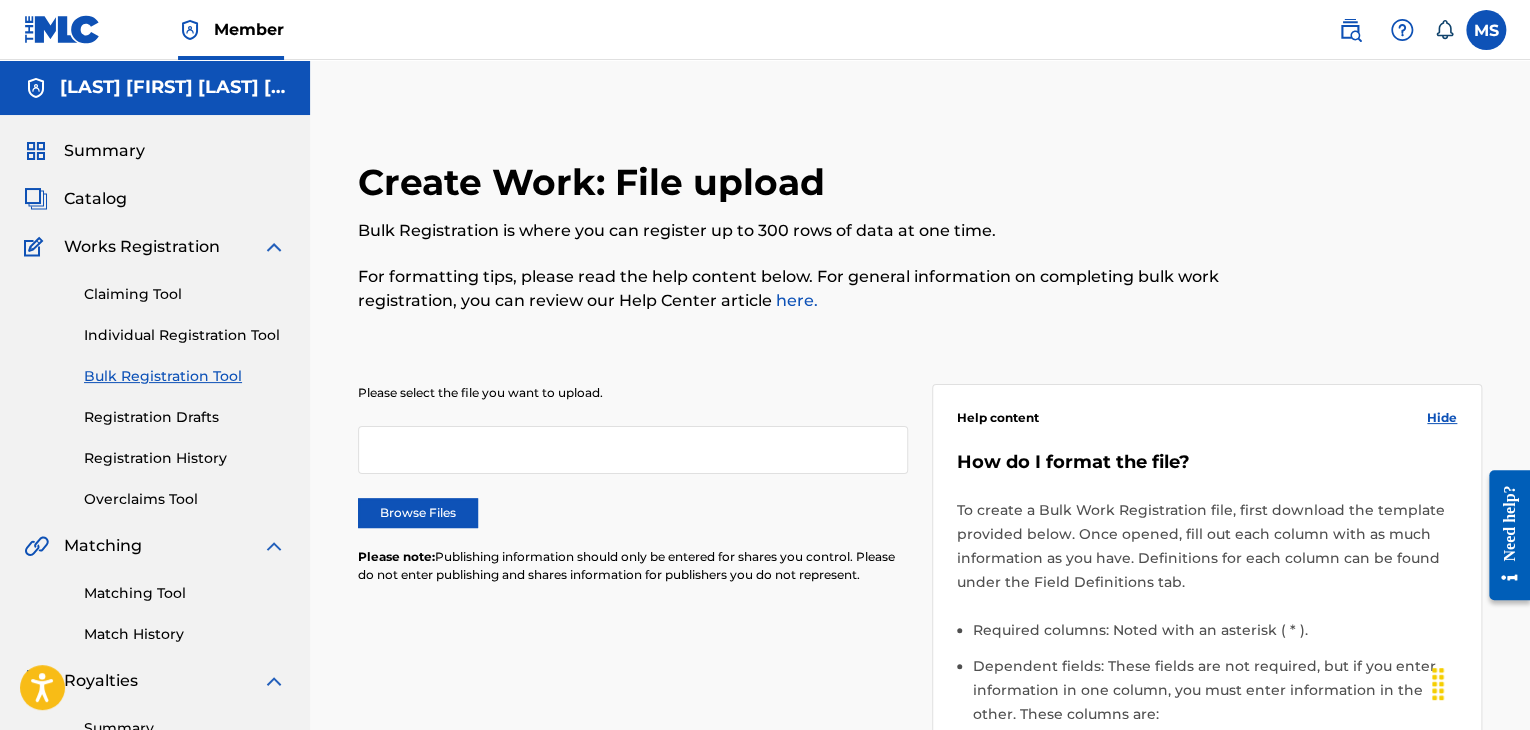 click on "Summary" at bounding box center (104, 151) 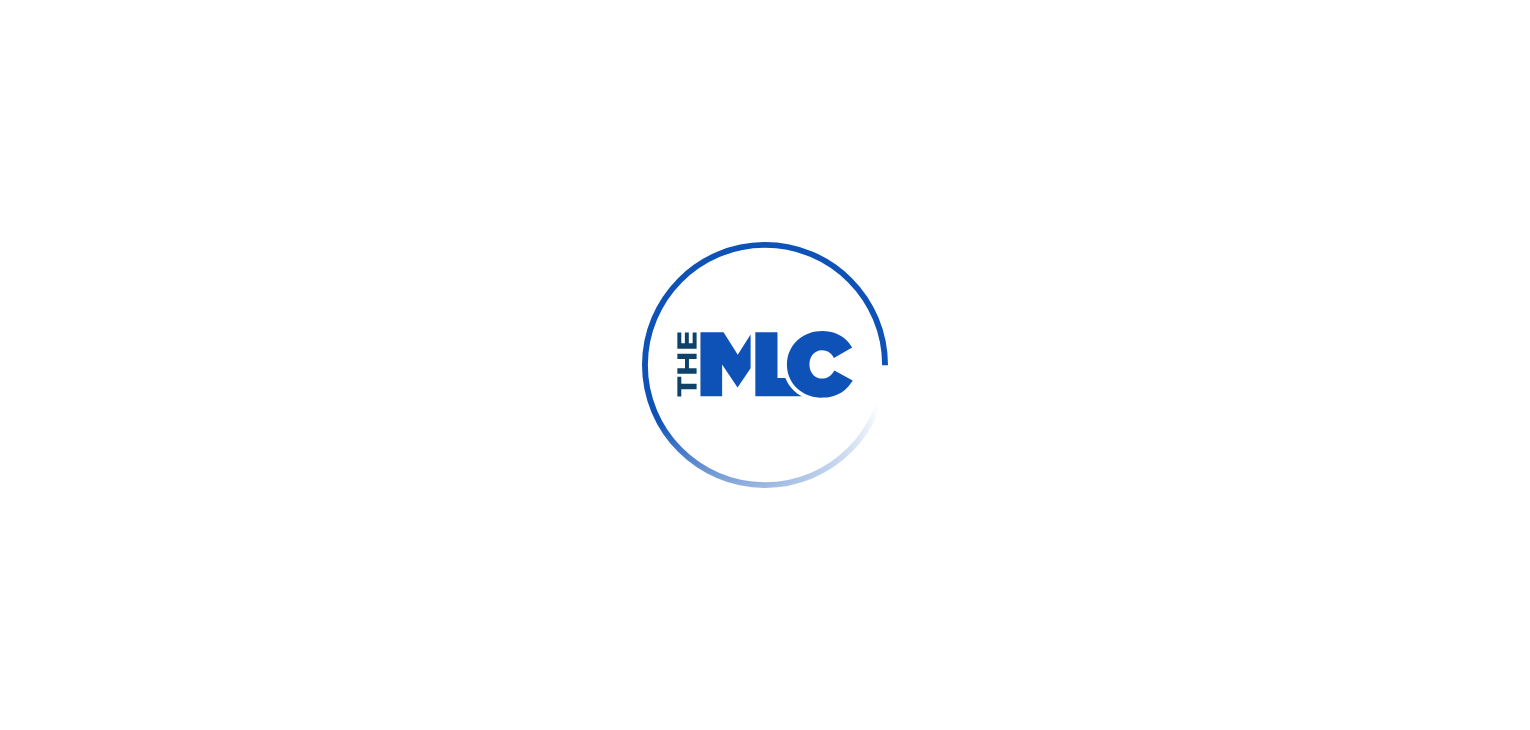 scroll, scrollTop: 0, scrollLeft: 0, axis: both 